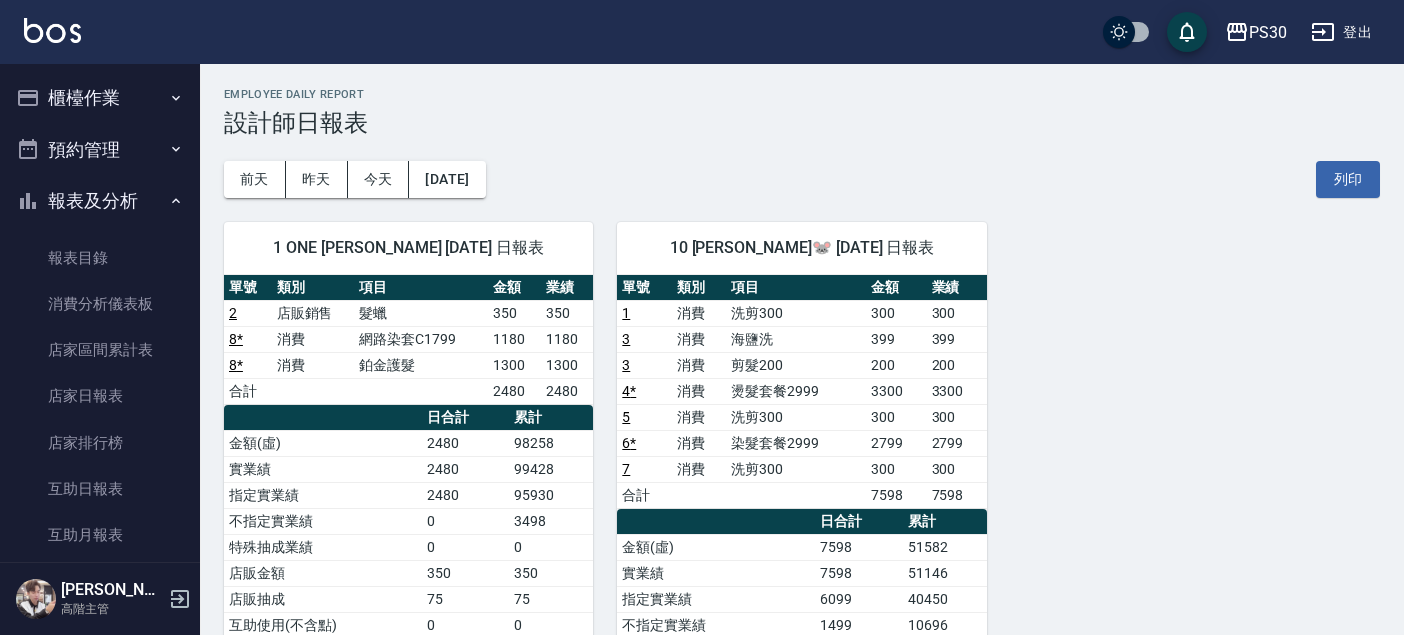 scroll, scrollTop: 0, scrollLeft: 0, axis: both 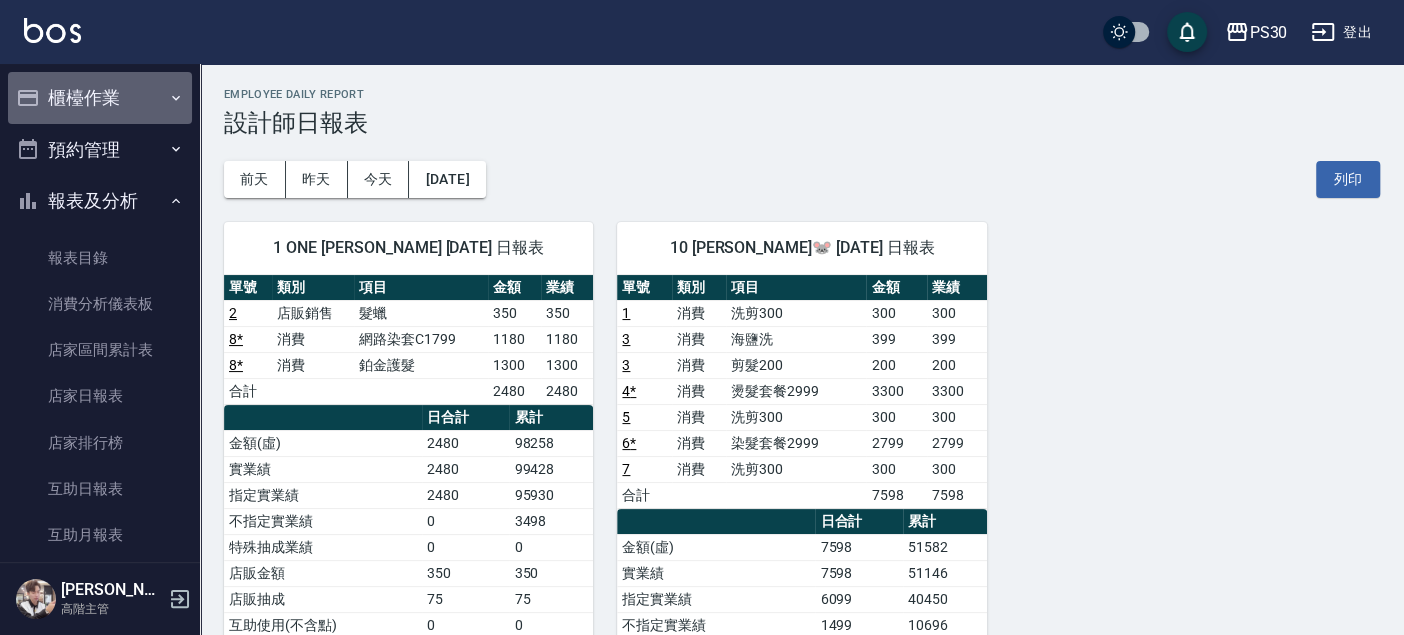 click on "櫃檯作業" at bounding box center [100, 98] 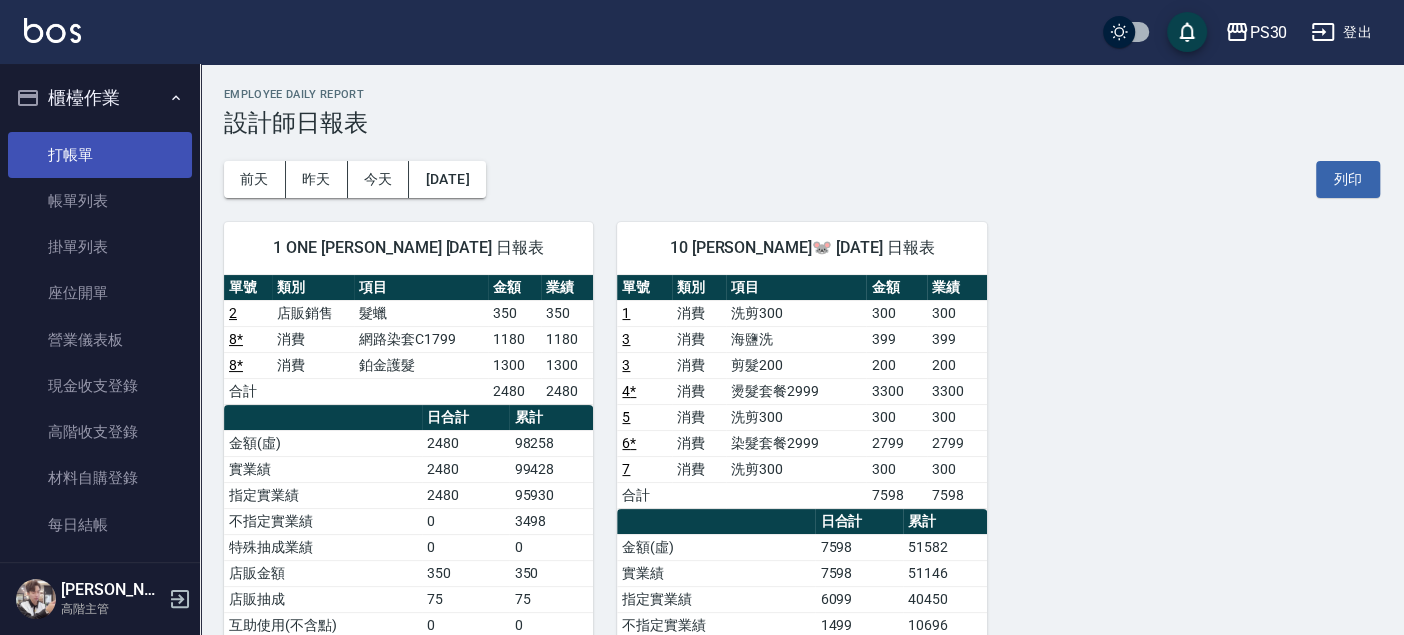 click on "打帳單" at bounding box center (100, 155) 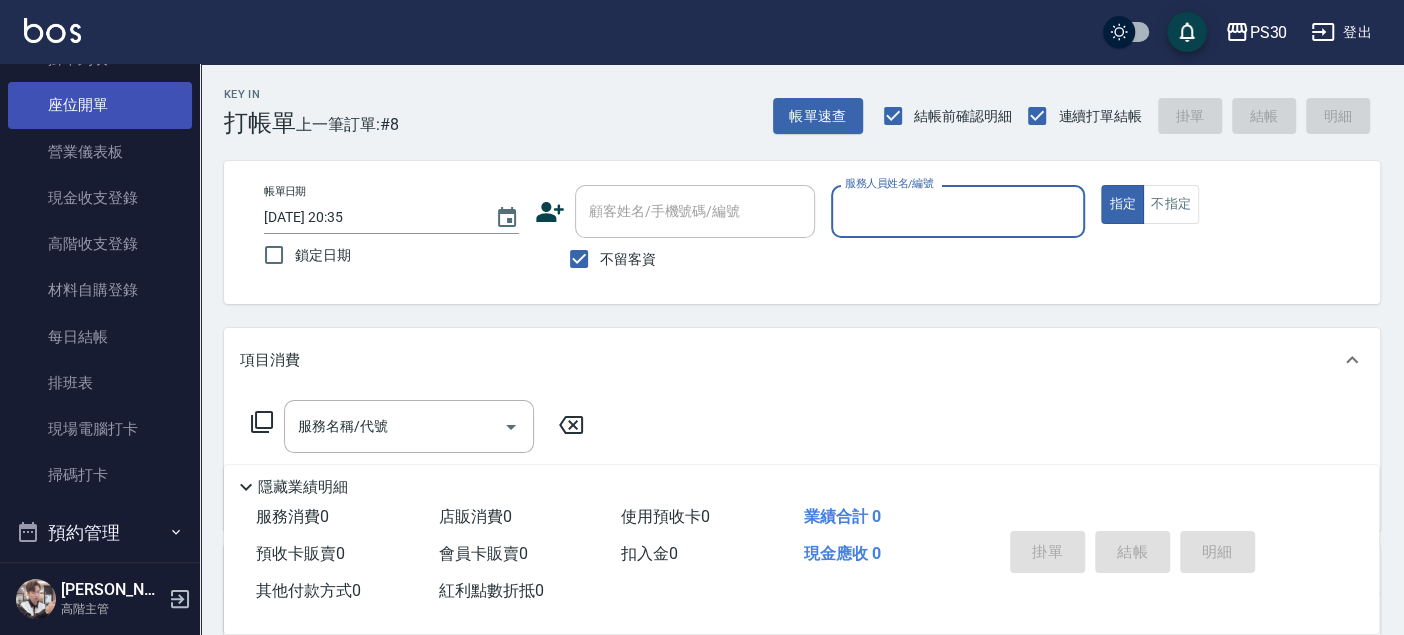 scroll, scrollTop: 444, scrollLeft: 0, axis: vertical 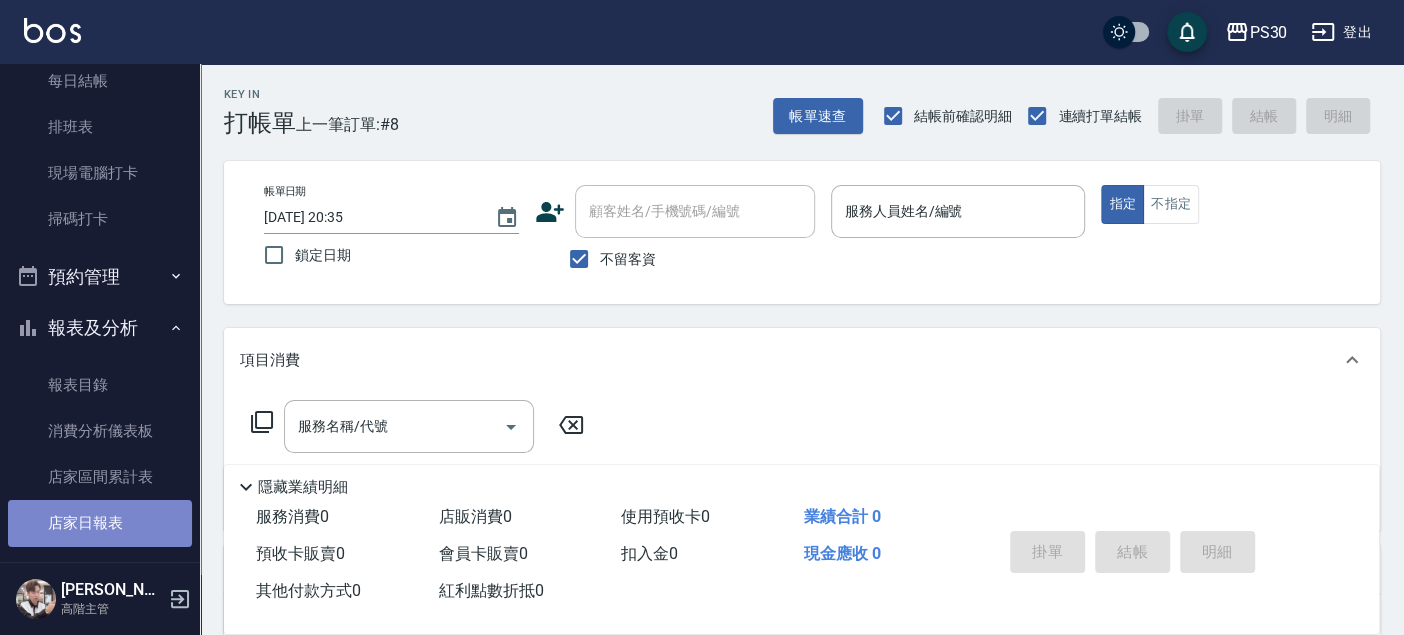 click on "店家日報表" at bounding box center [100, 523] 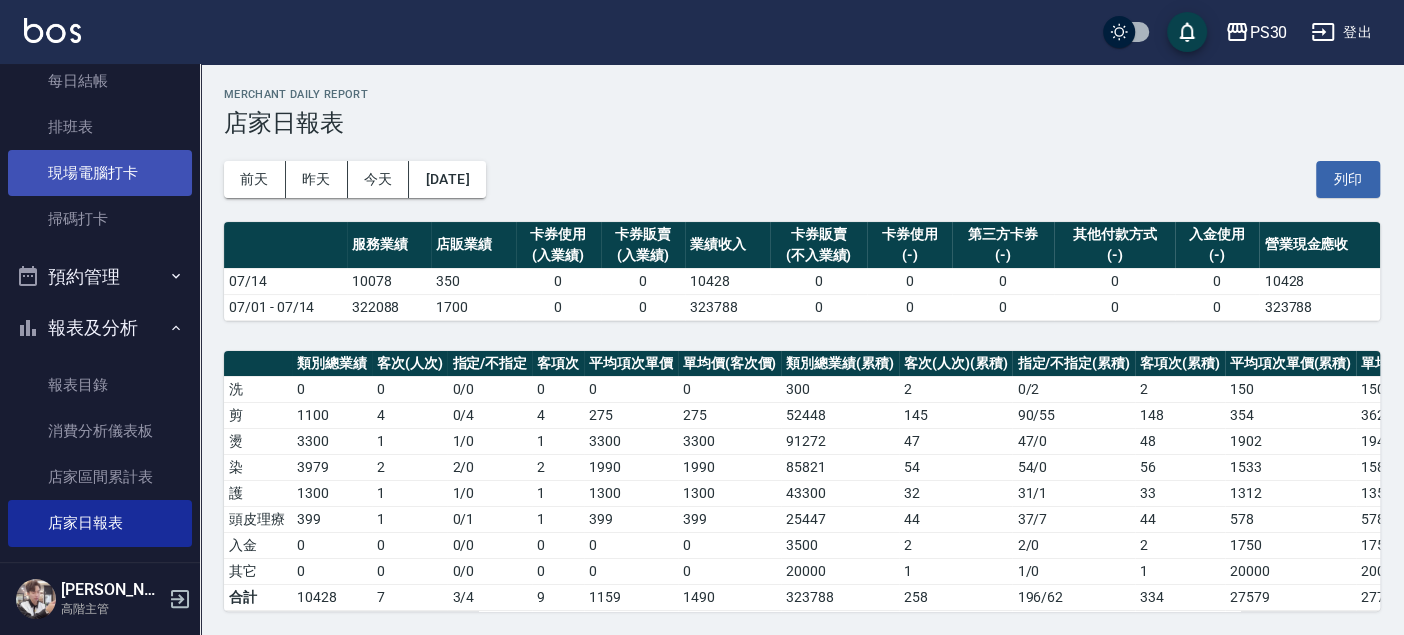 scroll, scrollTop: 888, scrollLeft: 0, axis: vertical 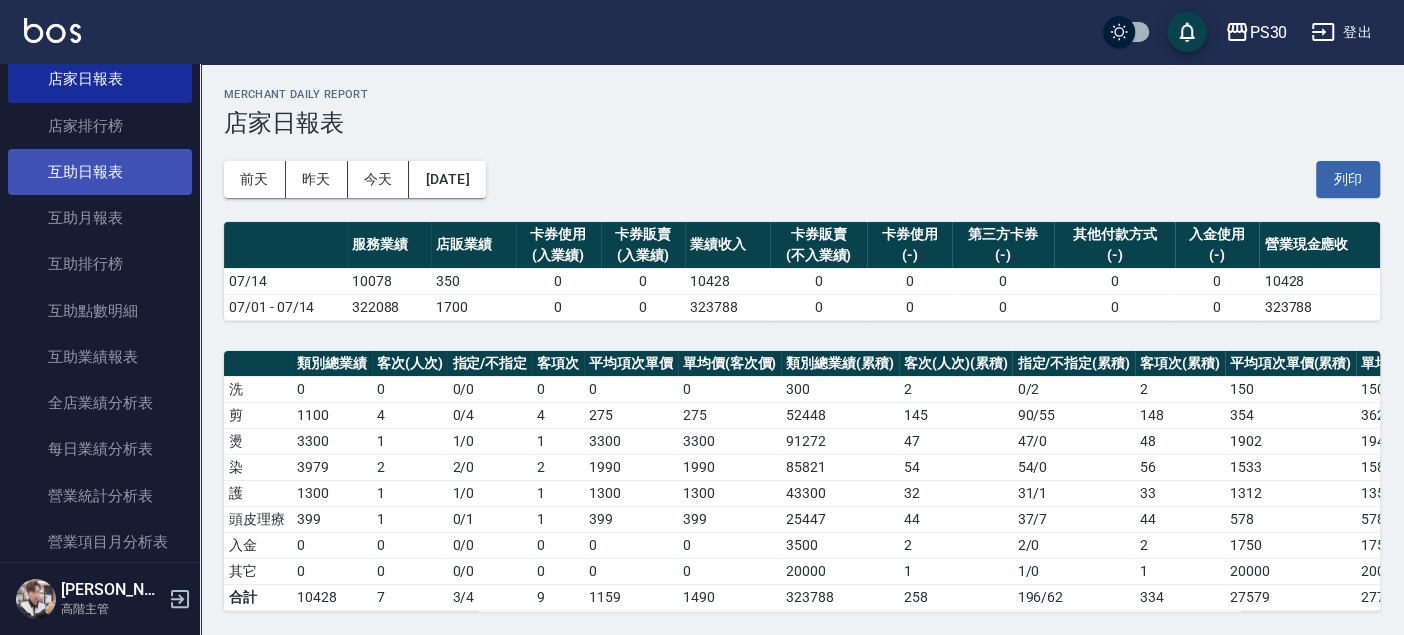 click on "互助日報表" at bounding box center [100, 172] 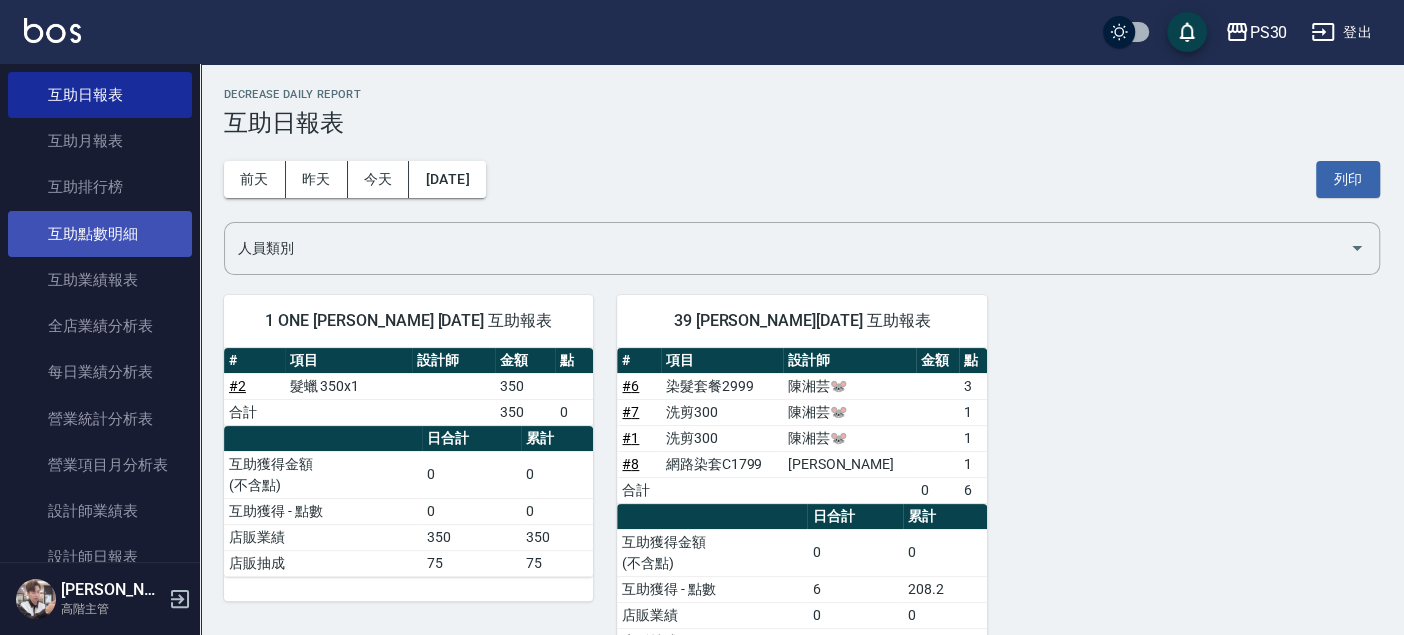 scroll, scrollTop: 1000, scrollLeft: 0, axis: vertical 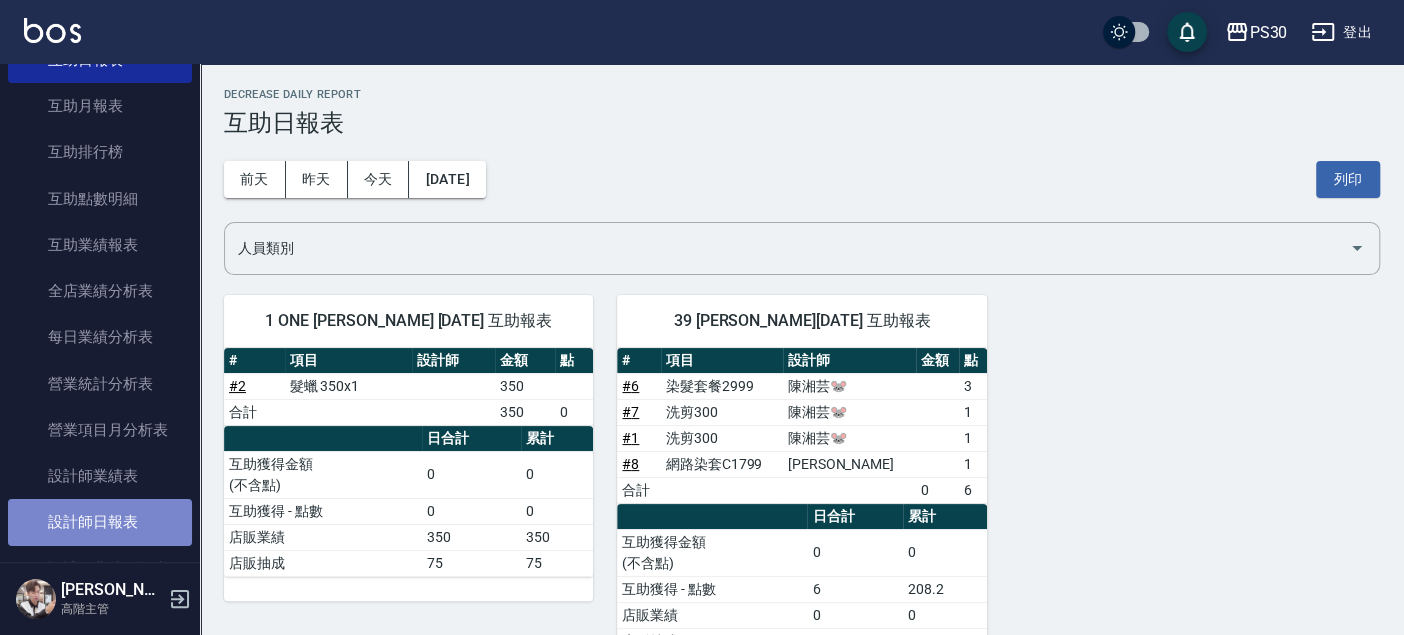 click on "設計師日報表" at bounding box center (100, 522) 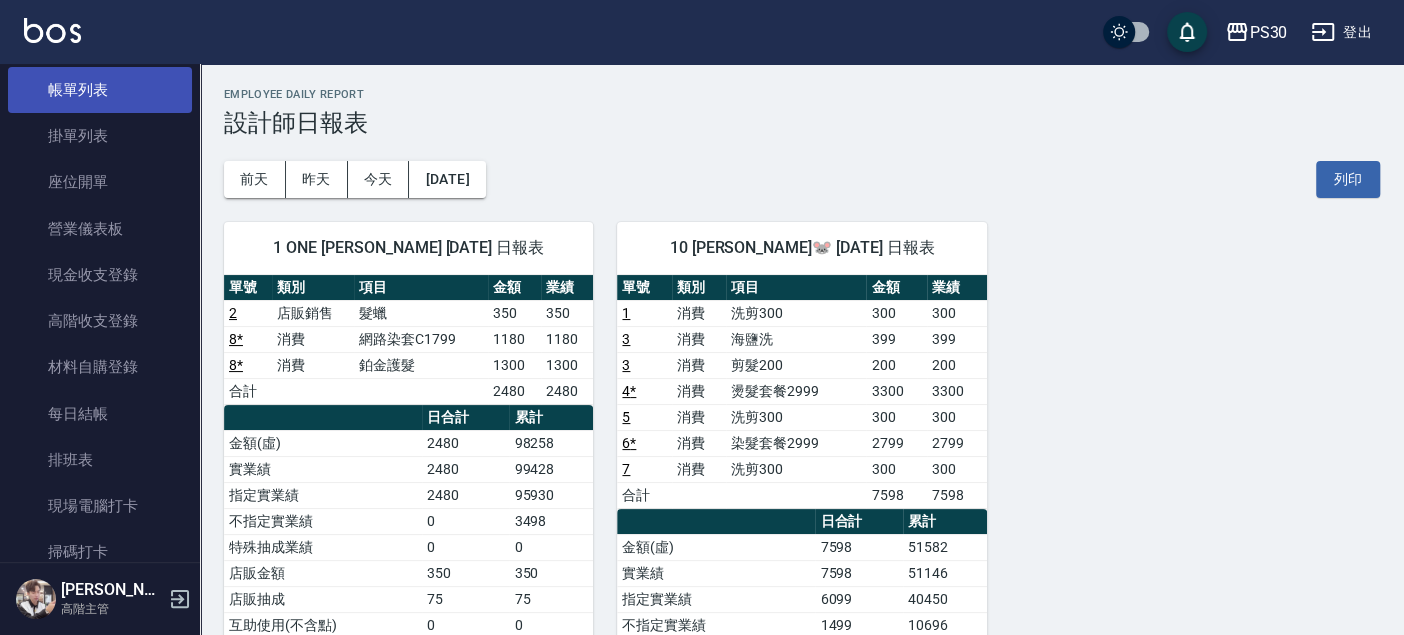 scroll, scrollTop: 0, scrollLeft: 0, axis: both 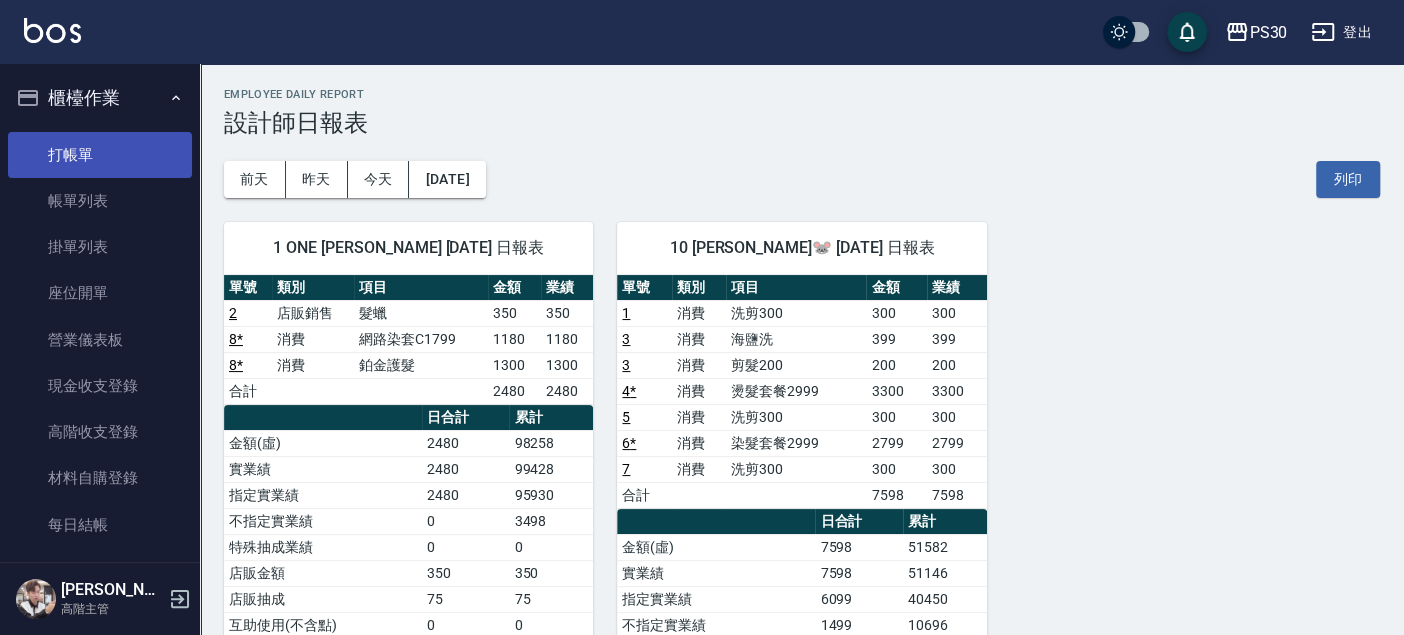 click on "打帳單" at bounding box center [100, 155] 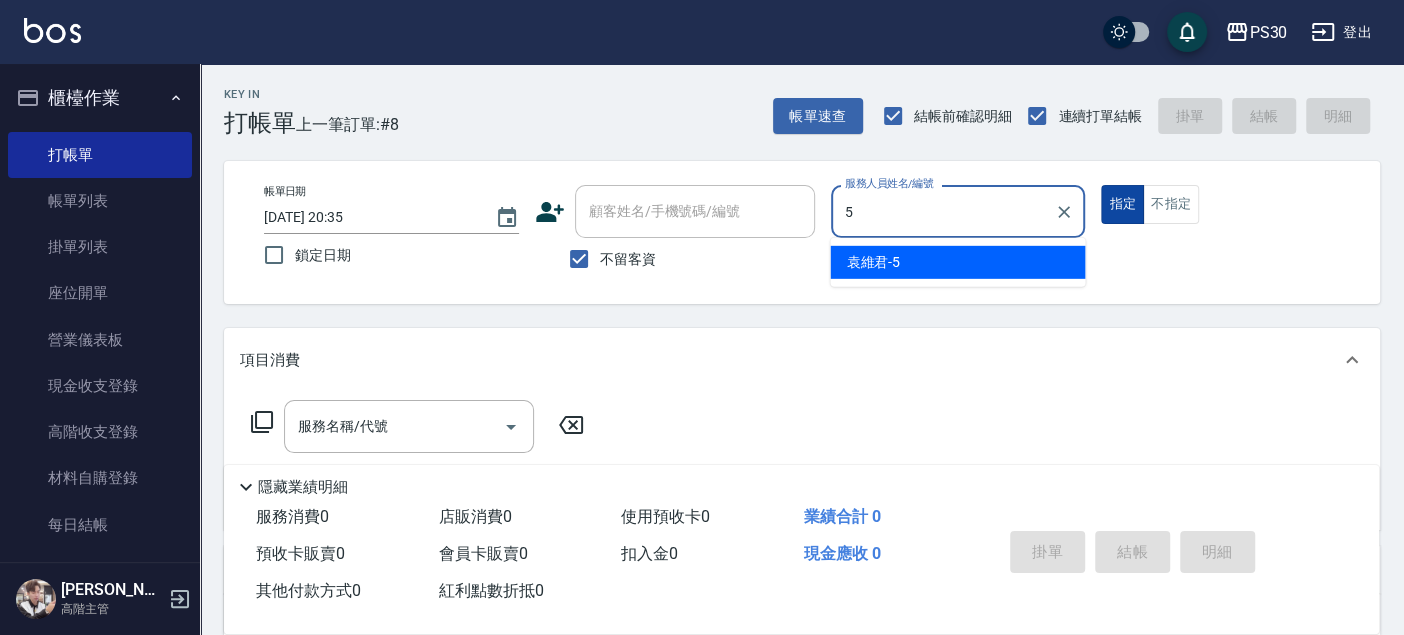 type on "[PERSON_NAME]-5" 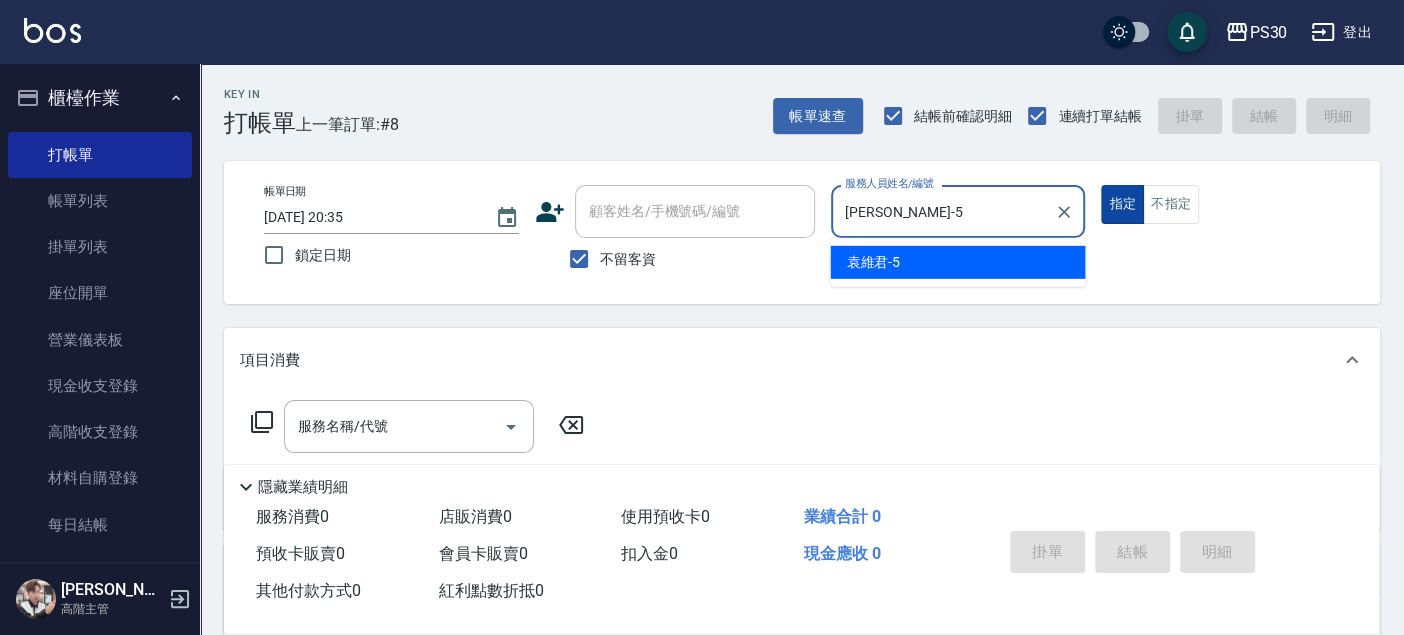 type on "true" 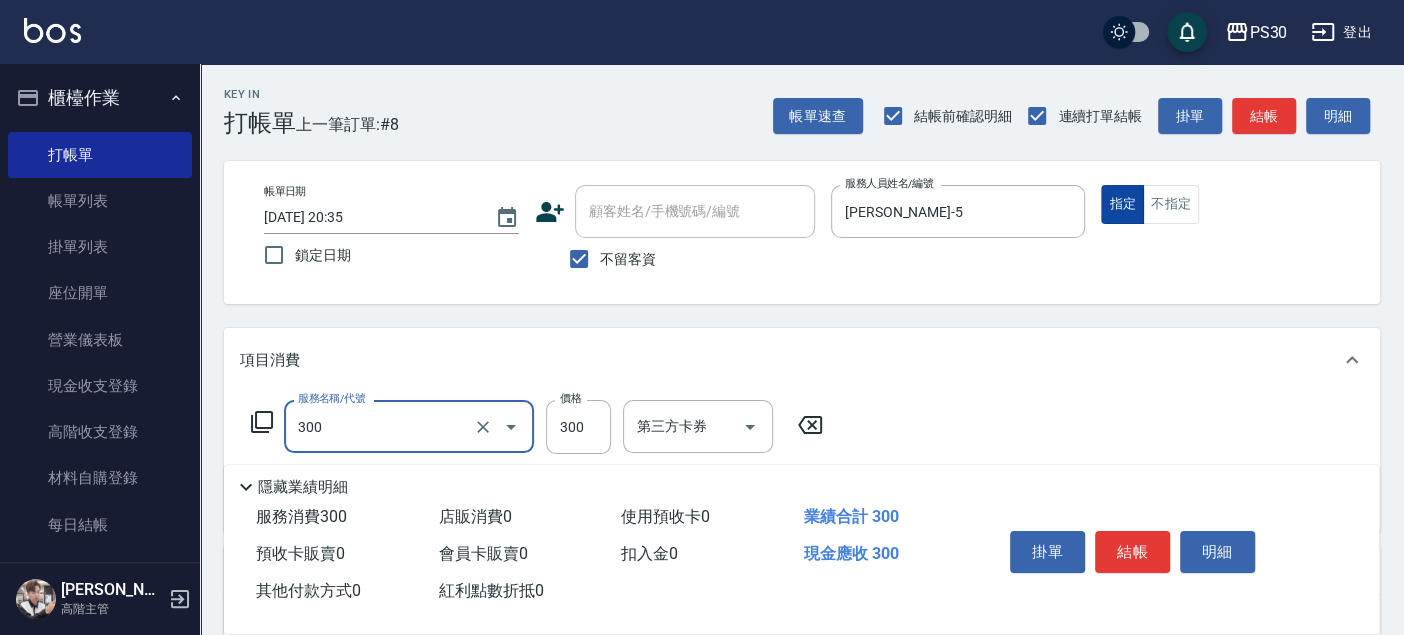 type on "洗剪300(300)" 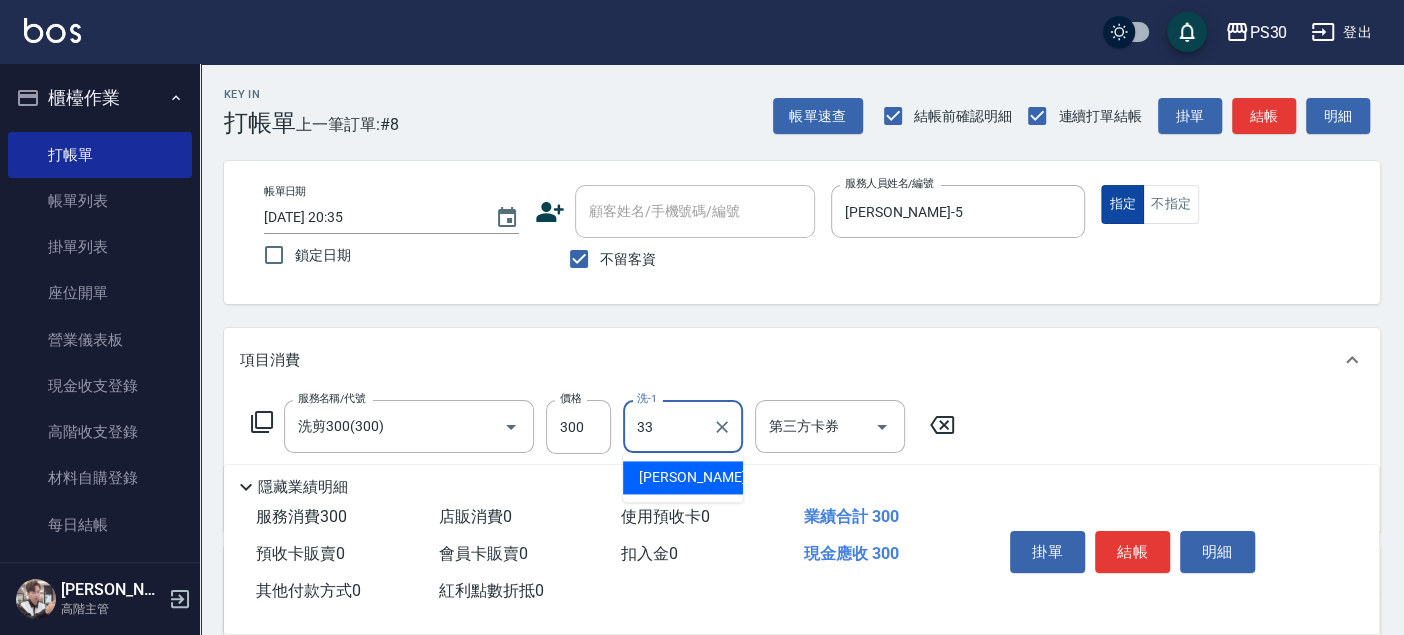 type on "[PERSON_NAME]-33" 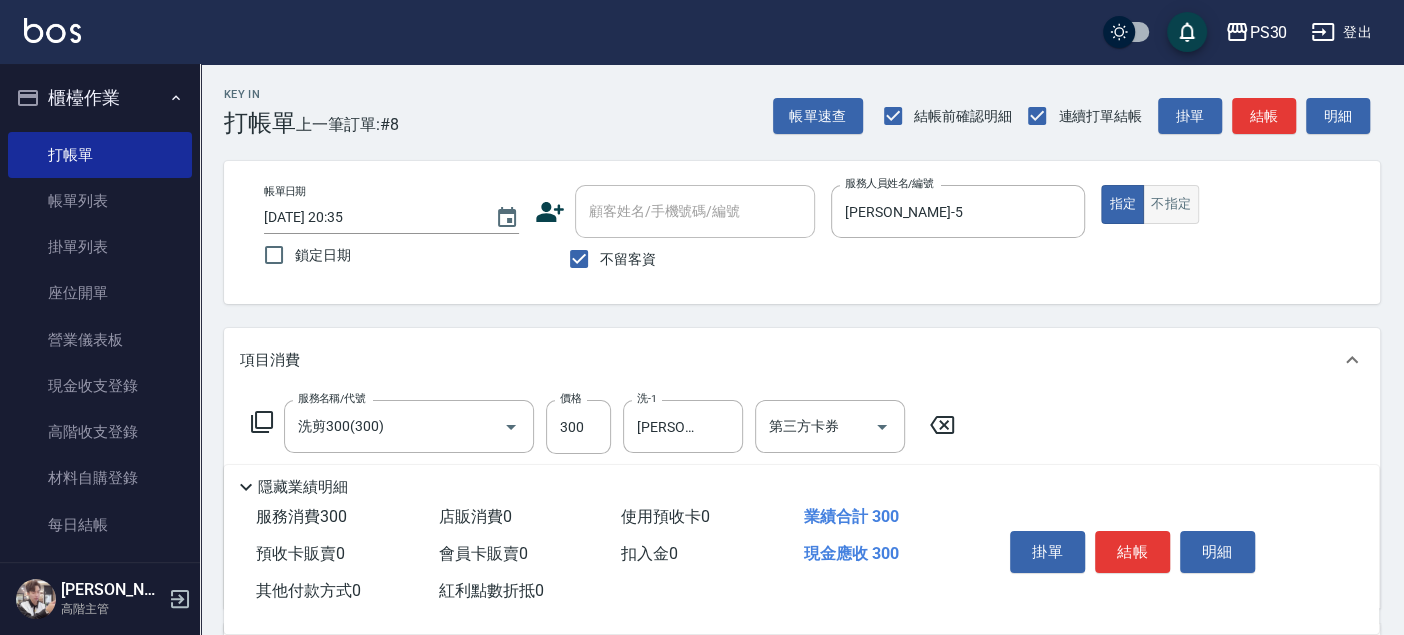 click on "不指定" at bounding box center (1171, 204) 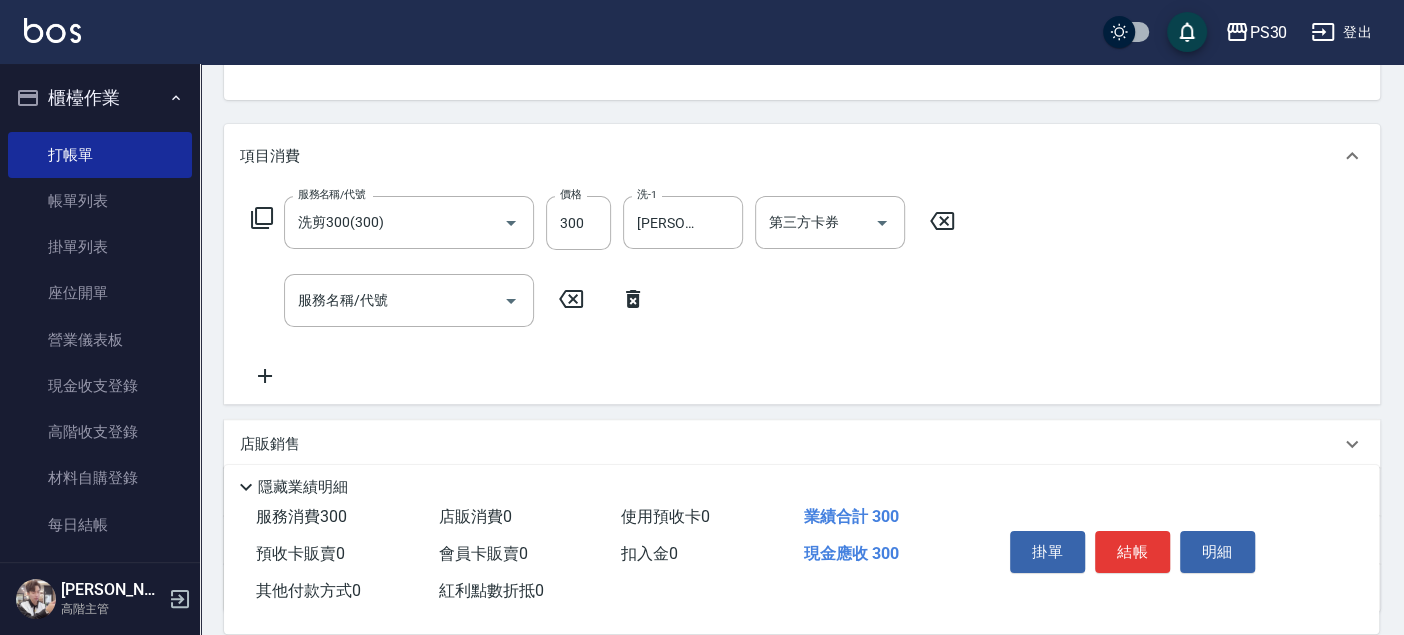 scroll, scrollTop: 222, scrollLeft: 0, axis: vertical 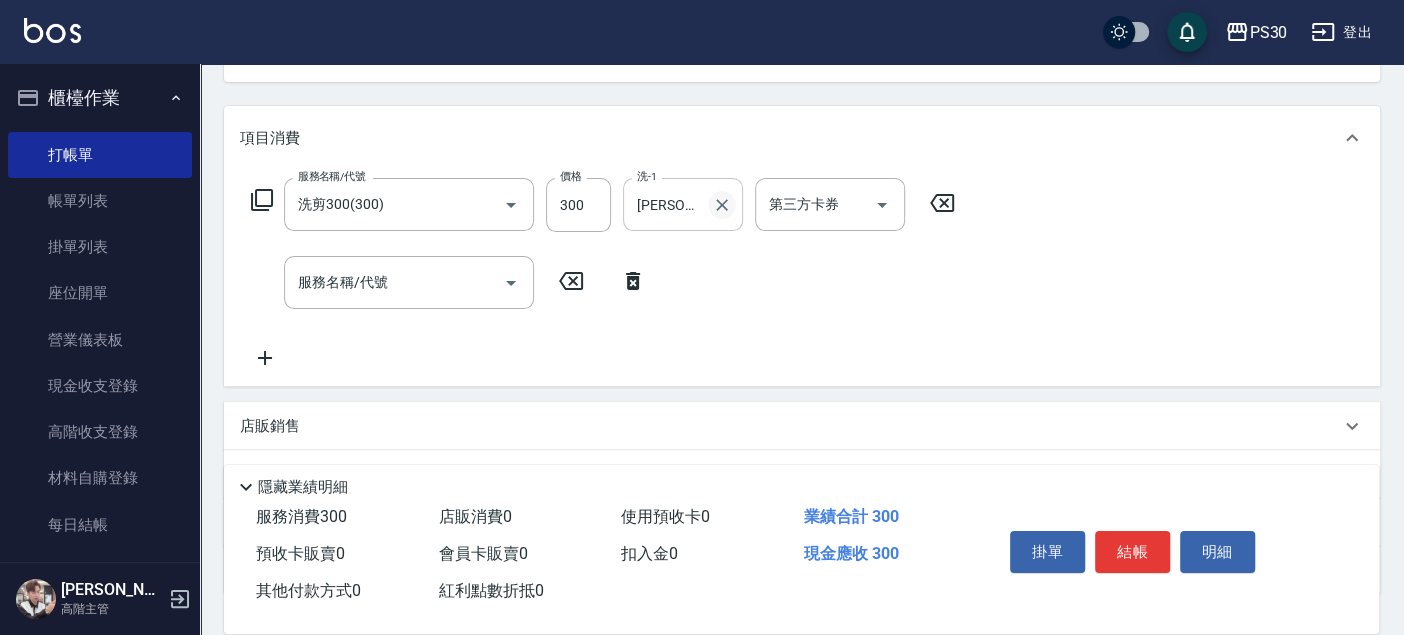 click at bounding box center (722, 205) 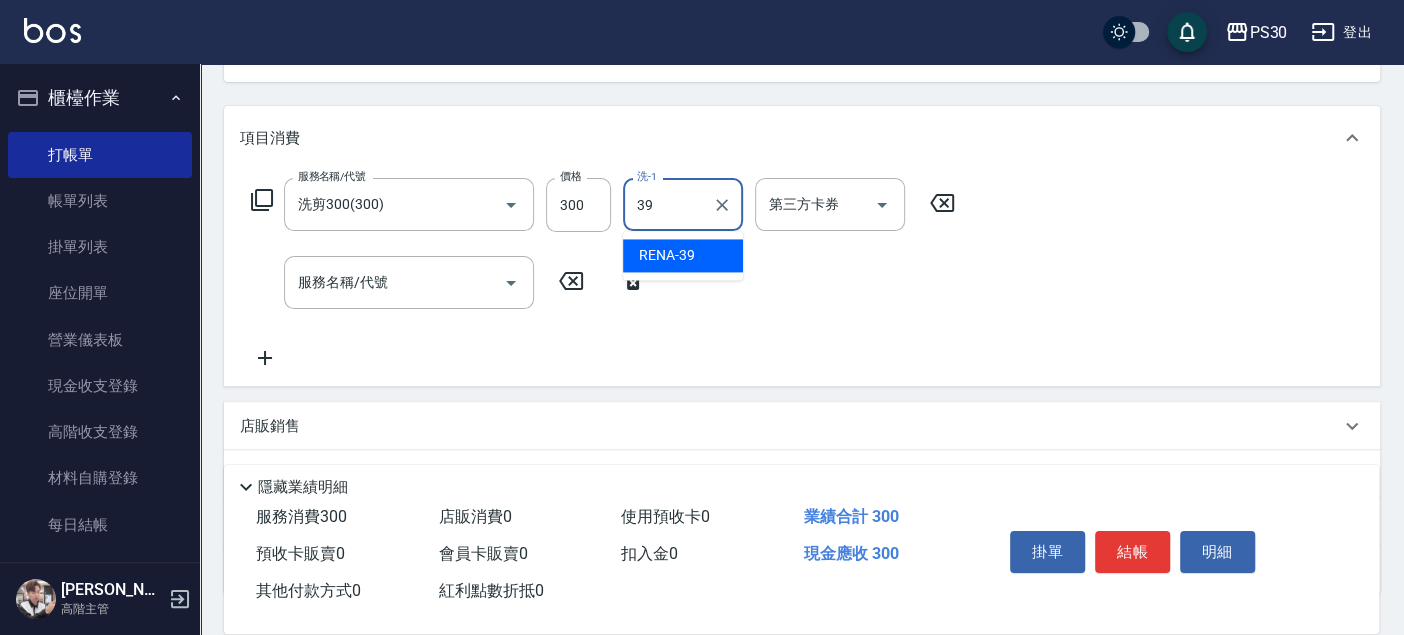 type on "RENA-39" 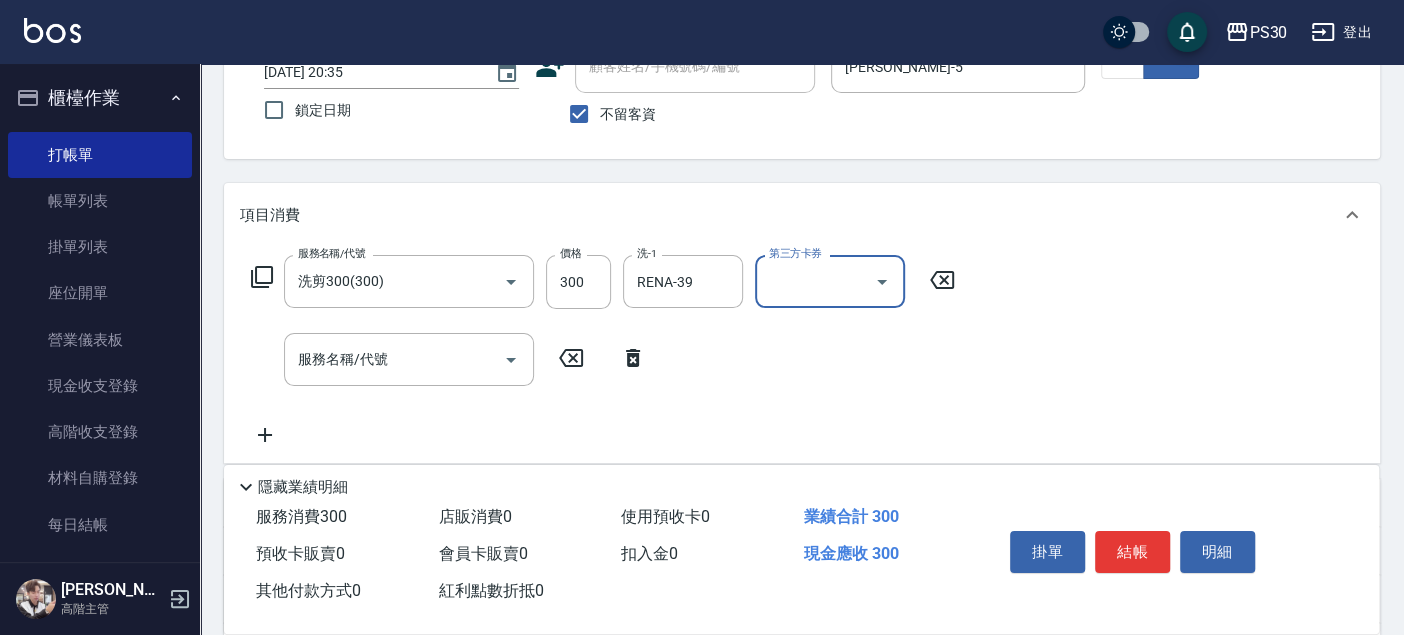 scroll, scrollTop: 111, scrollLeft: 0, axis: vertical 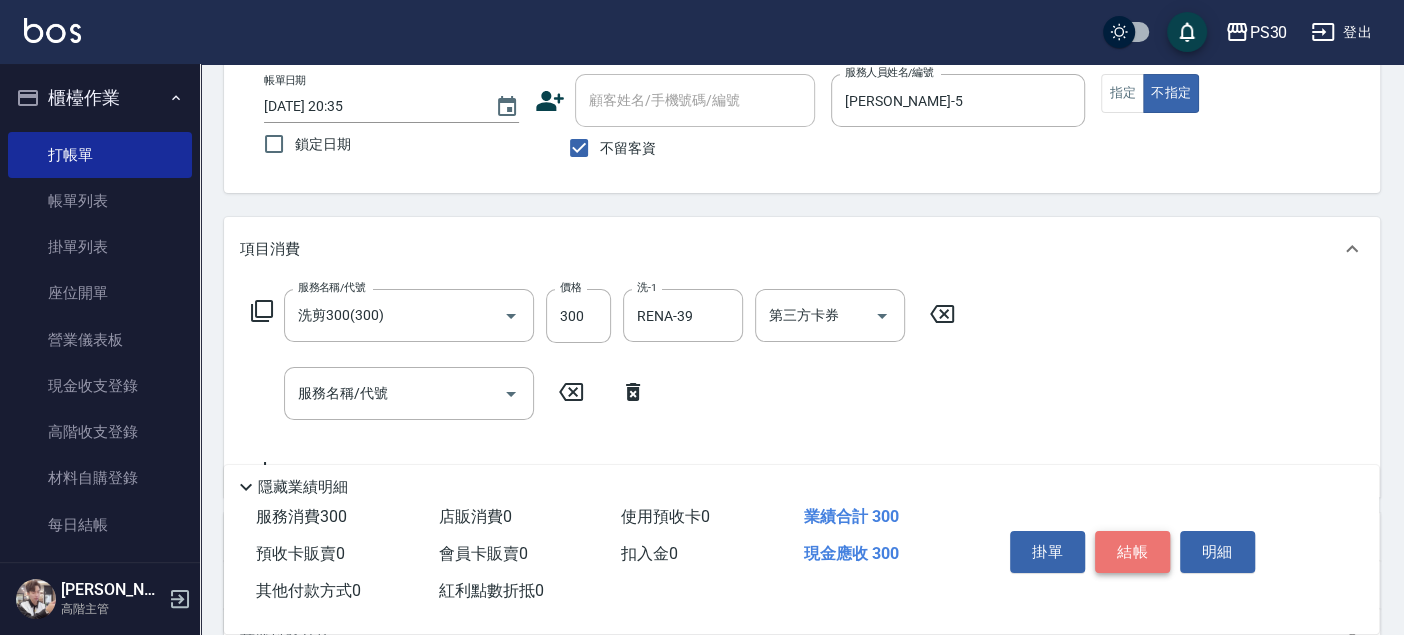 click on "結帳" at bounding box center (1132, 552) 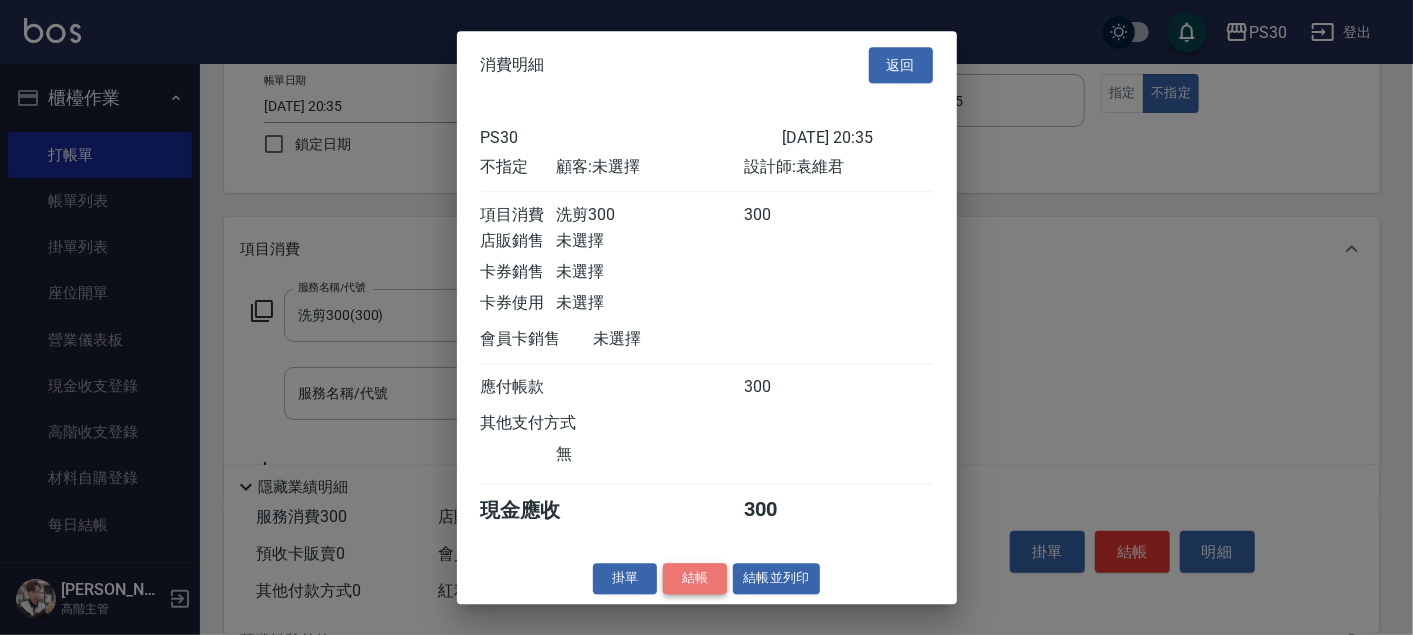 click on "結帳" at bounding box center (695, 578) 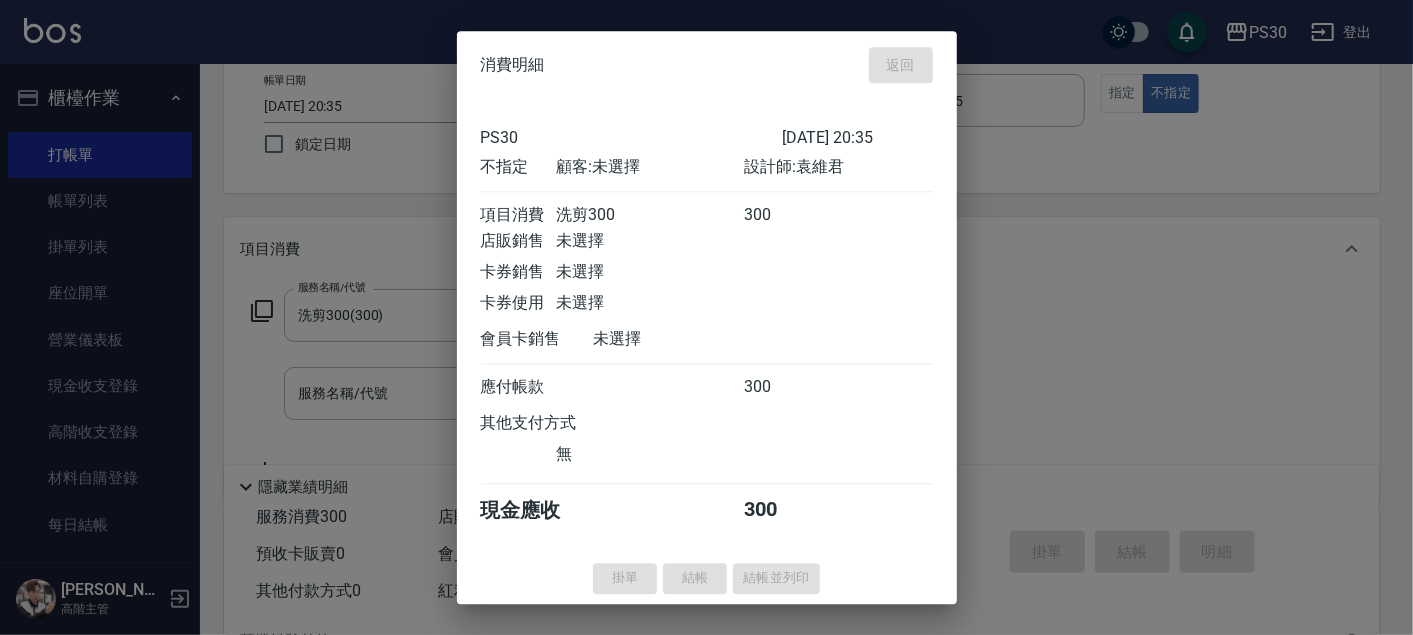 type on "[DATE] 20:36" 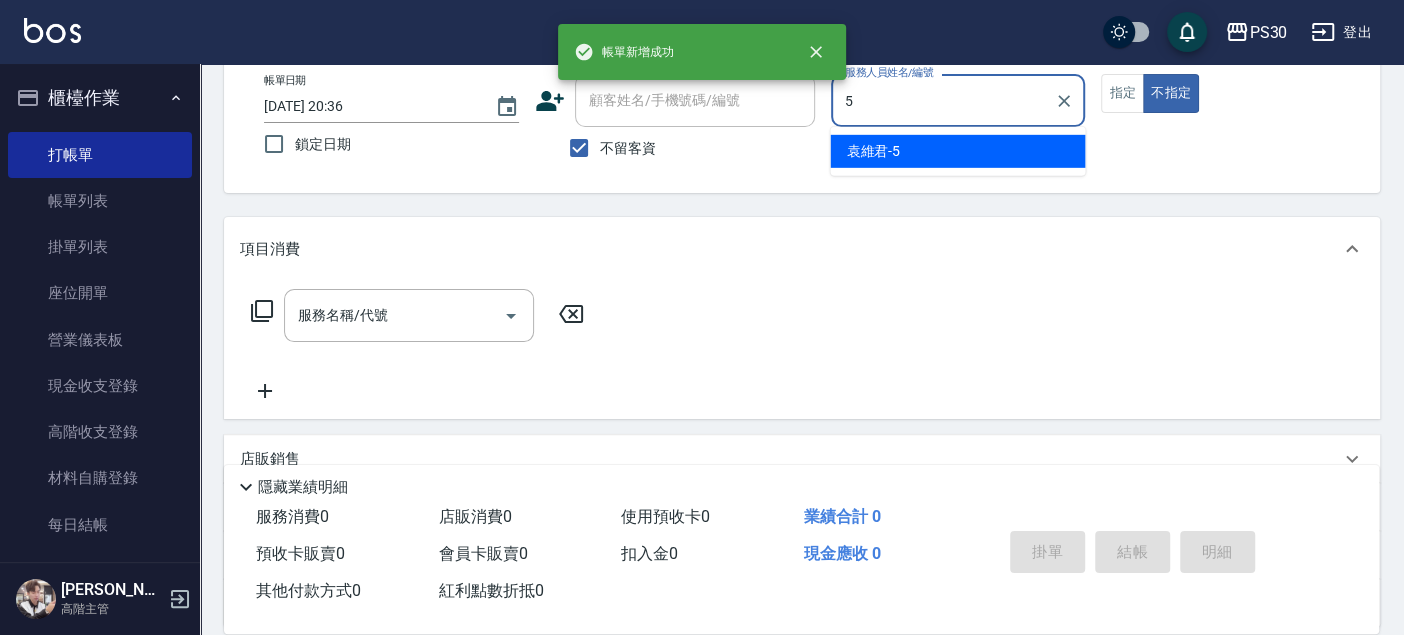 type on "[PERSON_NAME]-5" 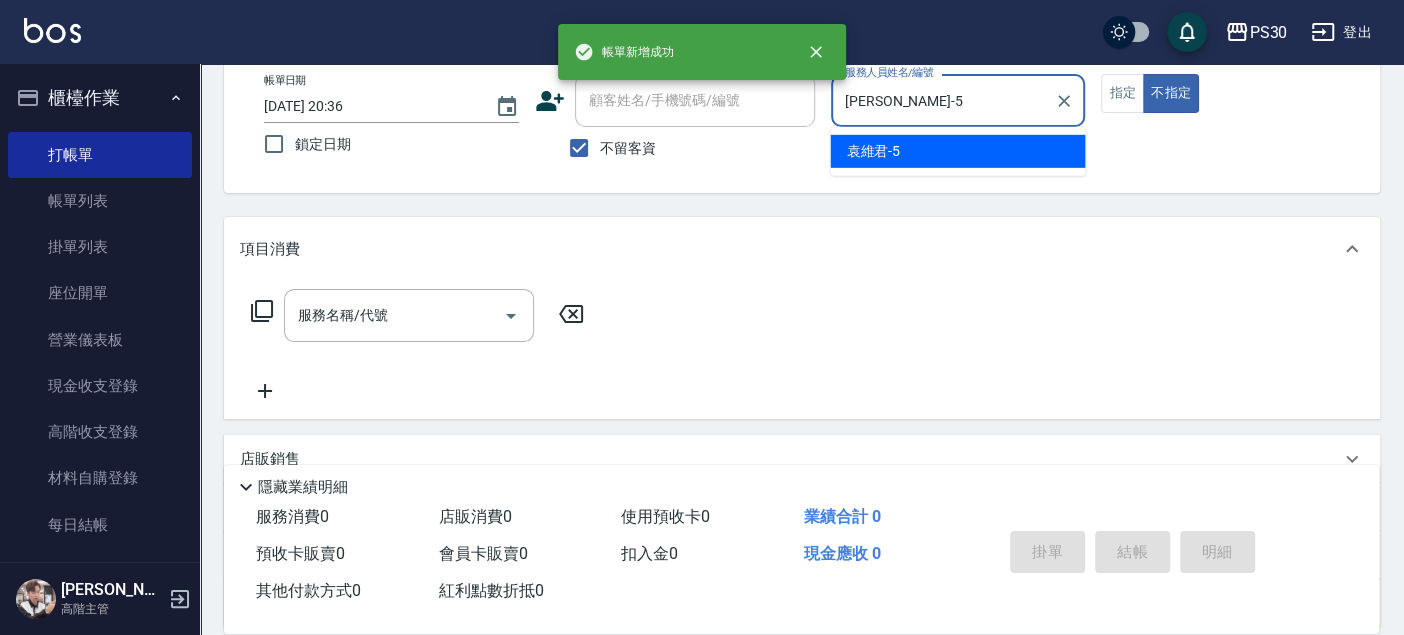 type on "false" 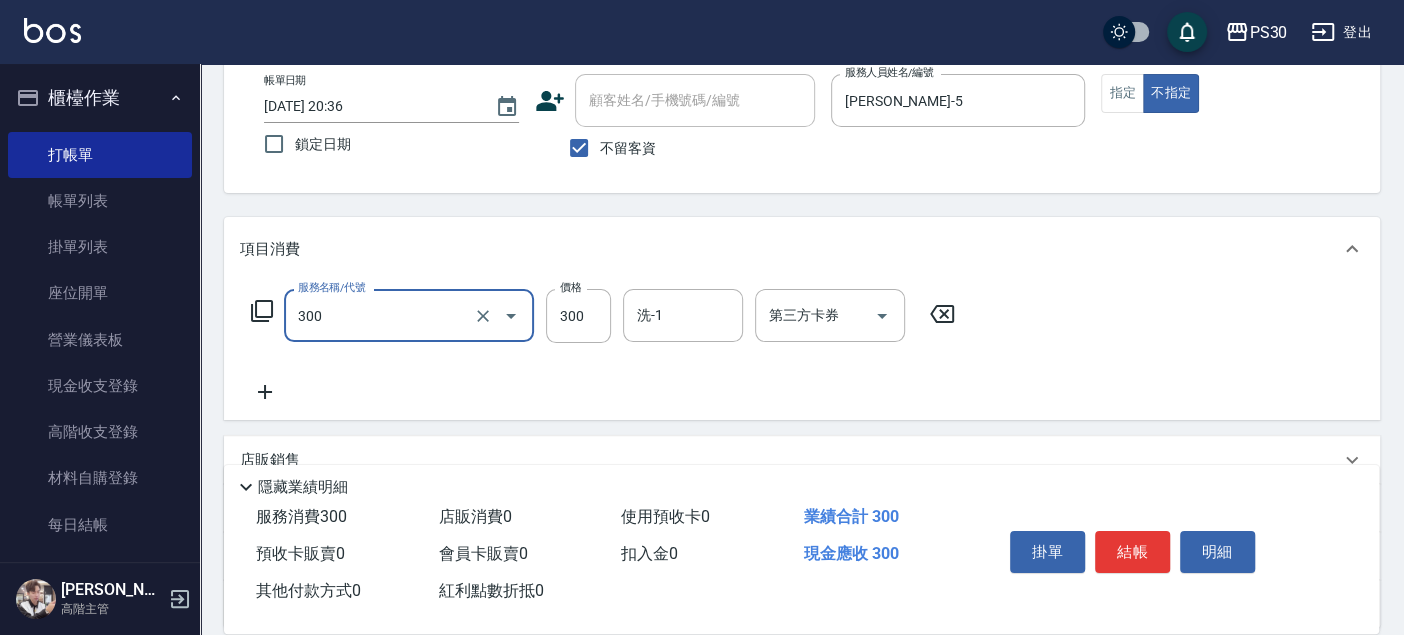 type on "洗剪300(300)" 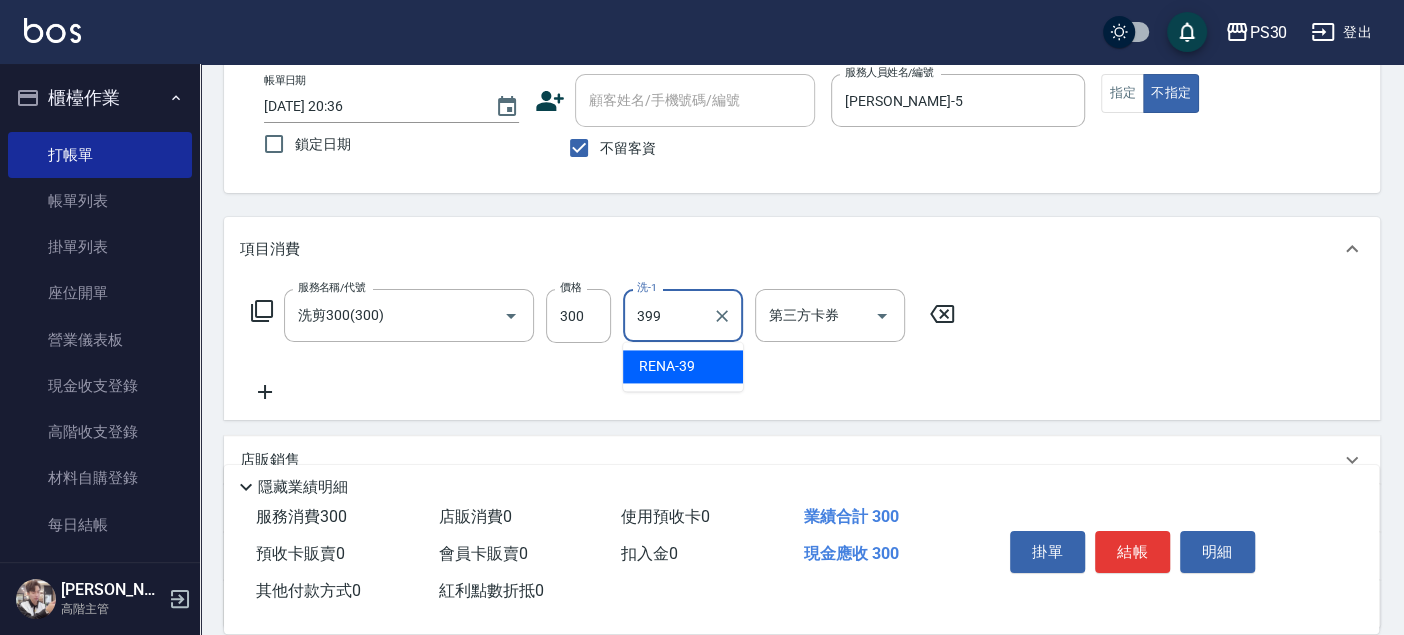type on "399" 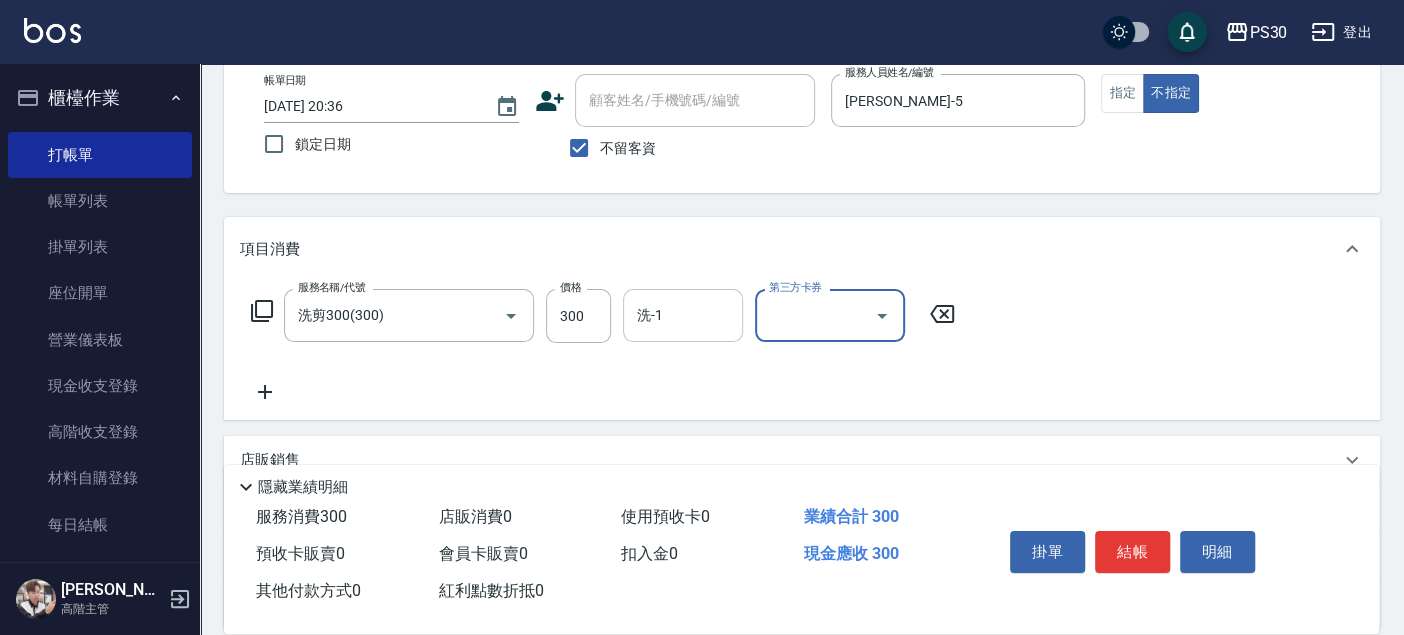 click on "洗-1" at bounding box center (683, 315) 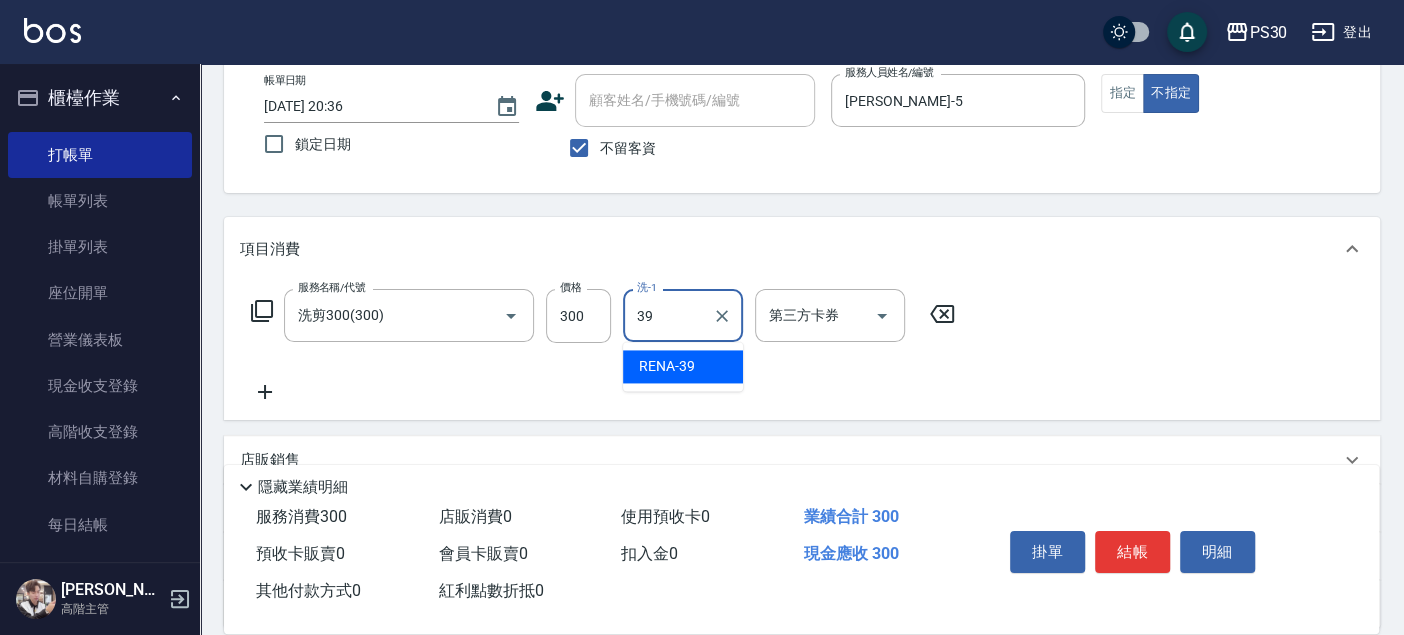 type on "RENA-39" 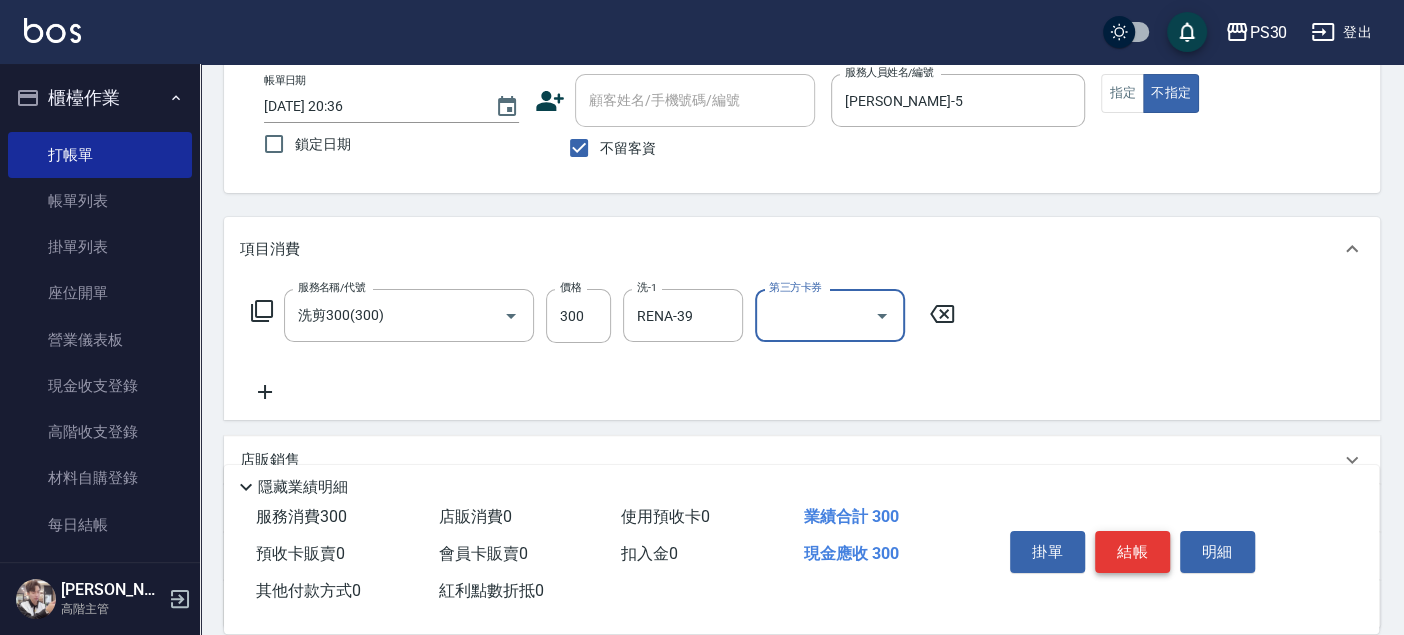 click on "結帳" at bounding box center (1132, 552) 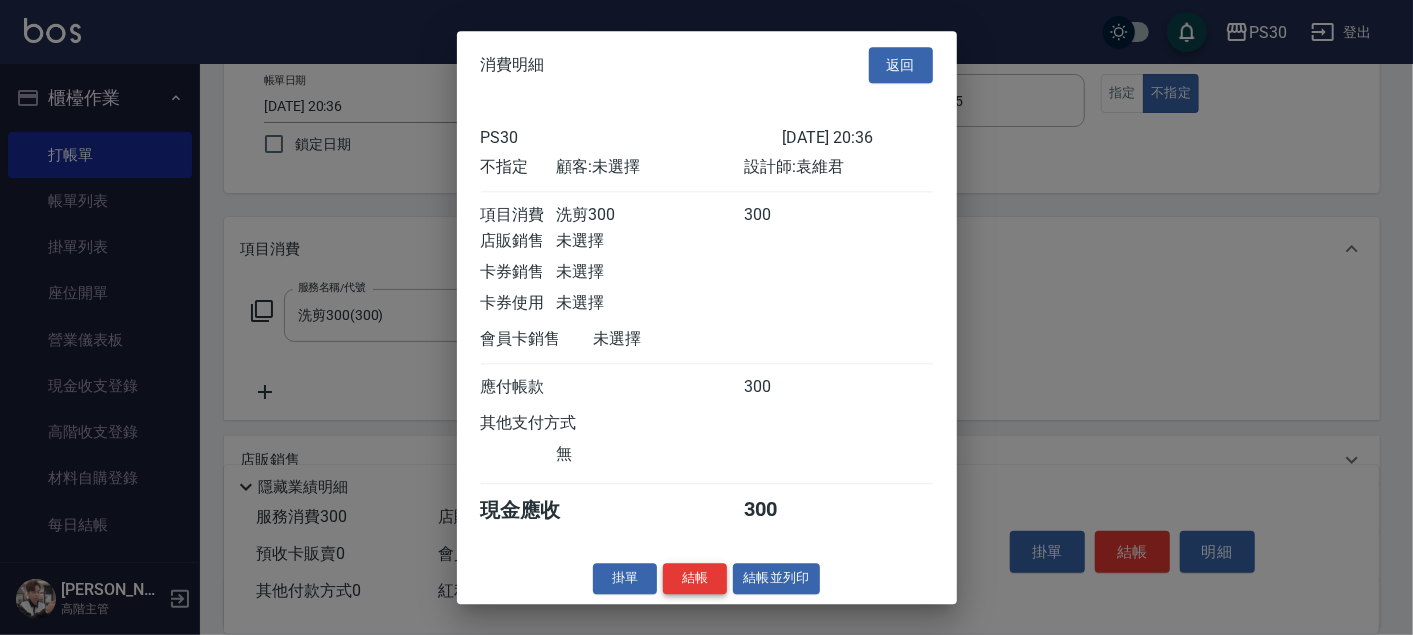 click on "結帳" at bounding box center (695, 578) 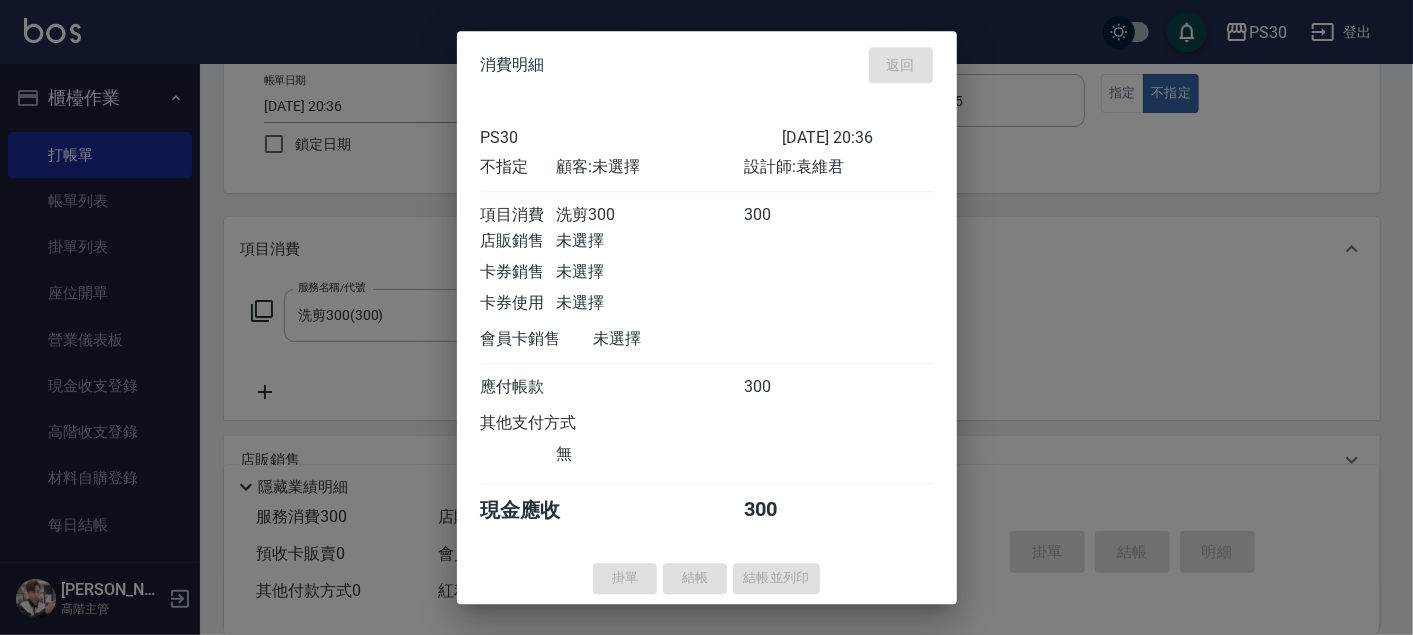 type 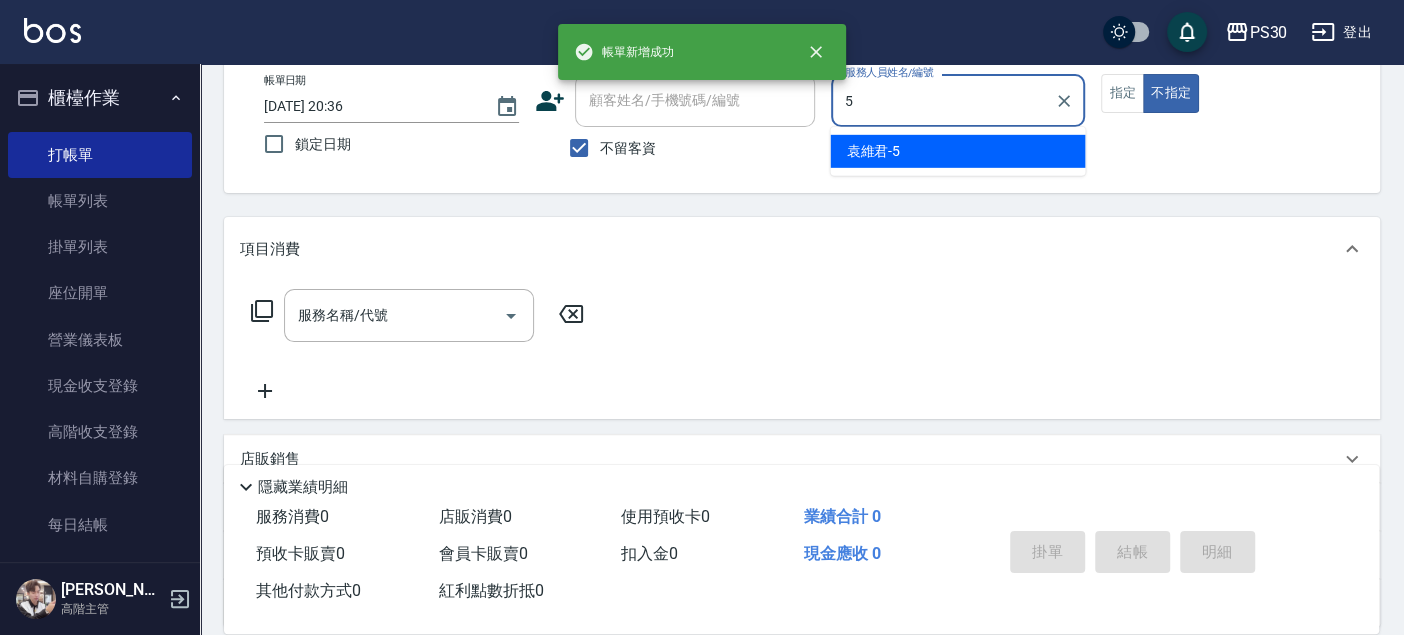 type on "[PERSON_NAME]-5" 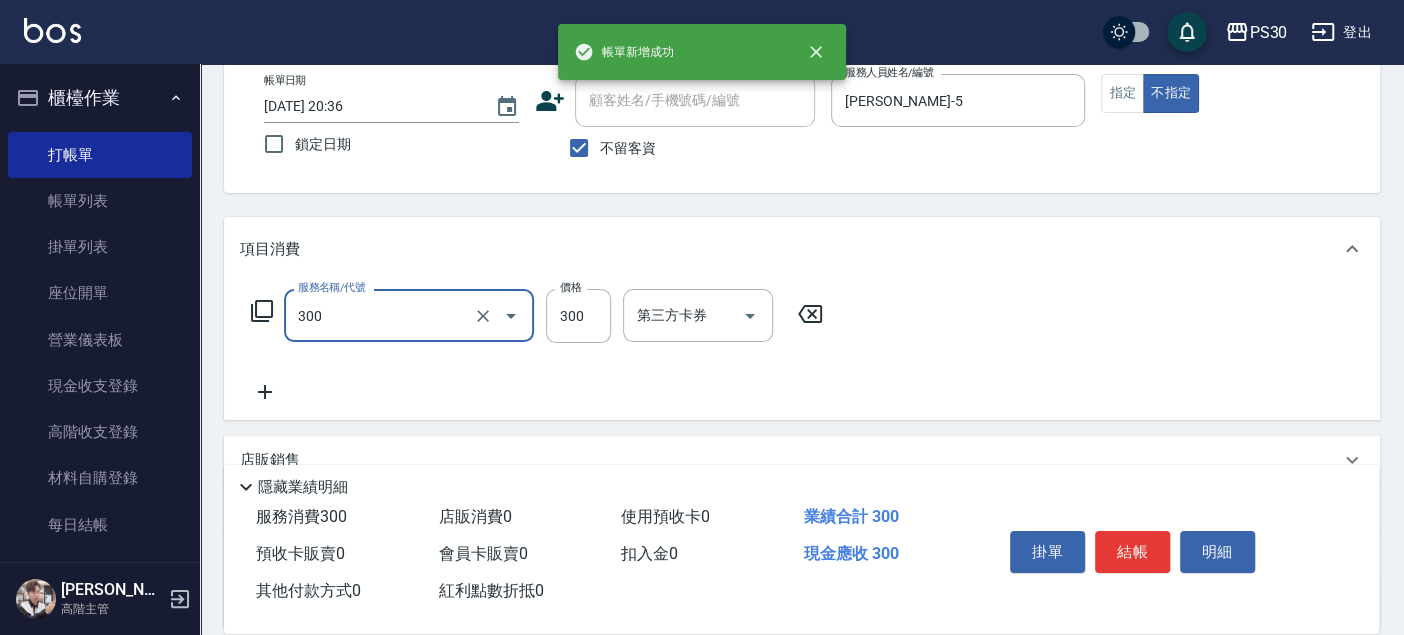 type on "洗剪300(300)" 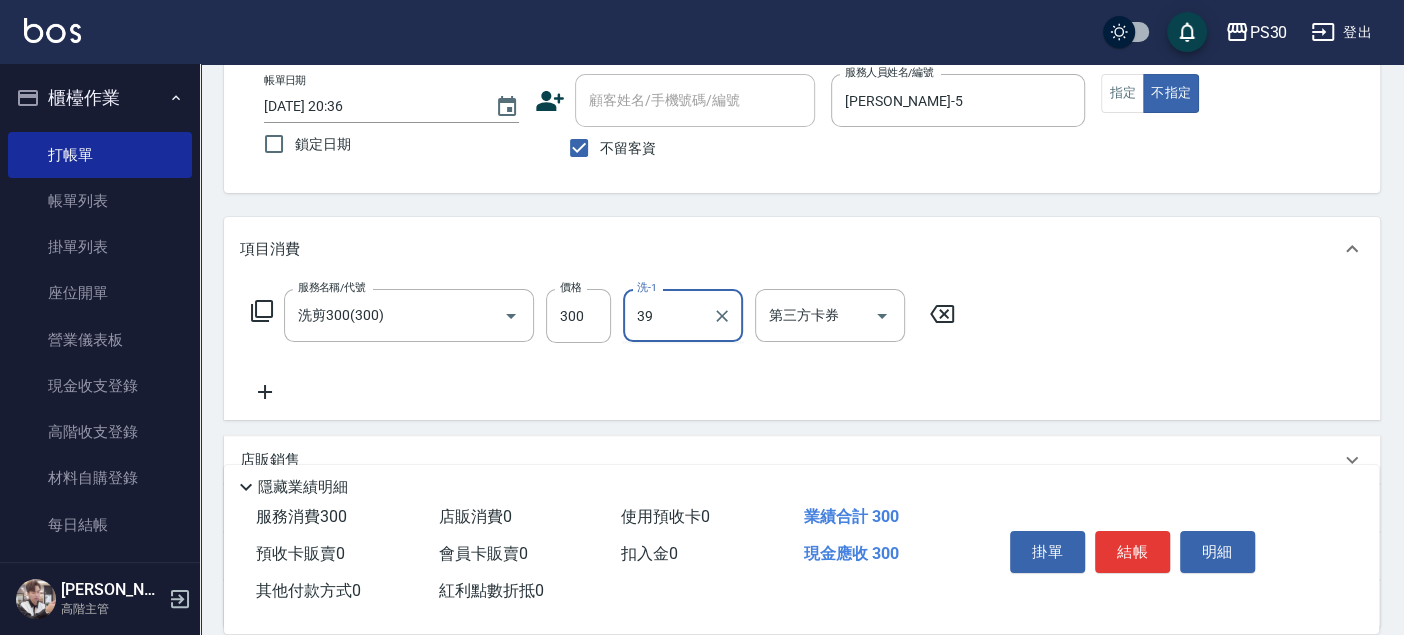 type on "RENA-39" 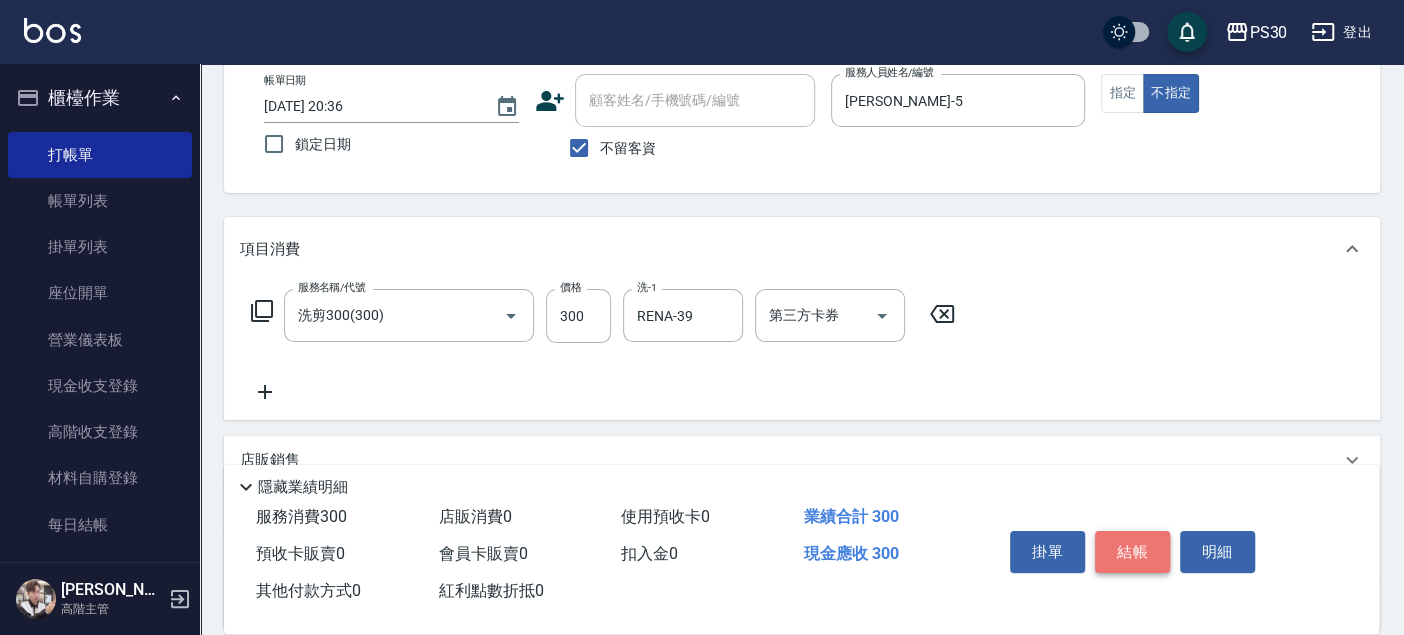 click on "結帳" at bounding box center [1132, 552] 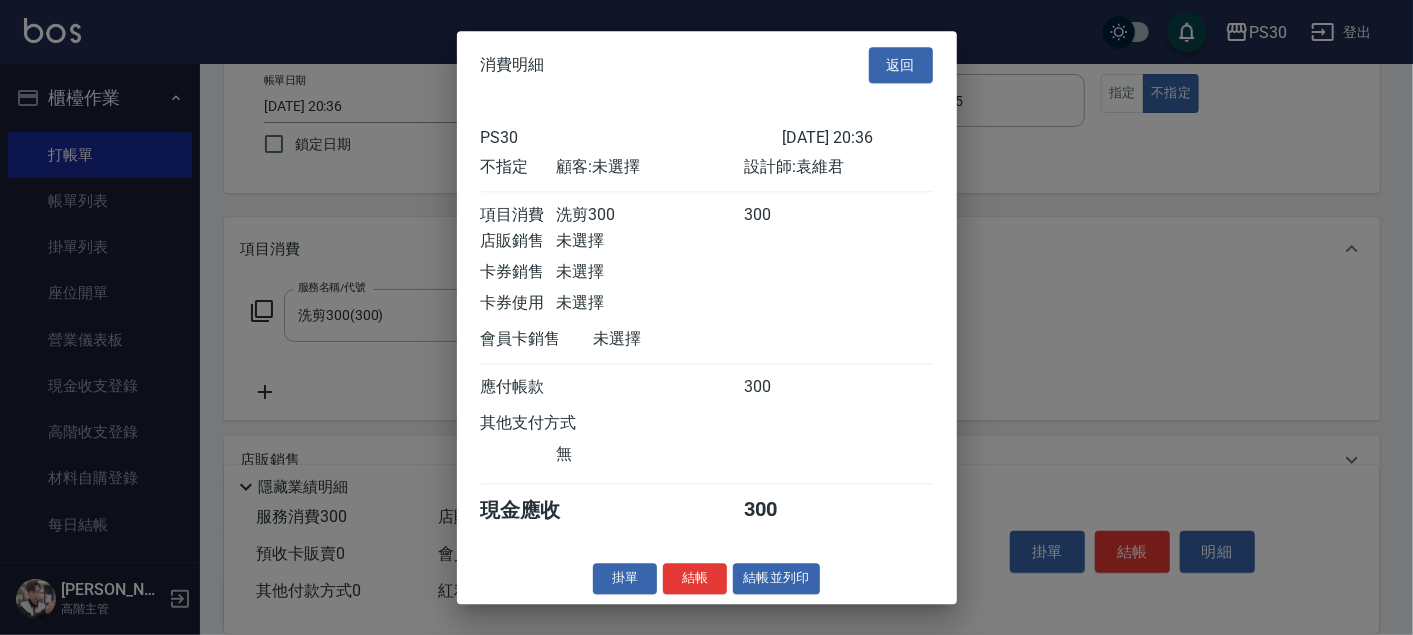 click on "結帳" at bounding box center [695, 578] 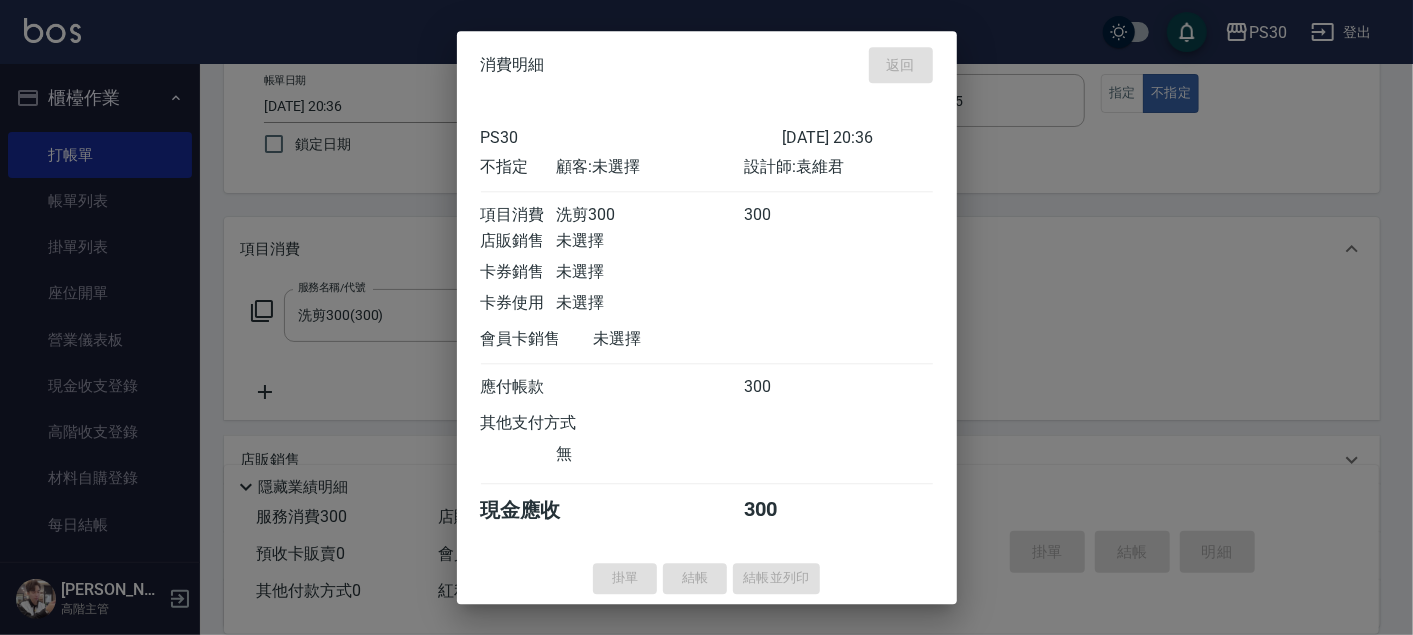 type 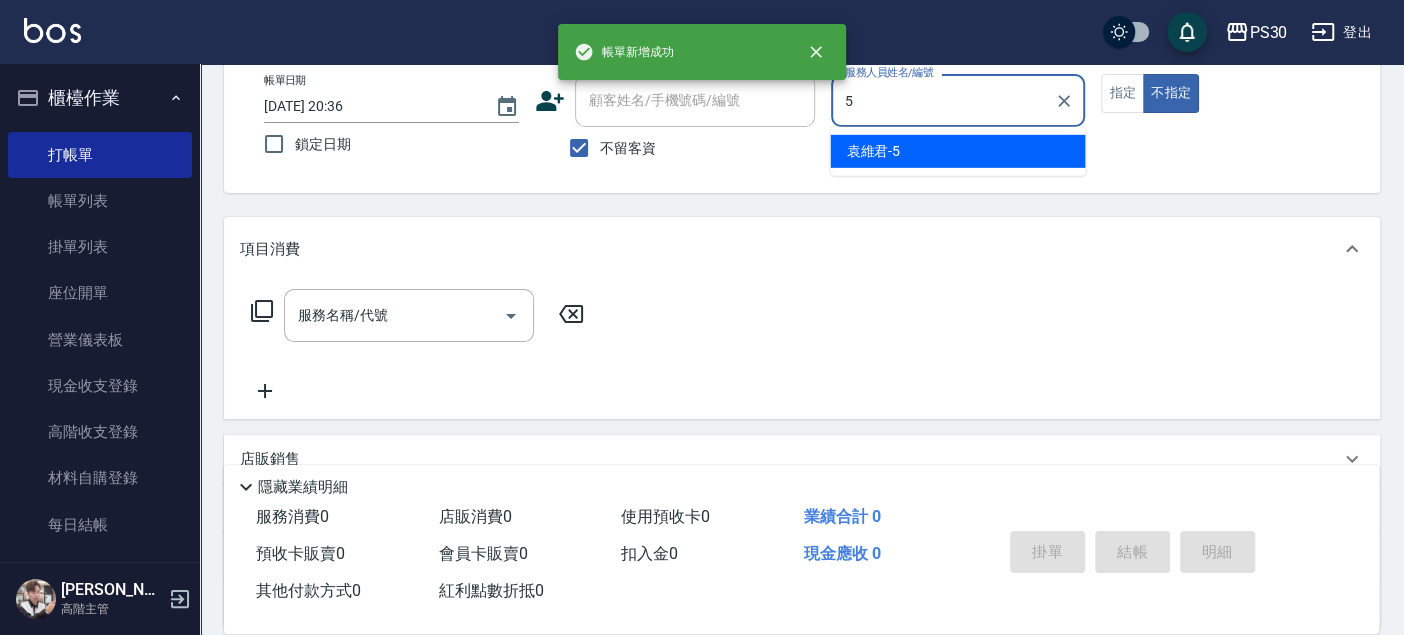 type on "[PERSON_NAME]-5" 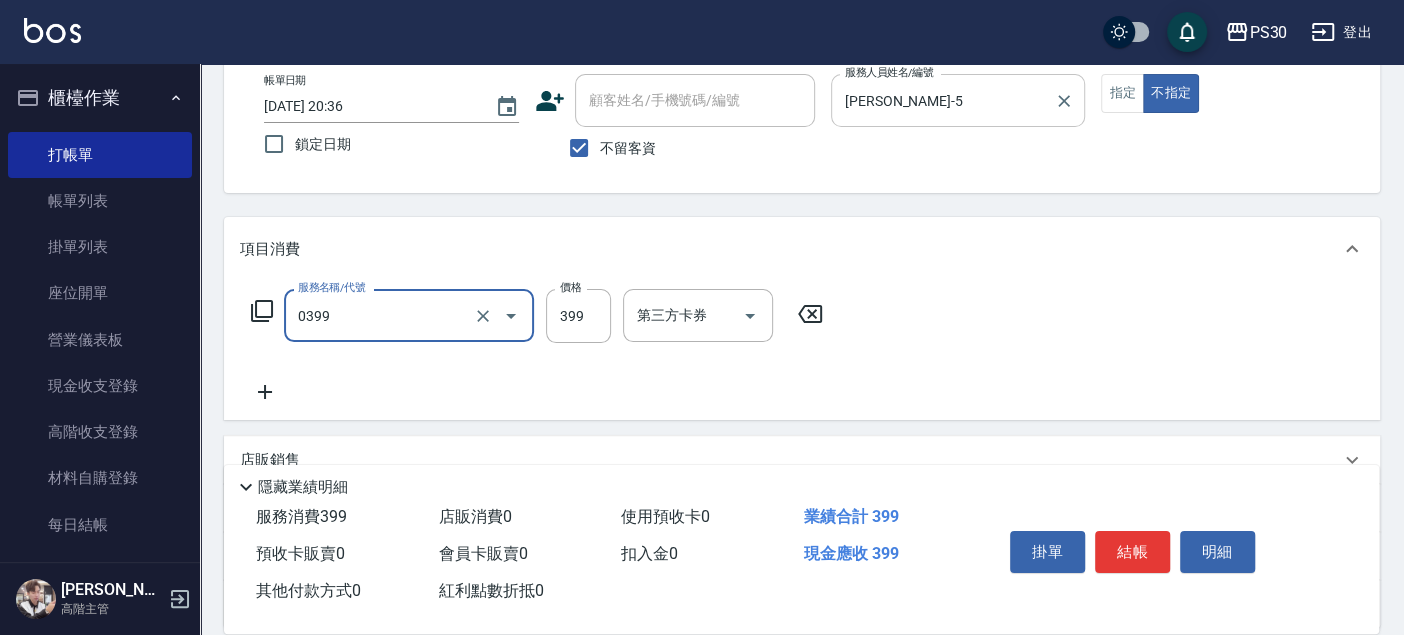 type on "海鹽洗(0399)" 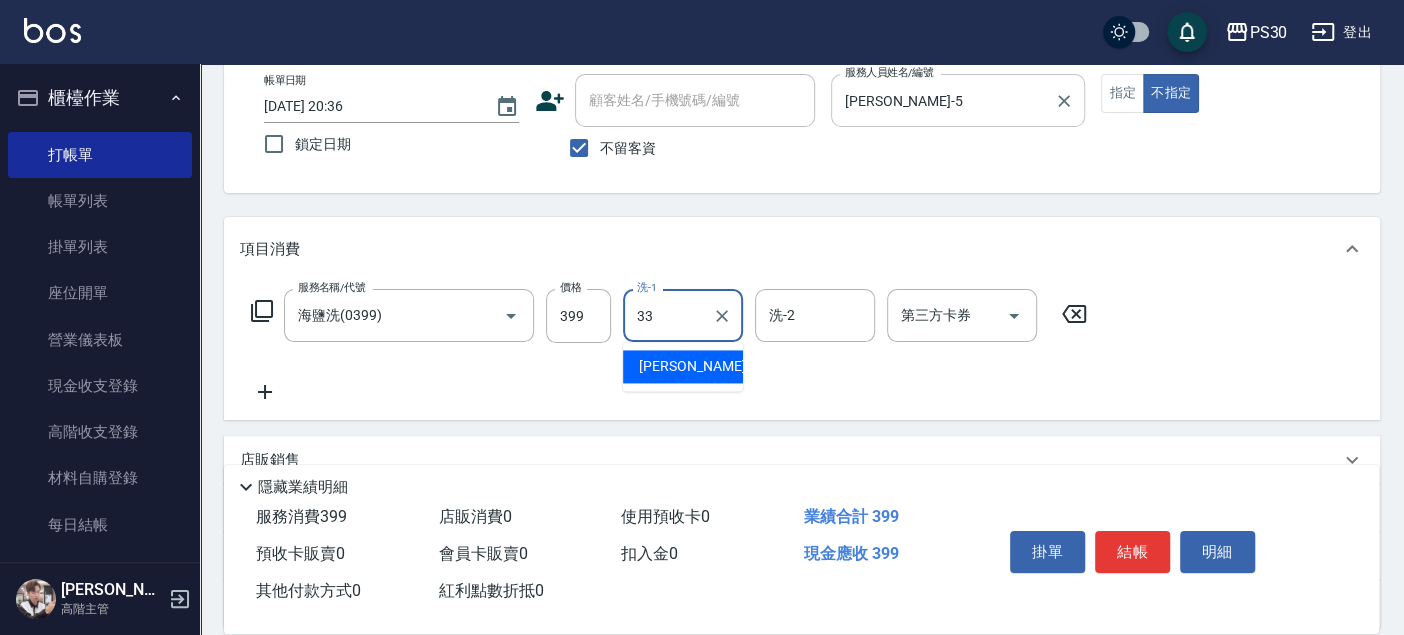 type on "[PERSON_NAME]-33" 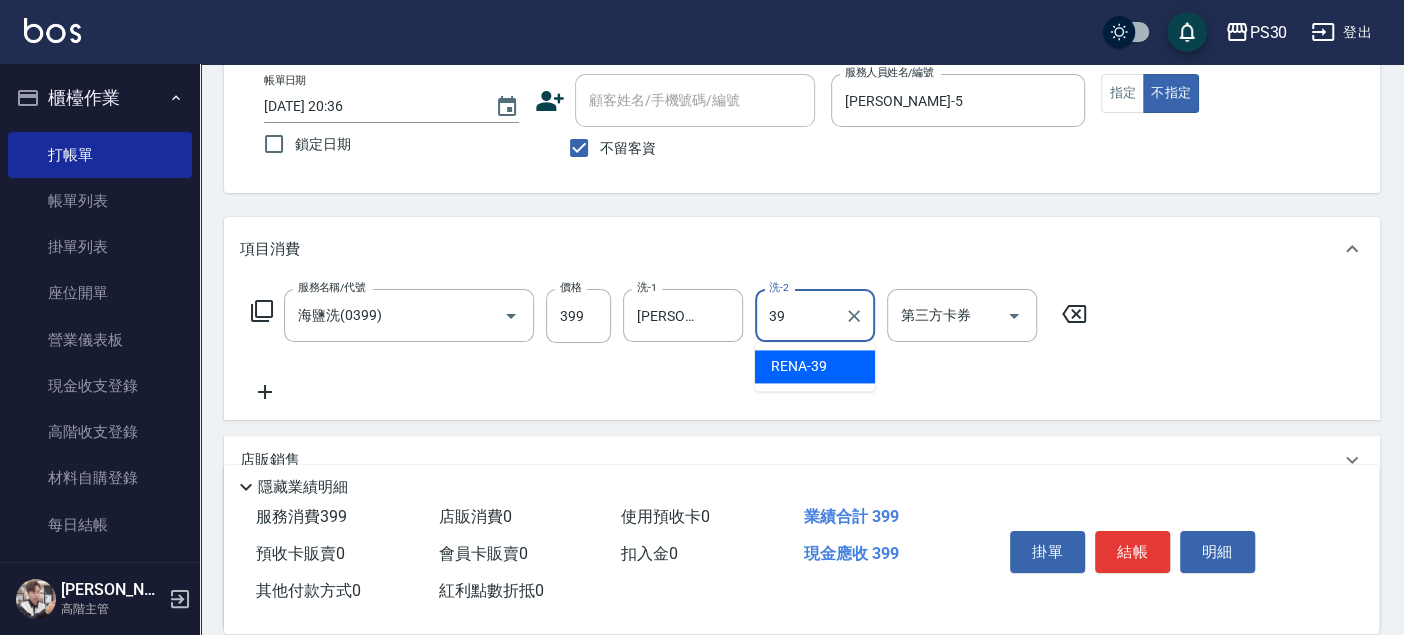 type on "RENA-39" 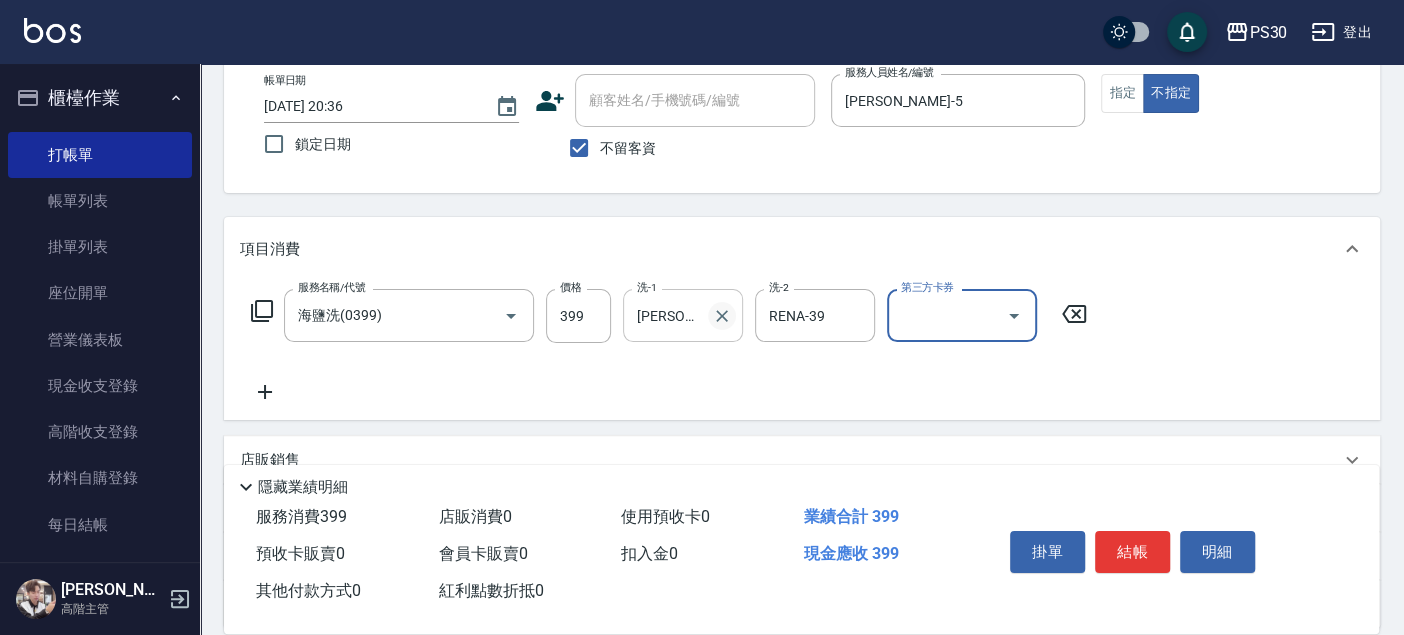 click 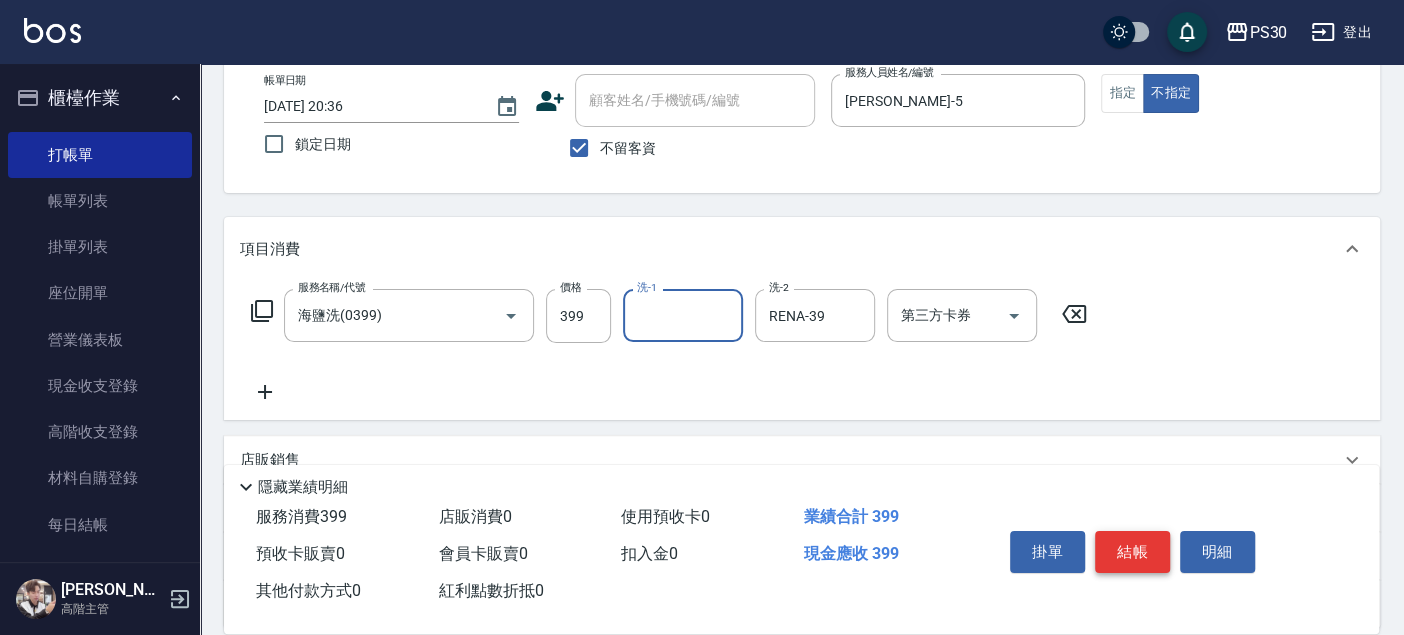click on "結帳" at bounding box center (1132, 552) 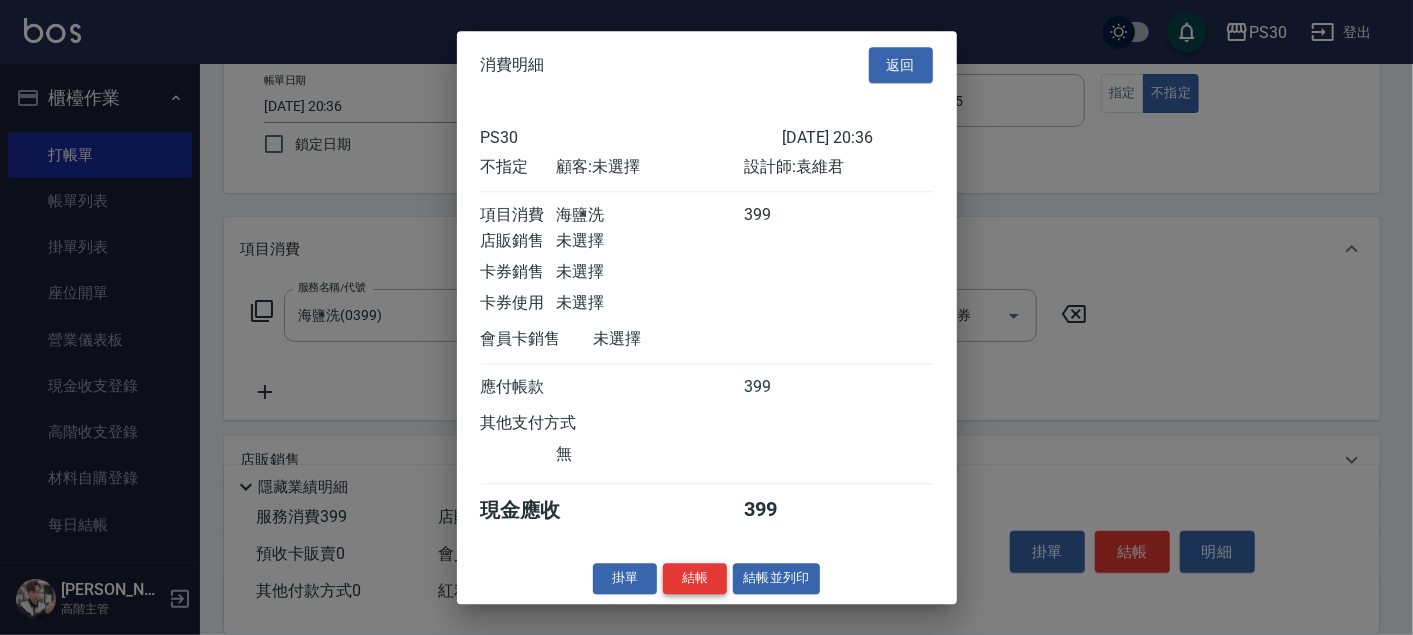 click on "結帳" at bounding box center (695, 578) 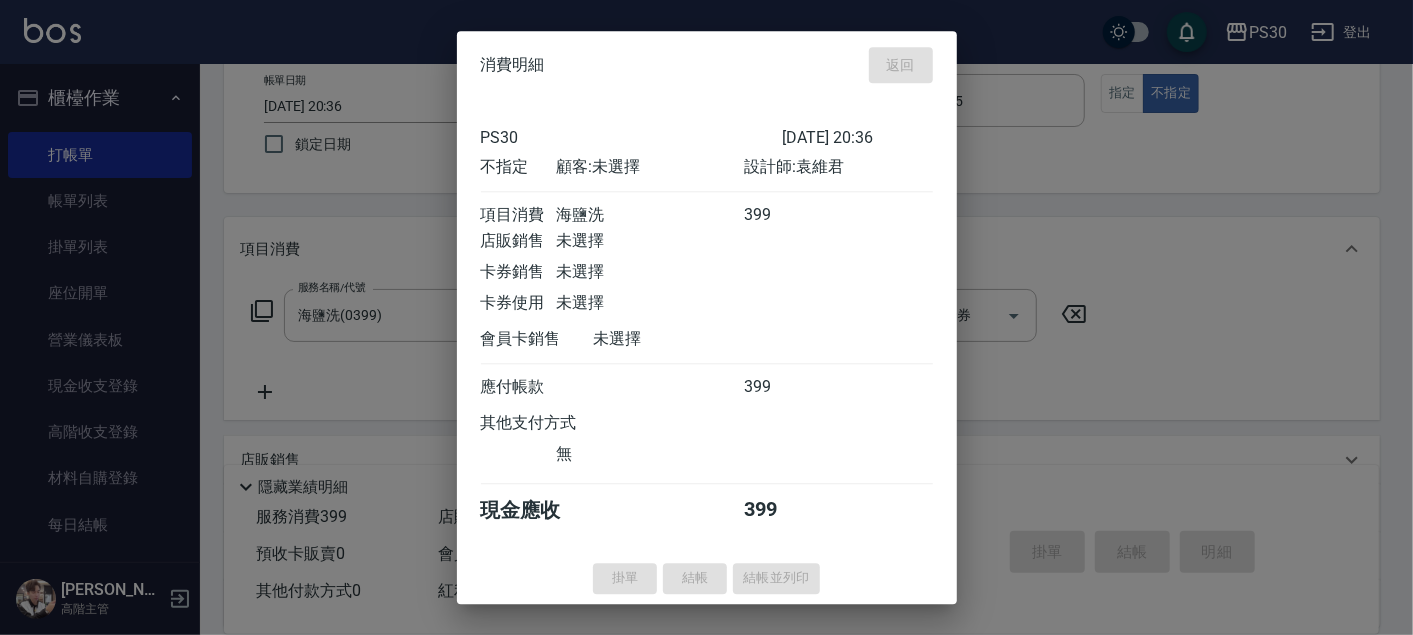 type 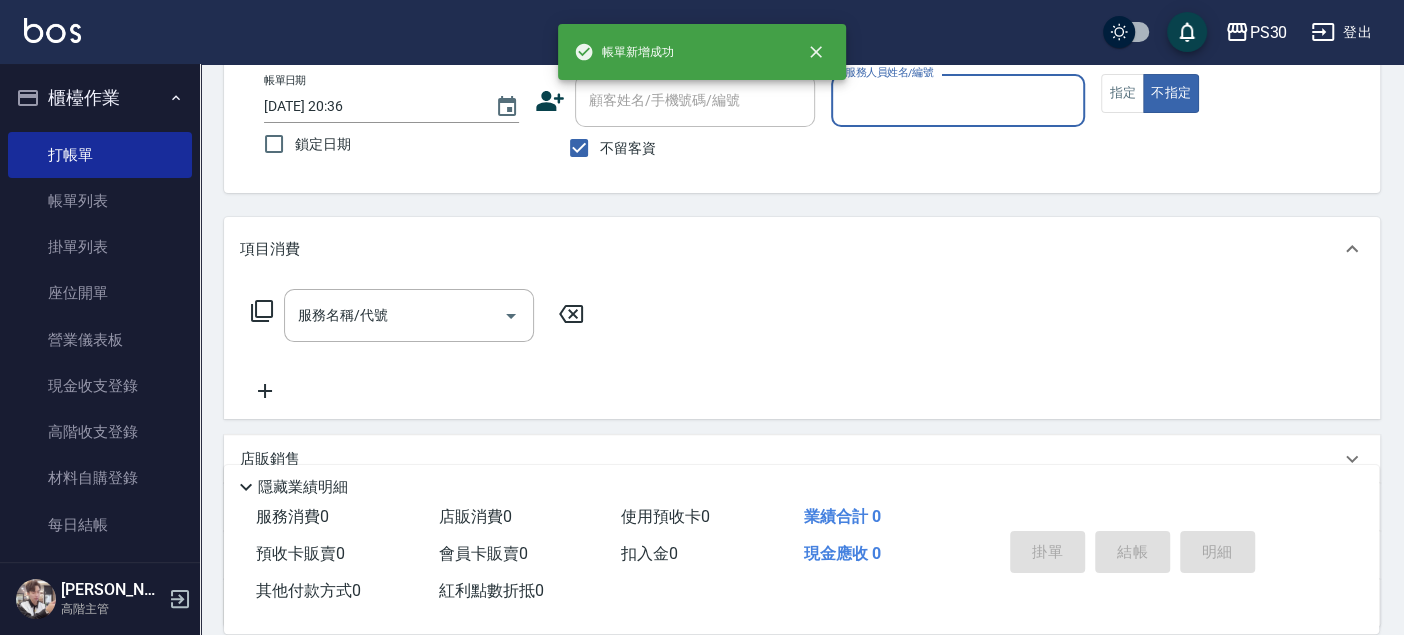 click on "不留客資" at bounding box center (628, 148) 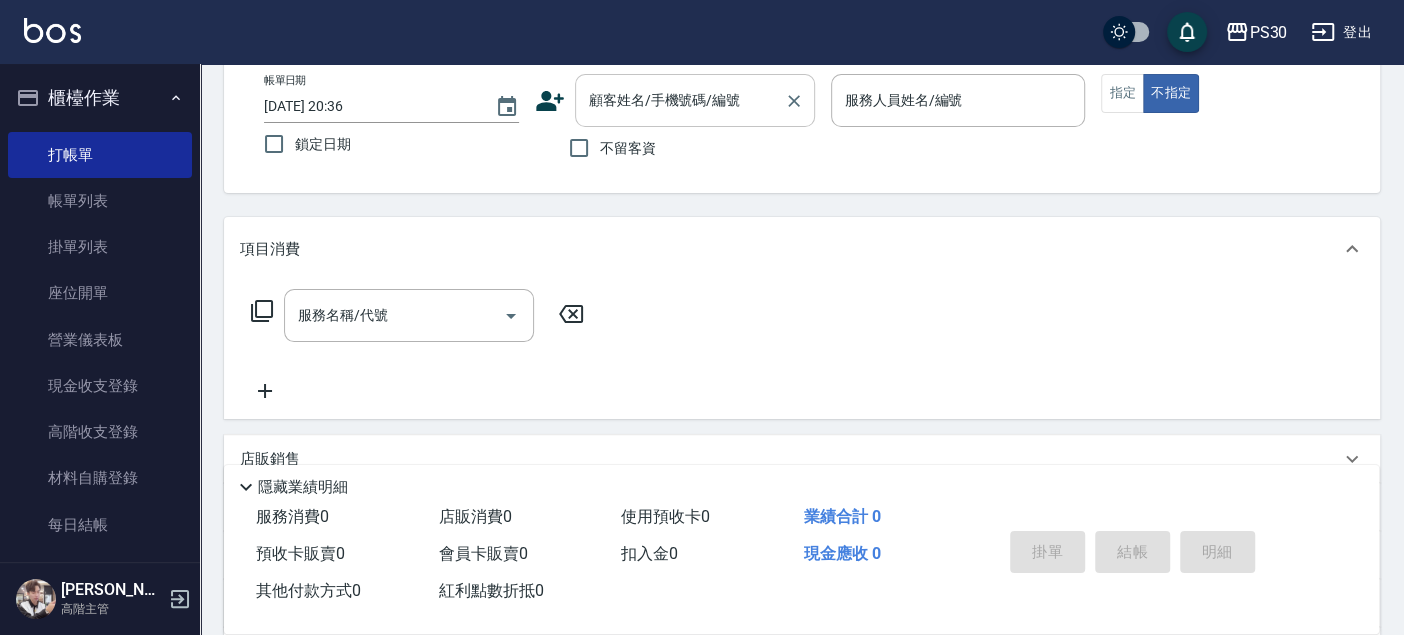 click on "顧客姓名/手機號碼/編號" at bounding box center [680, 100] 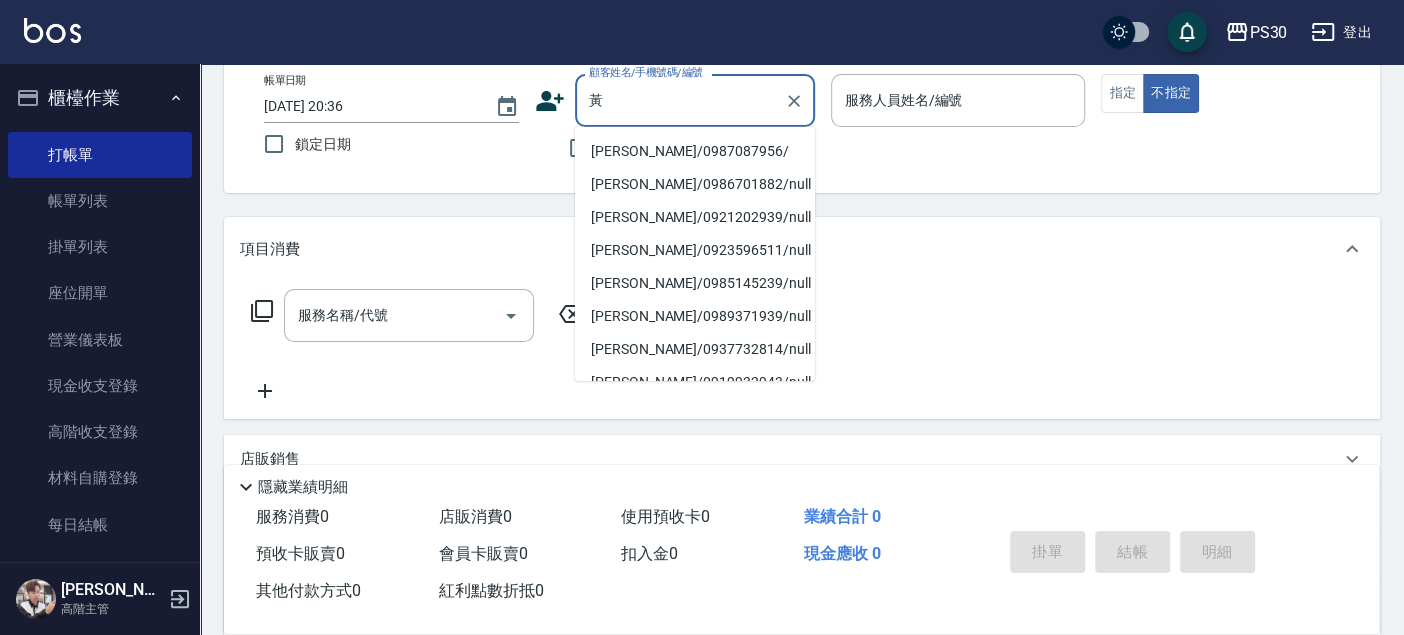 click on "[PERSON_NAME]/0987087956/" at bounding box center (695, 151) 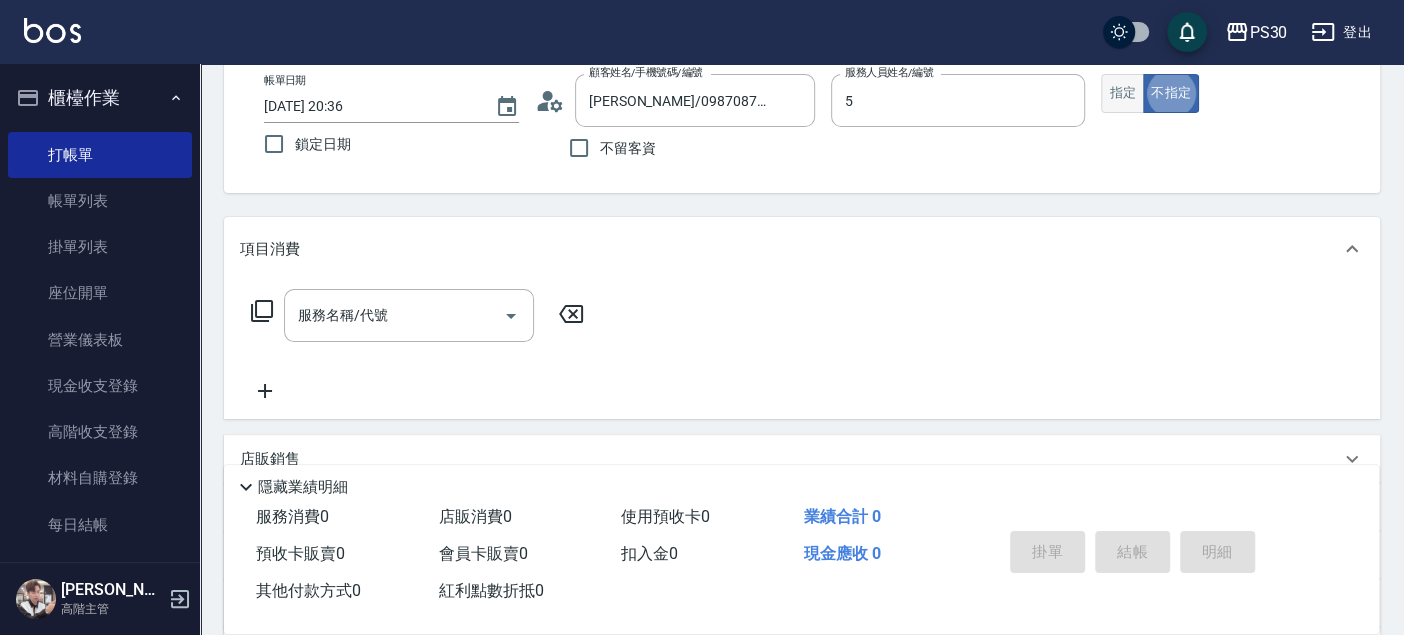 type on "[PERSON_NAME]-5" 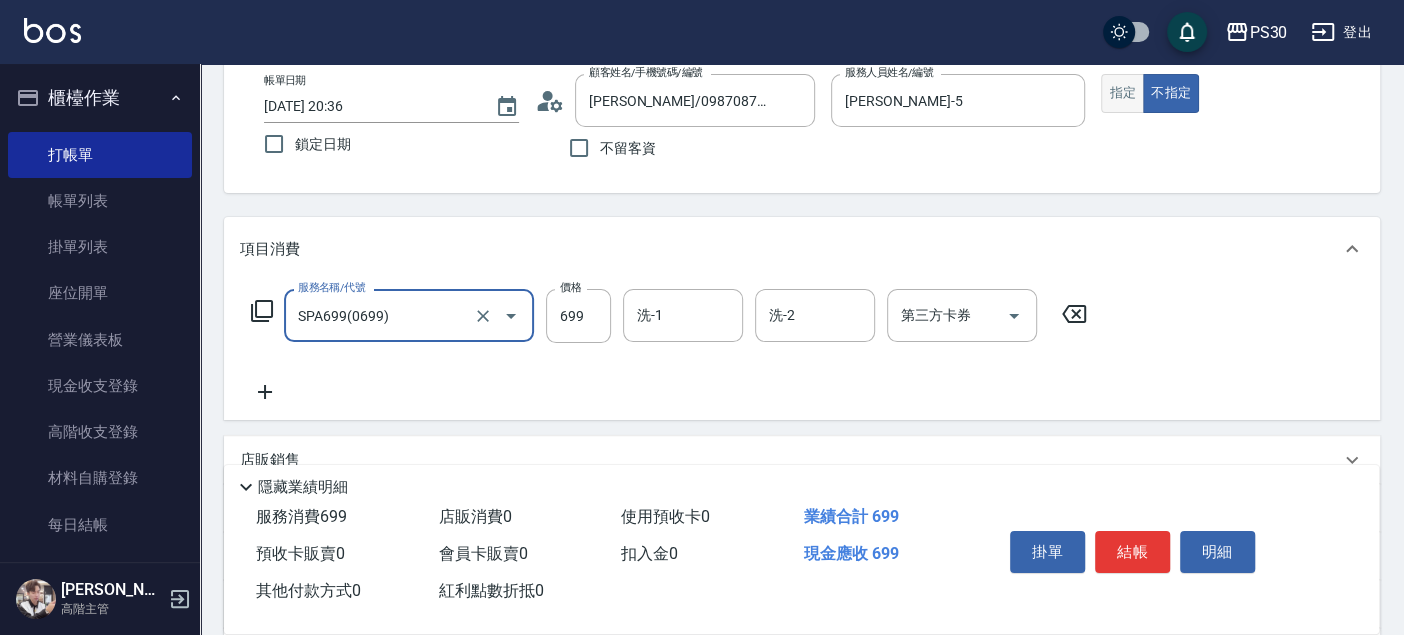 type on "SPA699(0699)" 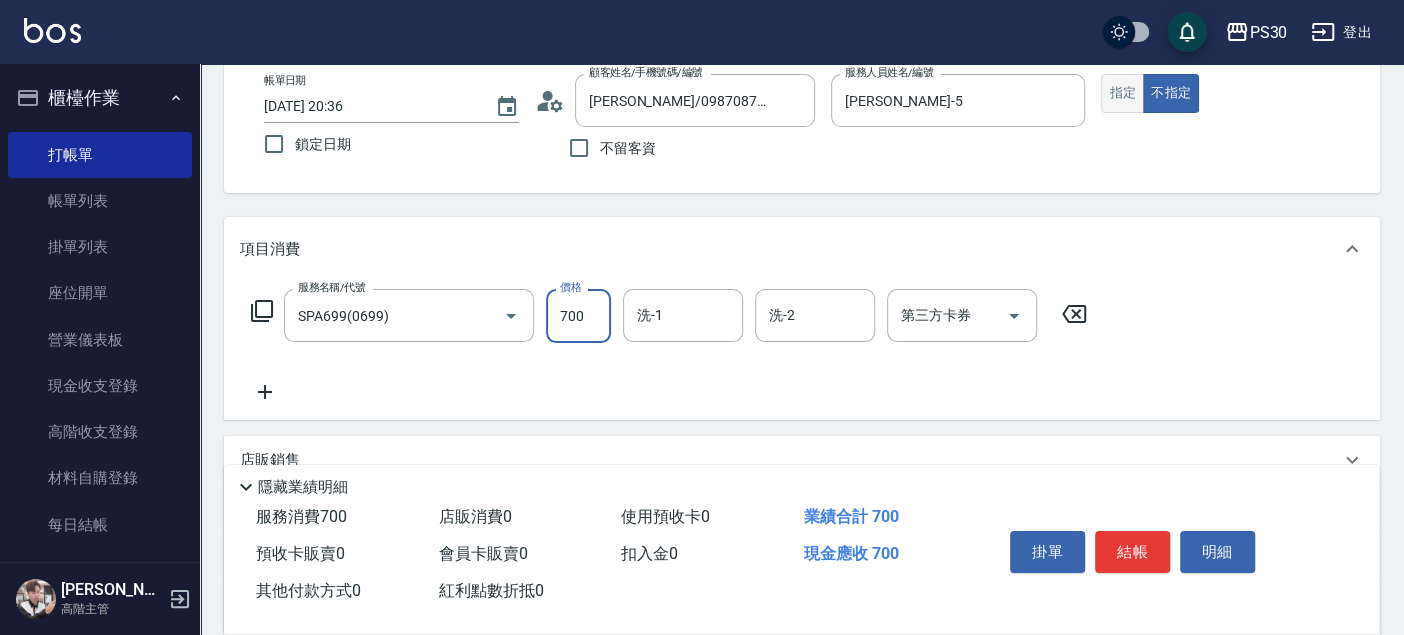 type on "700" 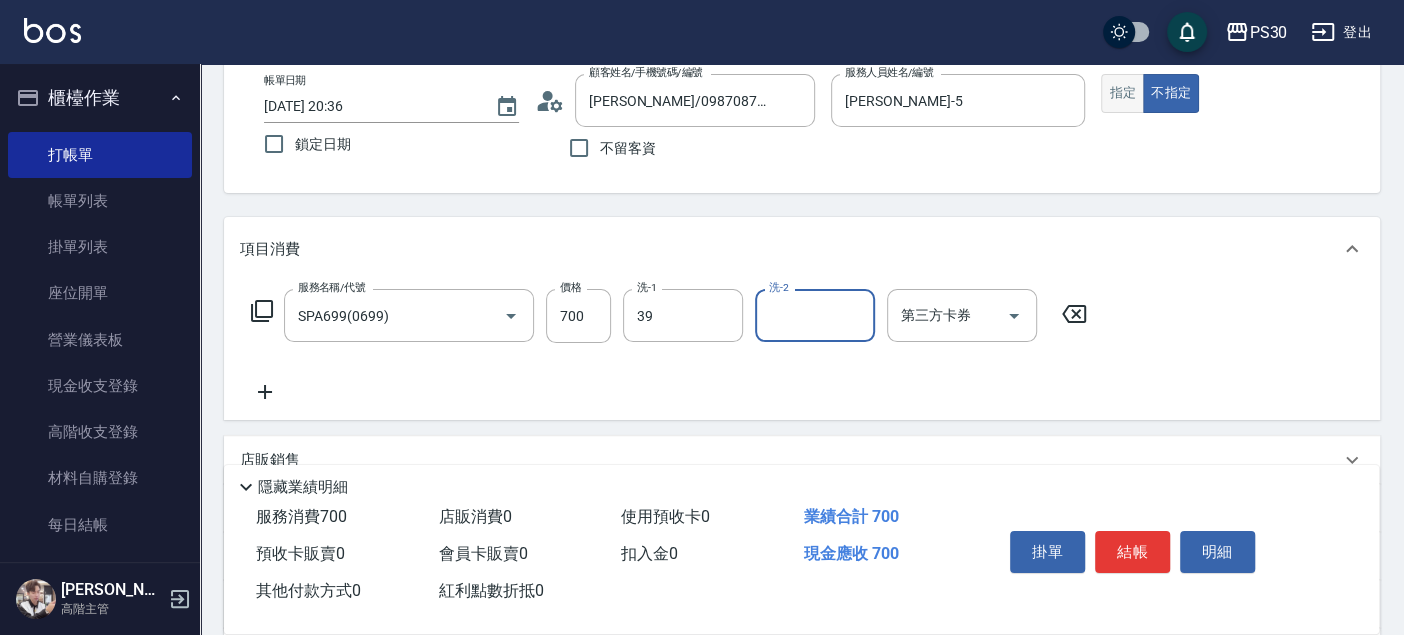 type on "RENA-39" 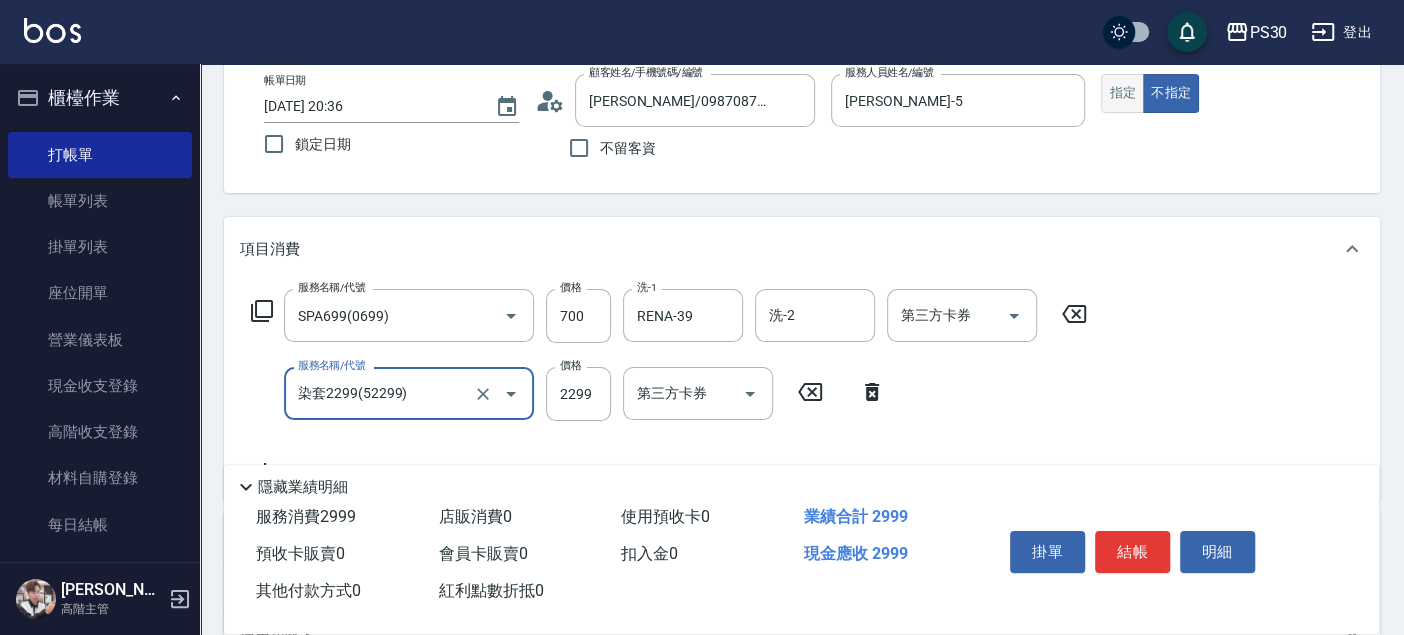 type on "染套2299(52299)" 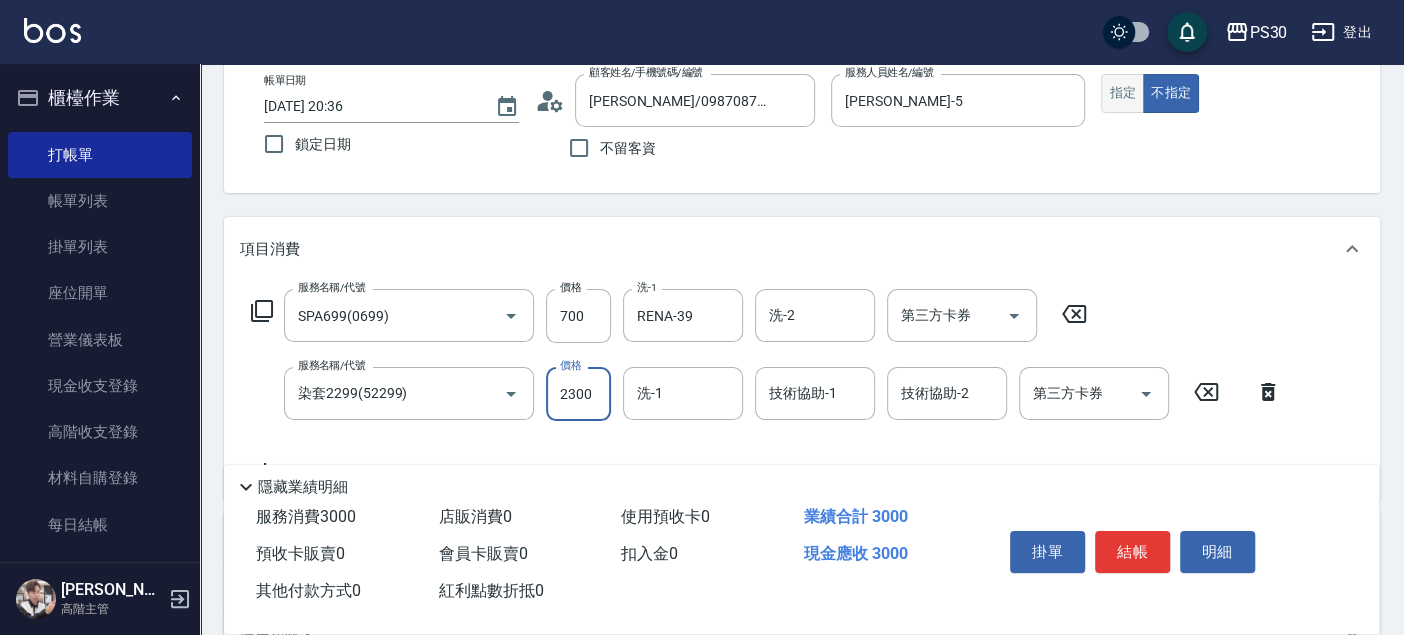 type on "2300" 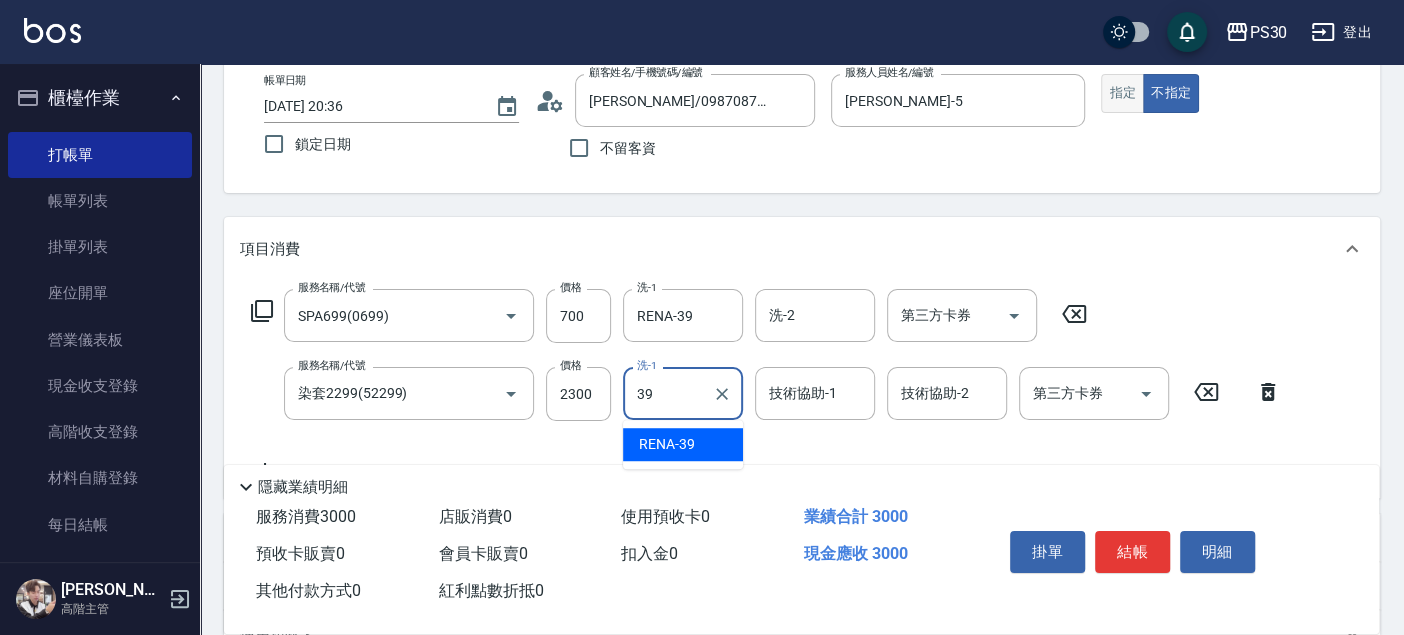 type on "RENA-39" 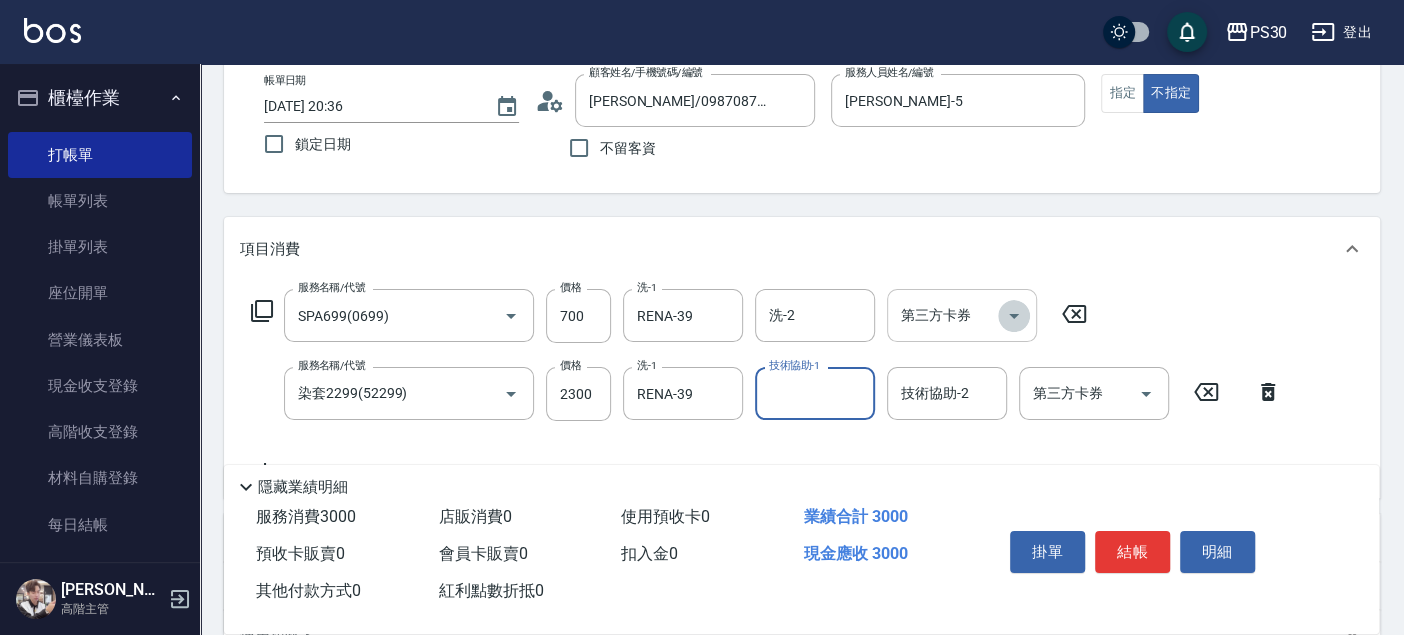 click 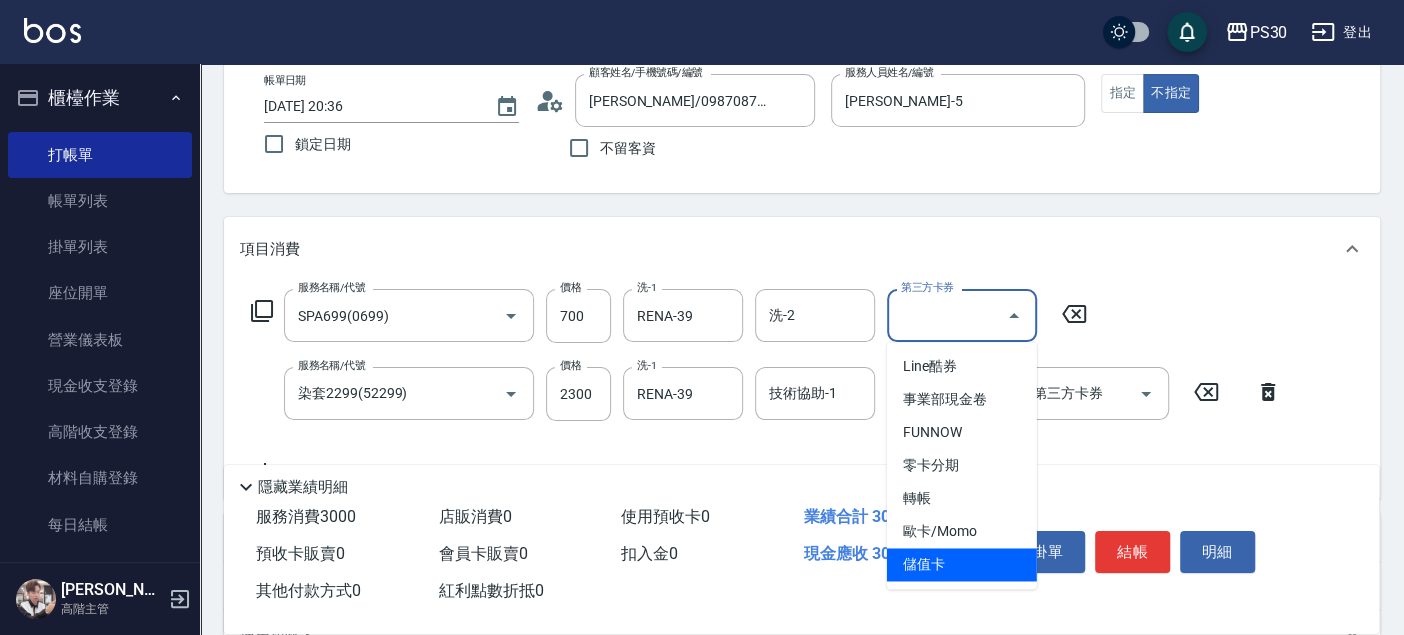 click on "儲值卡" at bounding box center (962, 564) 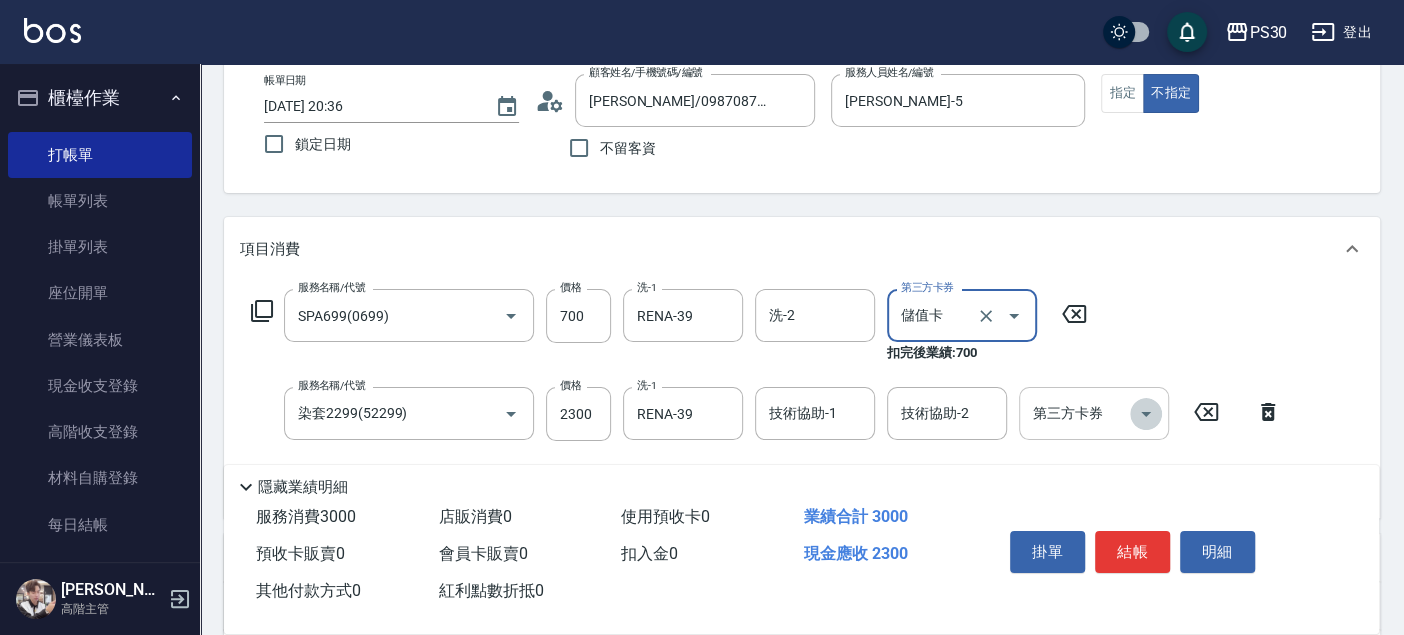click 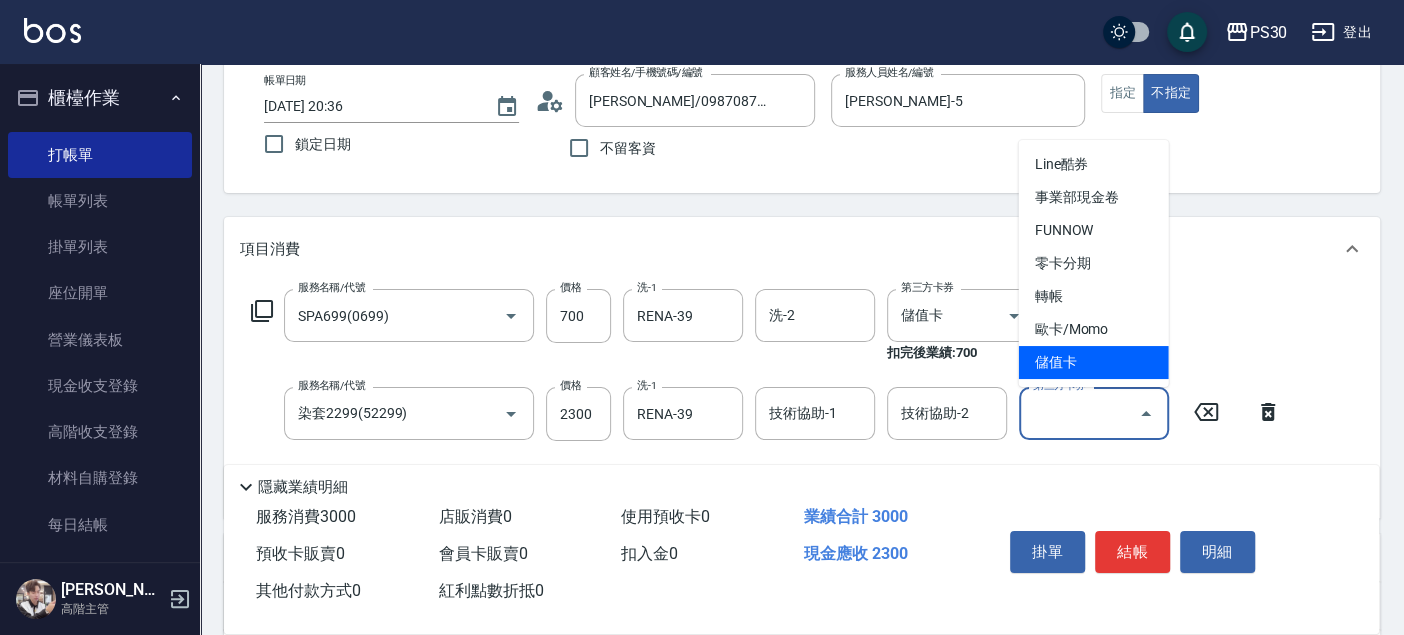 click on "儲值卡" at bounding box center [1094, 362] 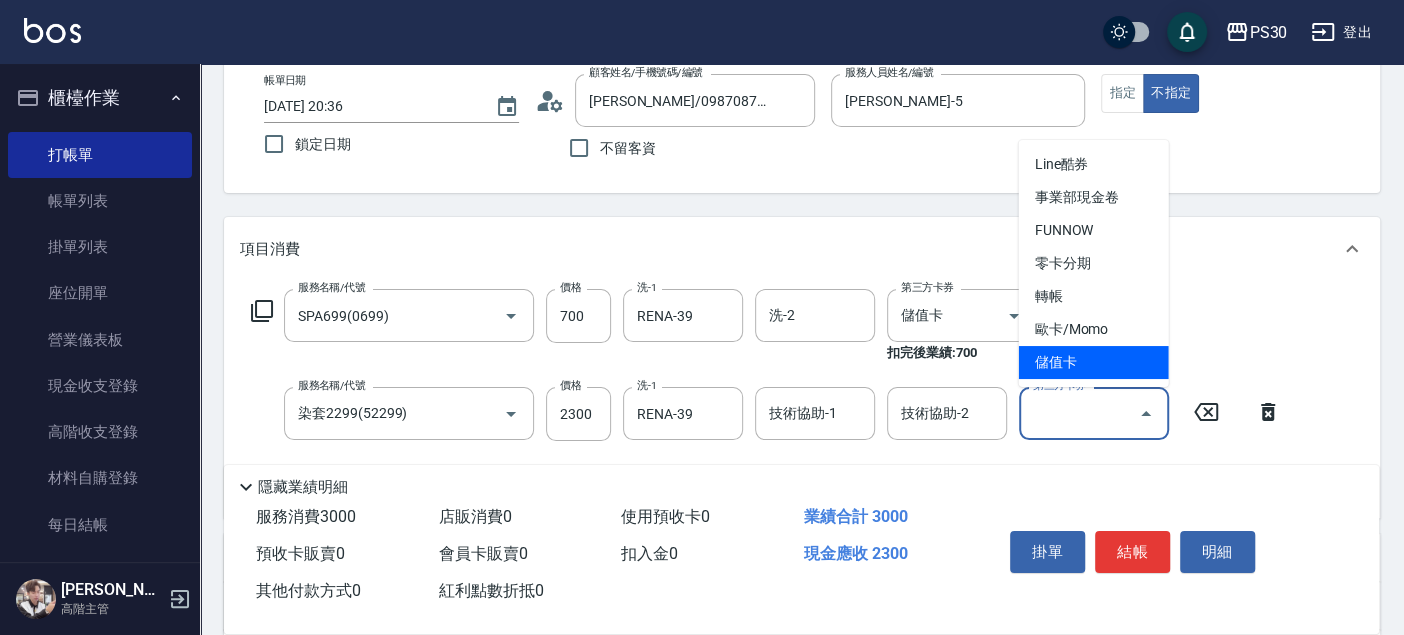 type on "儲值卡" 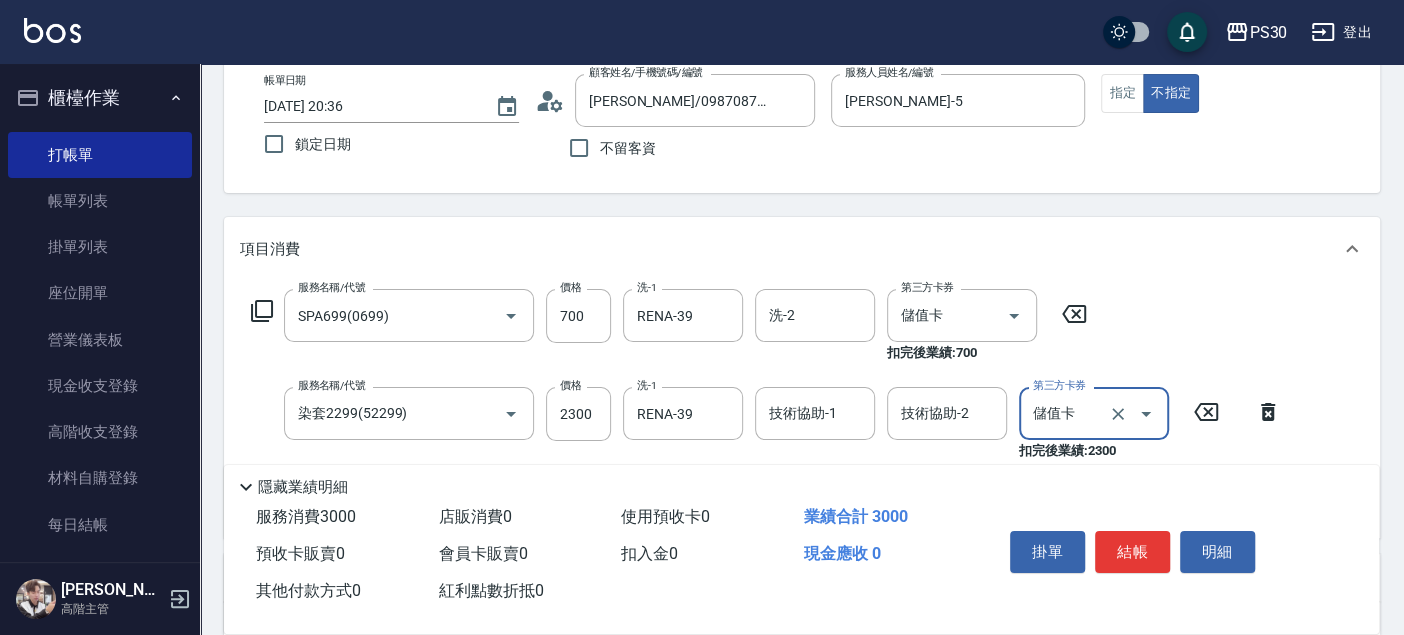 scroll, scrollTop: 458, scrollLeft: 0, axis: vertical 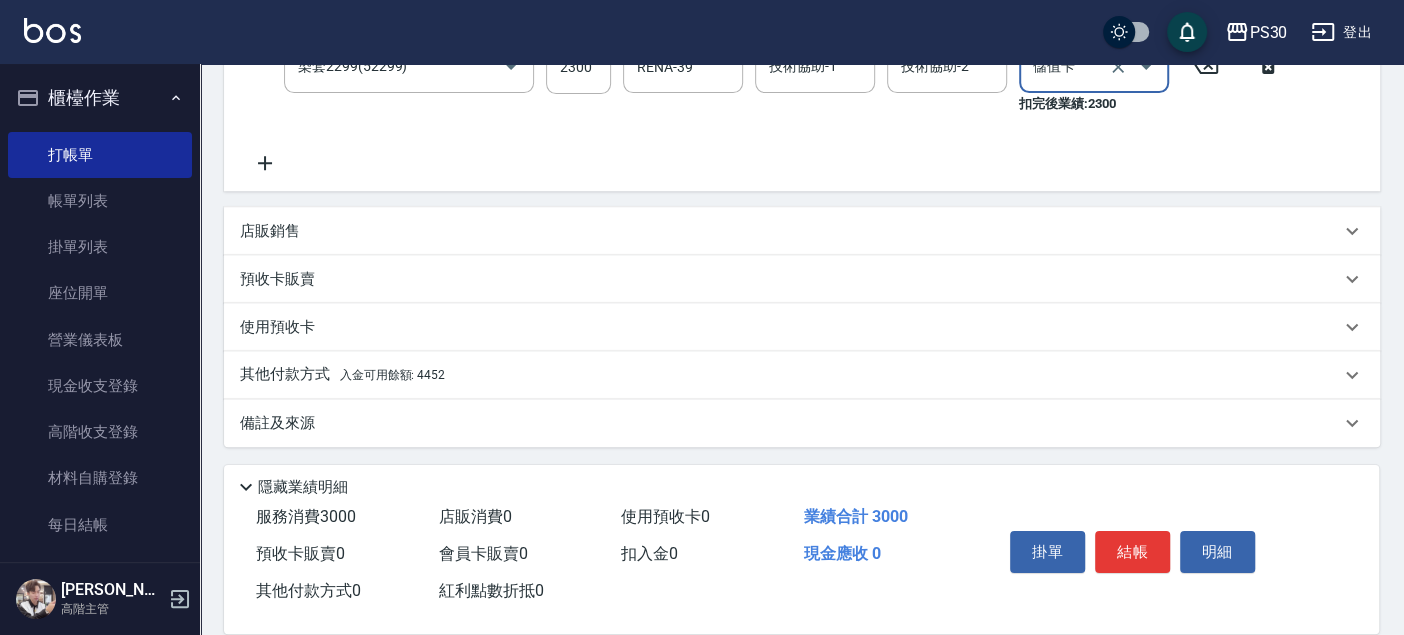 click on "入金可用餘額: 4452" at bounding box center [392, 375] 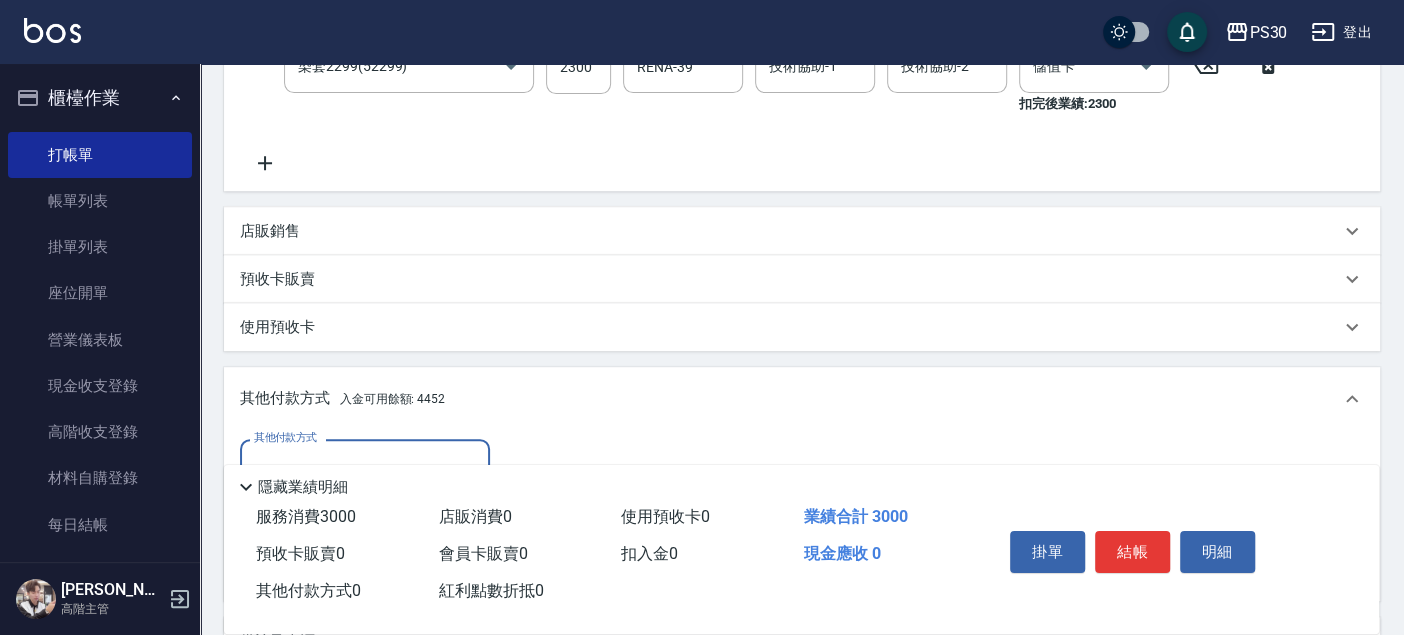 scroll, scrollTop: 0, scrollLeft: 0, axis: both 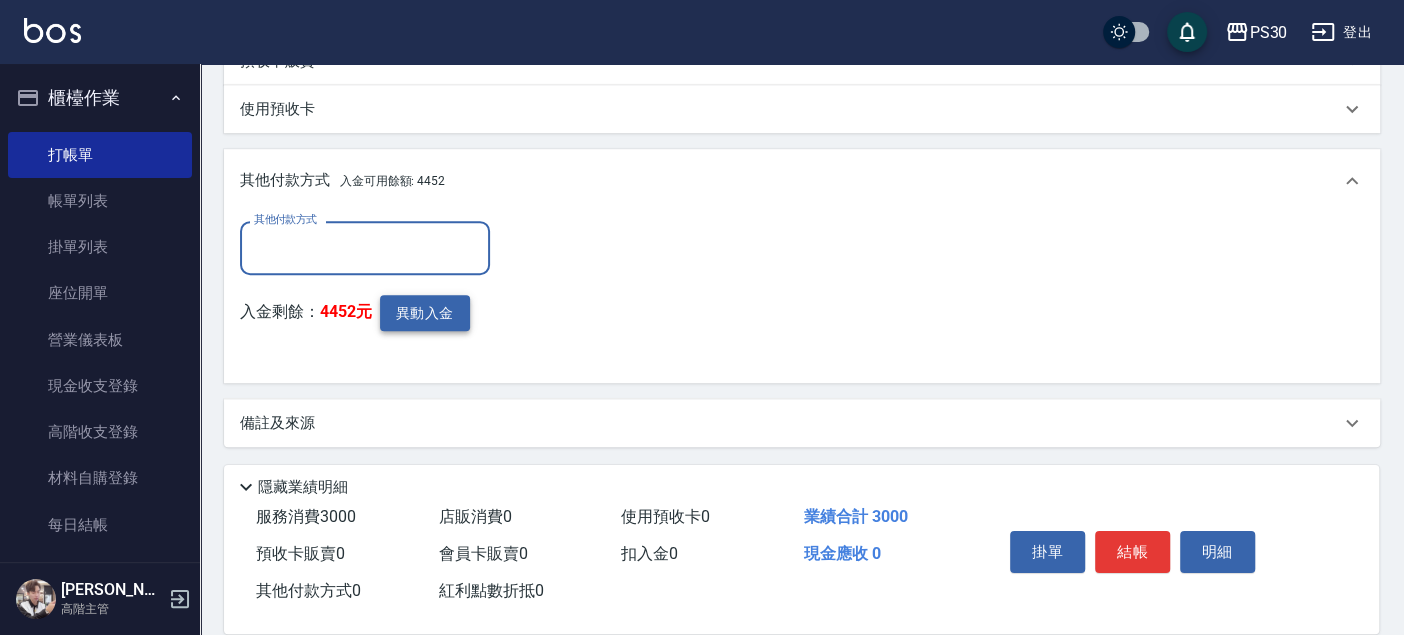 click on "異動入金" at bounding box center [425, 313] 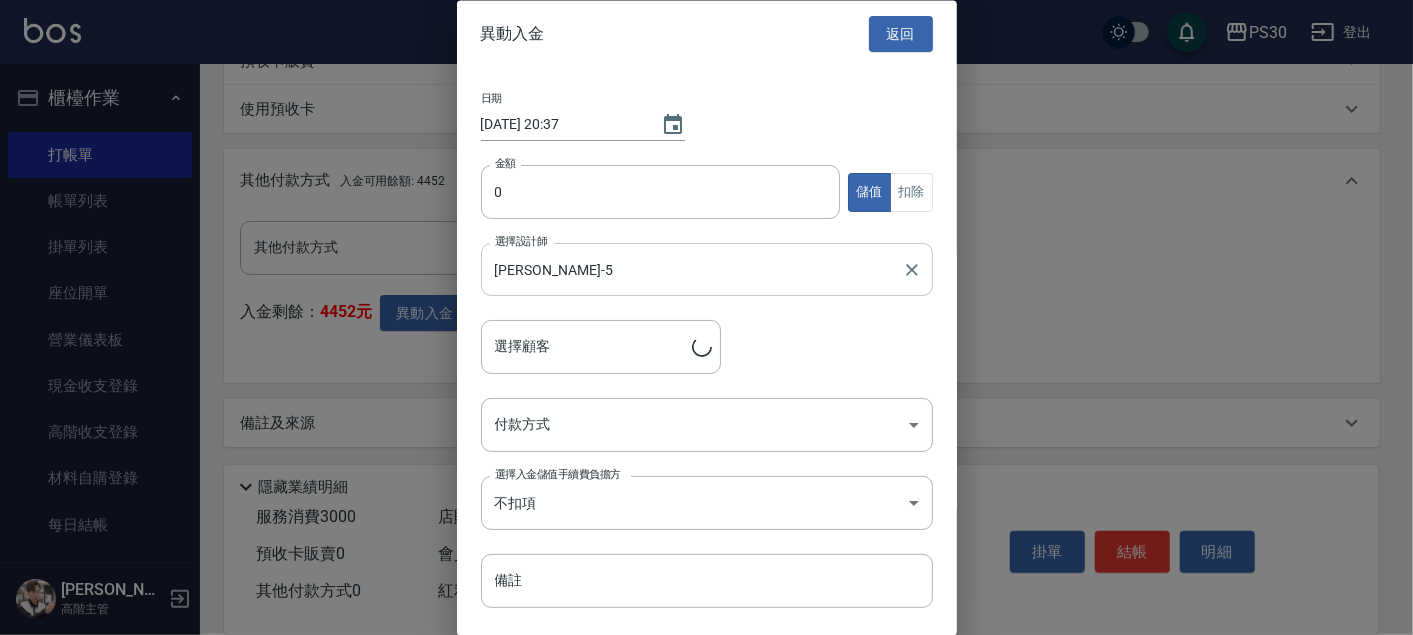 type on "[PERSON_NAME]/0987087956/" 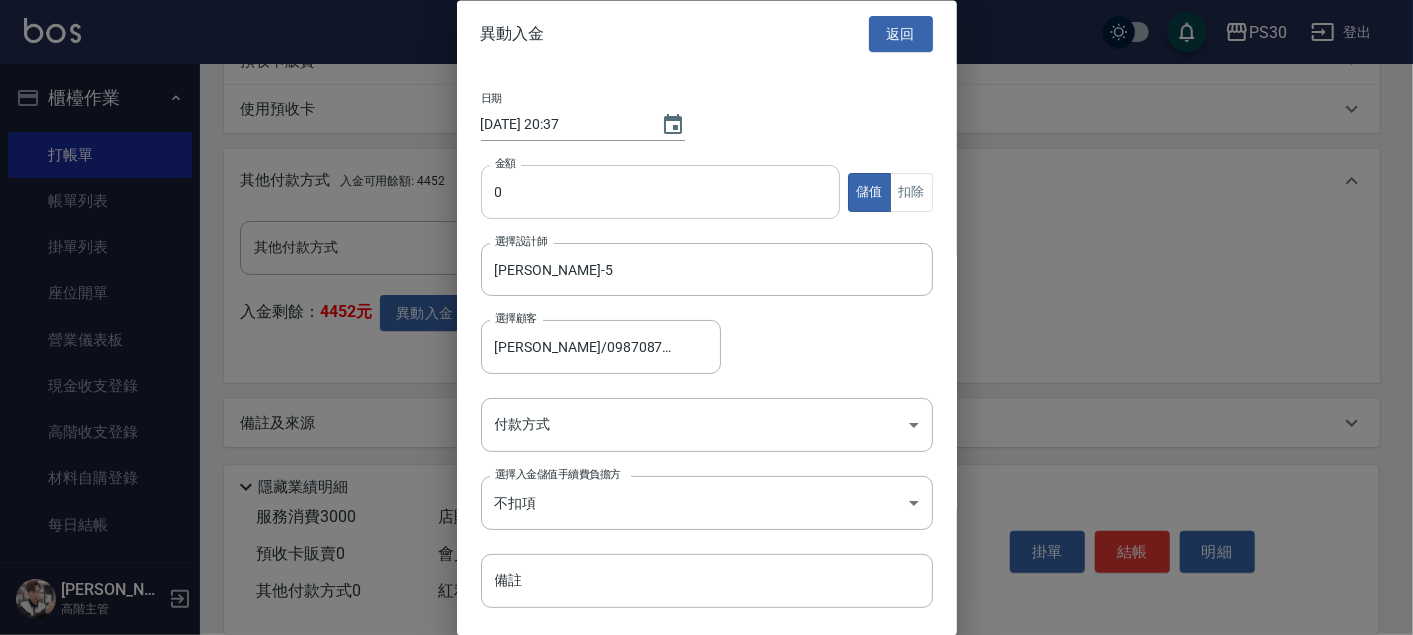 click on "0" at bounding box center [661, 193] 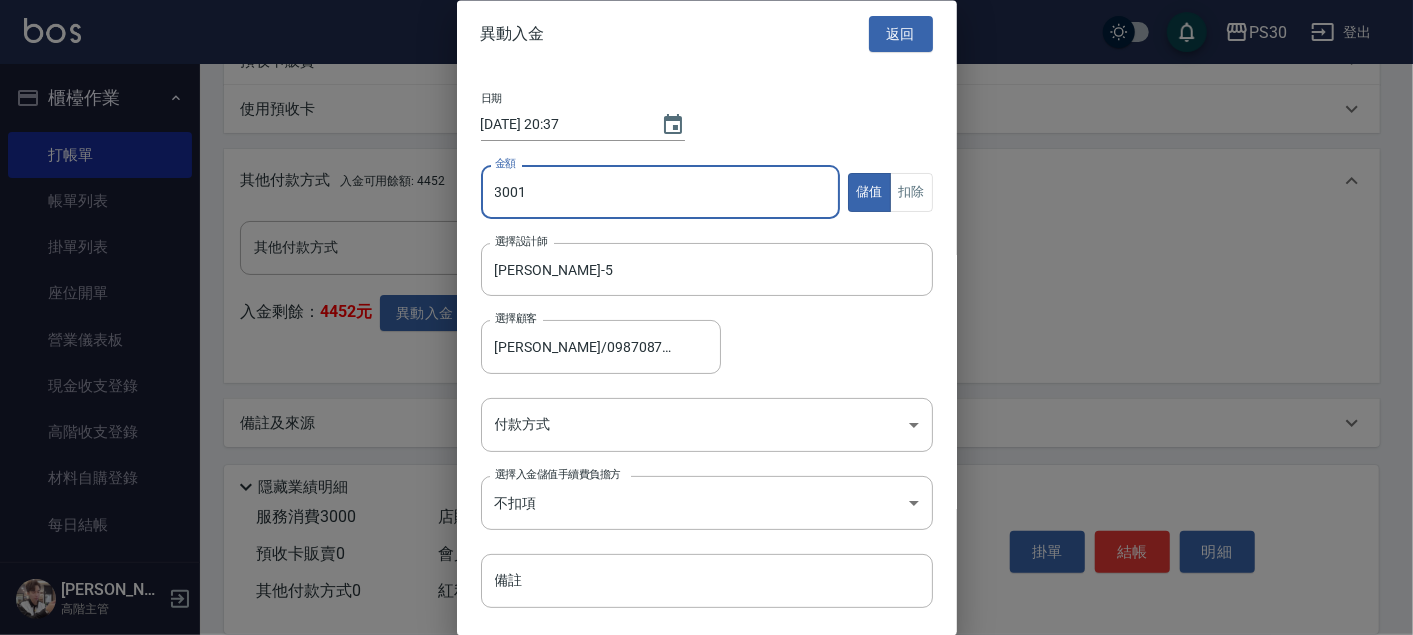 type on "3000" 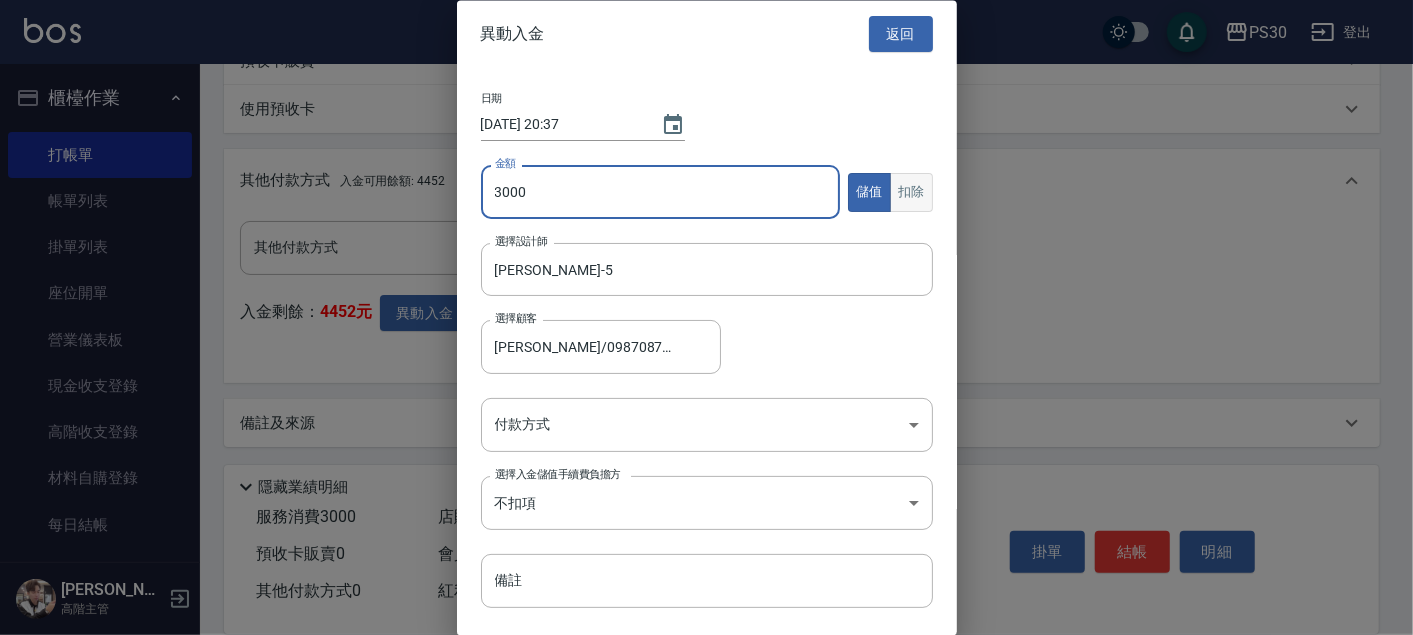 click on "扣除" at bounding box center [911, 192] 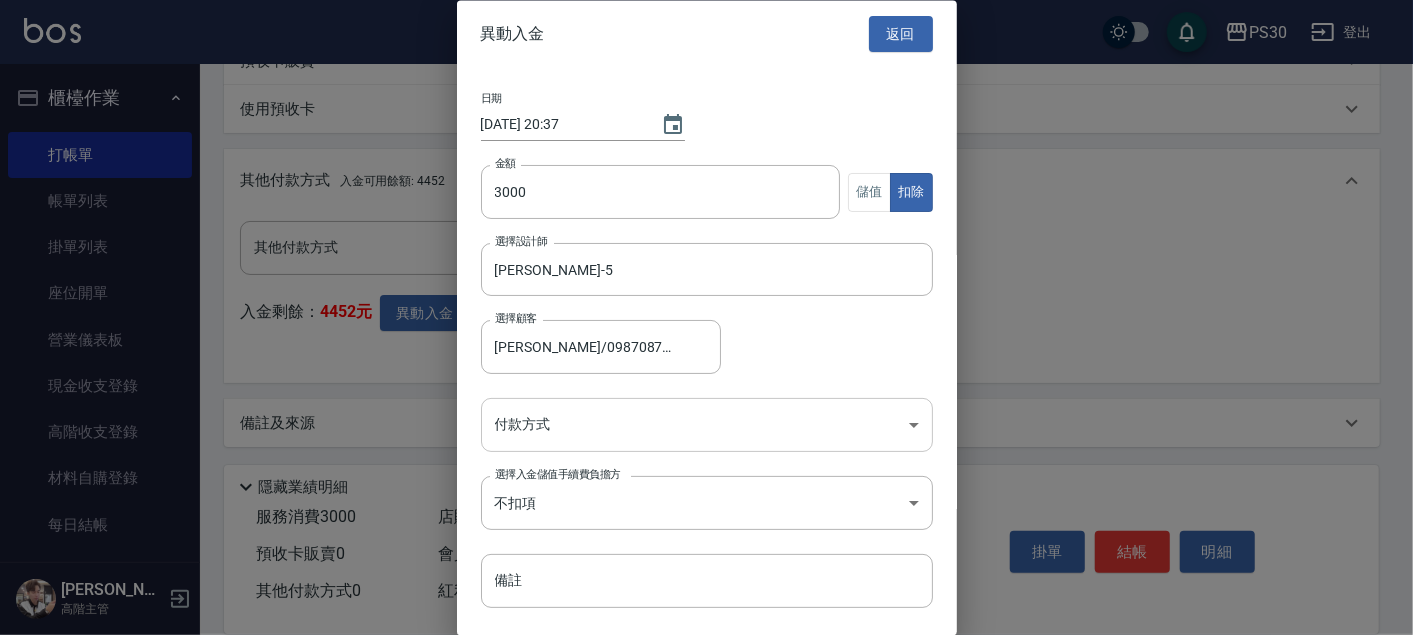 click on "PS30 登出 櫃檯作業 打帳單 帳單列表 掛單列表 座位開單 營業儀表板 現金收支登錄 高階收支登錄 材料自購登錄 每日結帳 排班表 現場電腦打卡 掃碼打卡 預約管理 預約管理 單日預約紀錄 單週預約紀錄 報表及分析 報表目錄 消費分析儀表板 店家區間累計表 店家日報表 店家排行榜 互助日報表 互助月報表 互助排行榜 互助點數明細 互助業績報表 全店業績分析表 每日業績分析表 營業統計分析表 營業項目月分析表 設計師業績表 設計師日報表 設計師業績分析表 設計師業績月報表 設計師抽成報表 設計師排行榜 商品銷售排行榜 商品消耗明細 商品進銷貨報表 商品庫存表 商品庫存盤點表 會員卡銷售報表 服務扣項明細表 單一服務項目查詢 店販抽成明細 店販分類抽成明細 顧客入金餘額表 顧客卡券餘額表 每日非現金明細 每日收支明細 收支分類明細表 收支匯款表 薪資條" at bounding box center (706, -20) 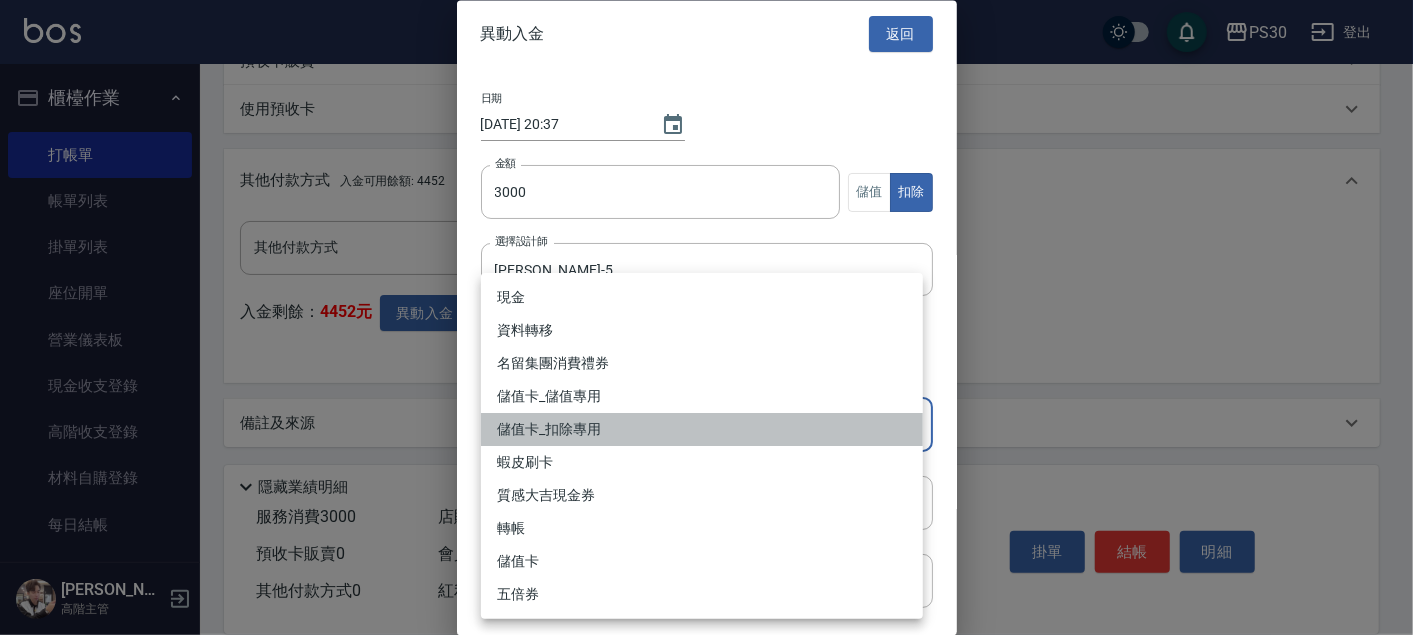 click on "儲值卡_扣除專用" at bounding box center [702, 429] 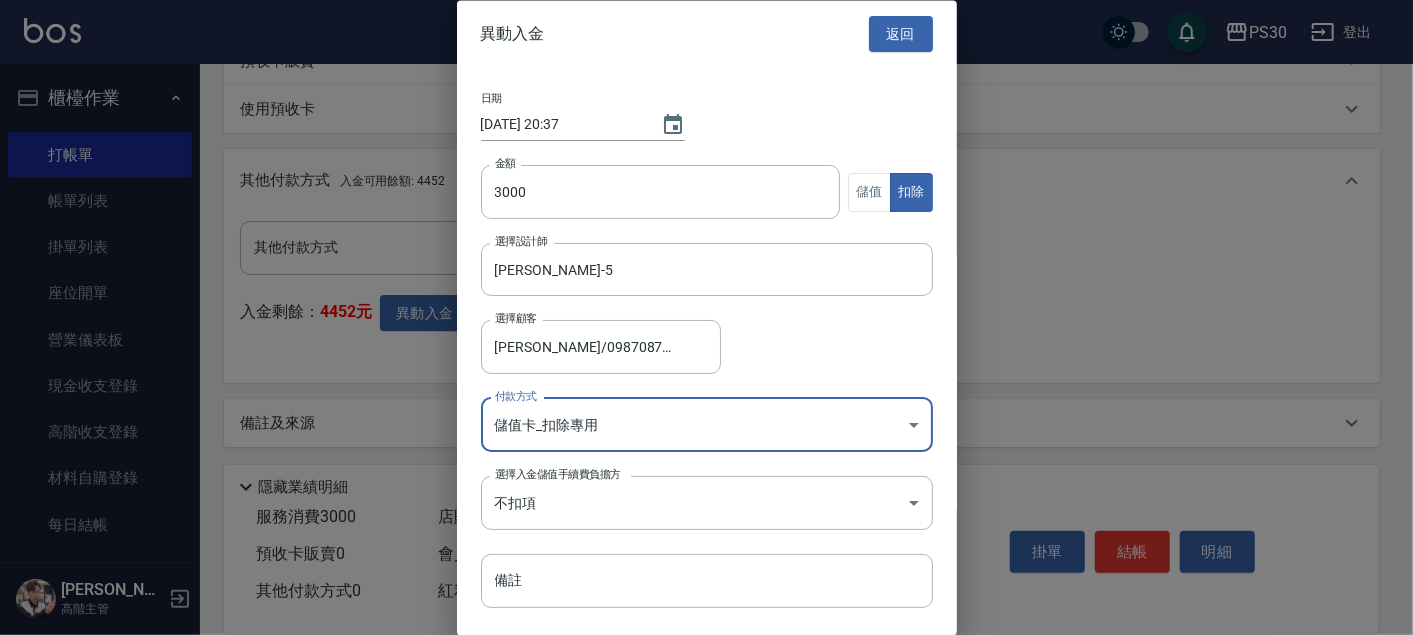 click at bounding box center (706, 317) 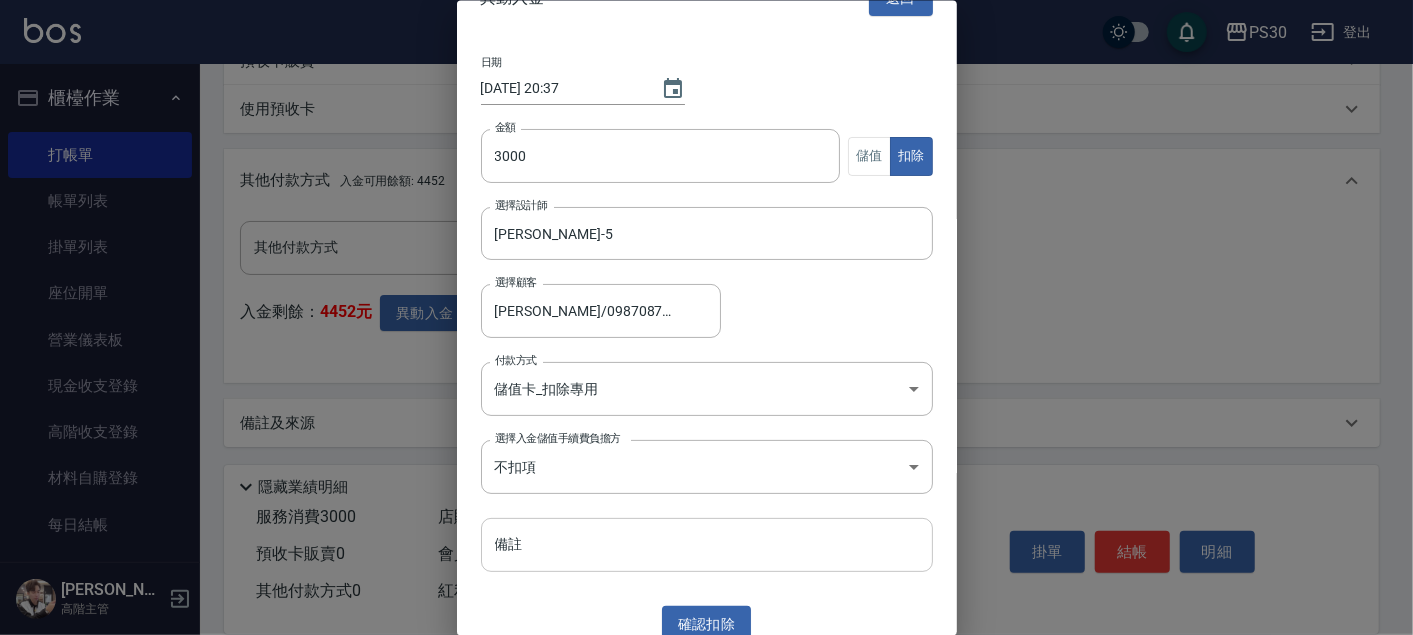scroll, scrollTop: 53, scrollLeft: 0, axis: vertical 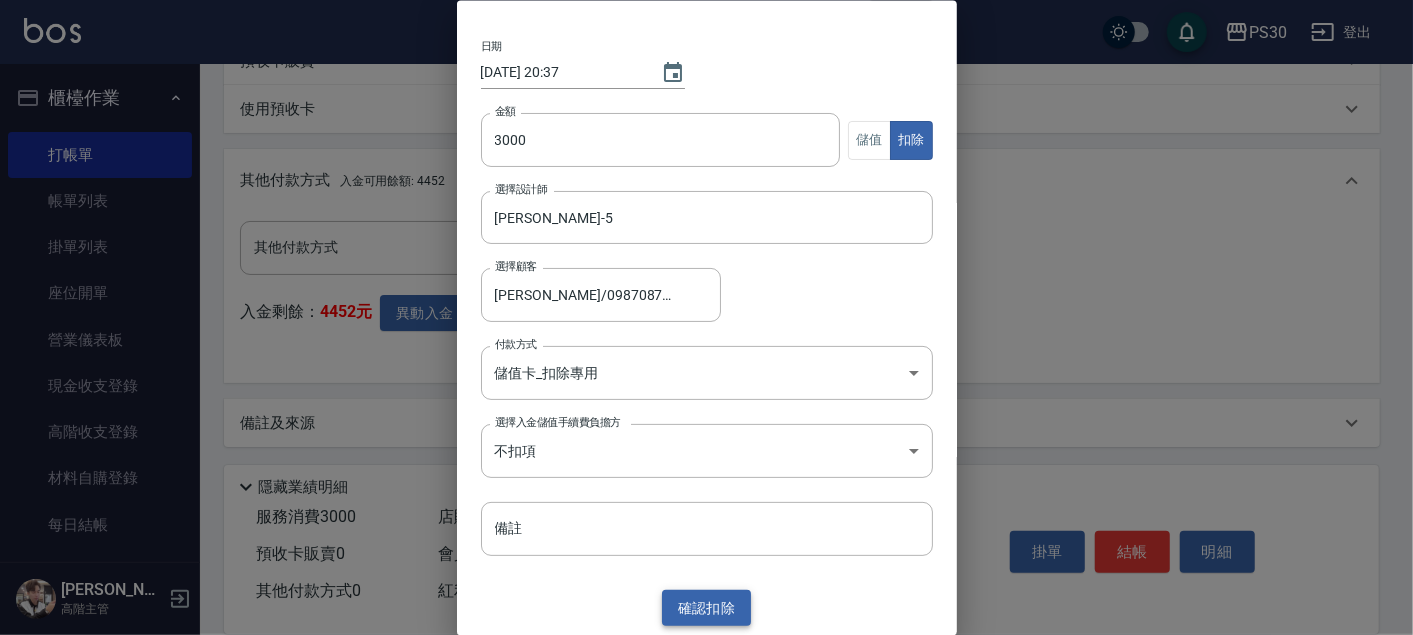 click on "確認 扣除" at bounding box center [707, 607] 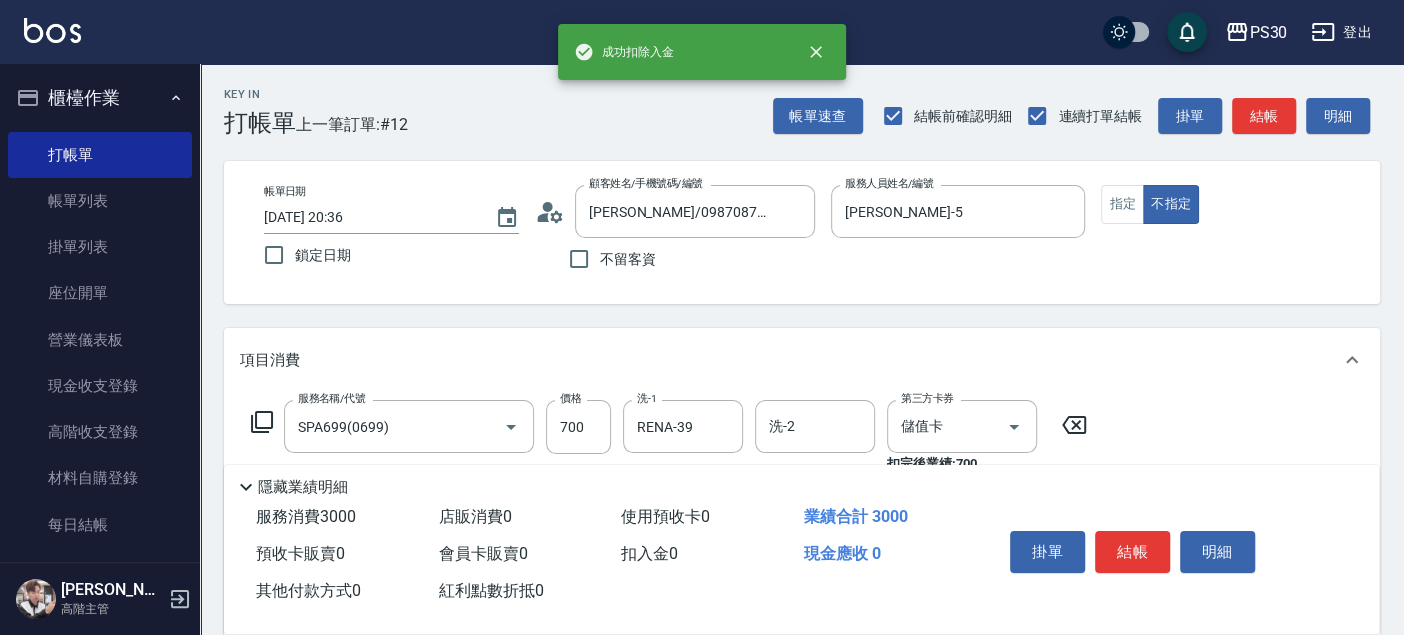 scroll, scrollTop: 0, scrollLeft: 0, axis: both 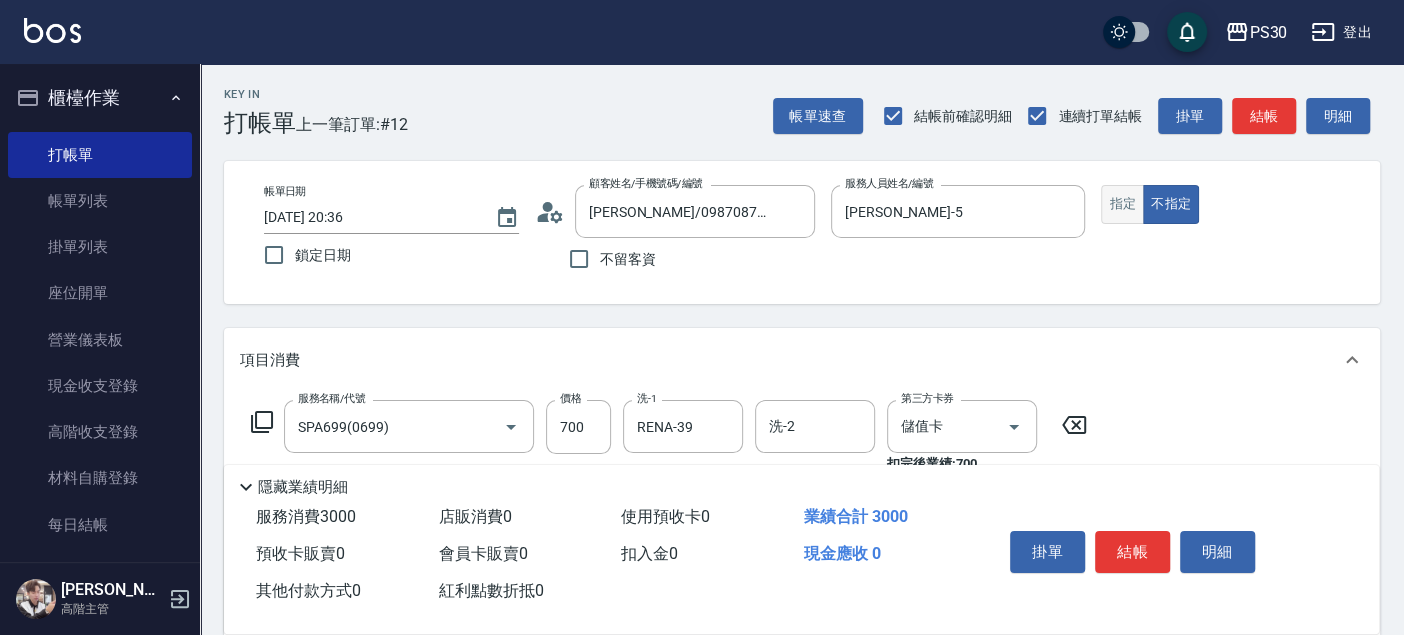 click on "指定" at bounding box center (1122, 204) 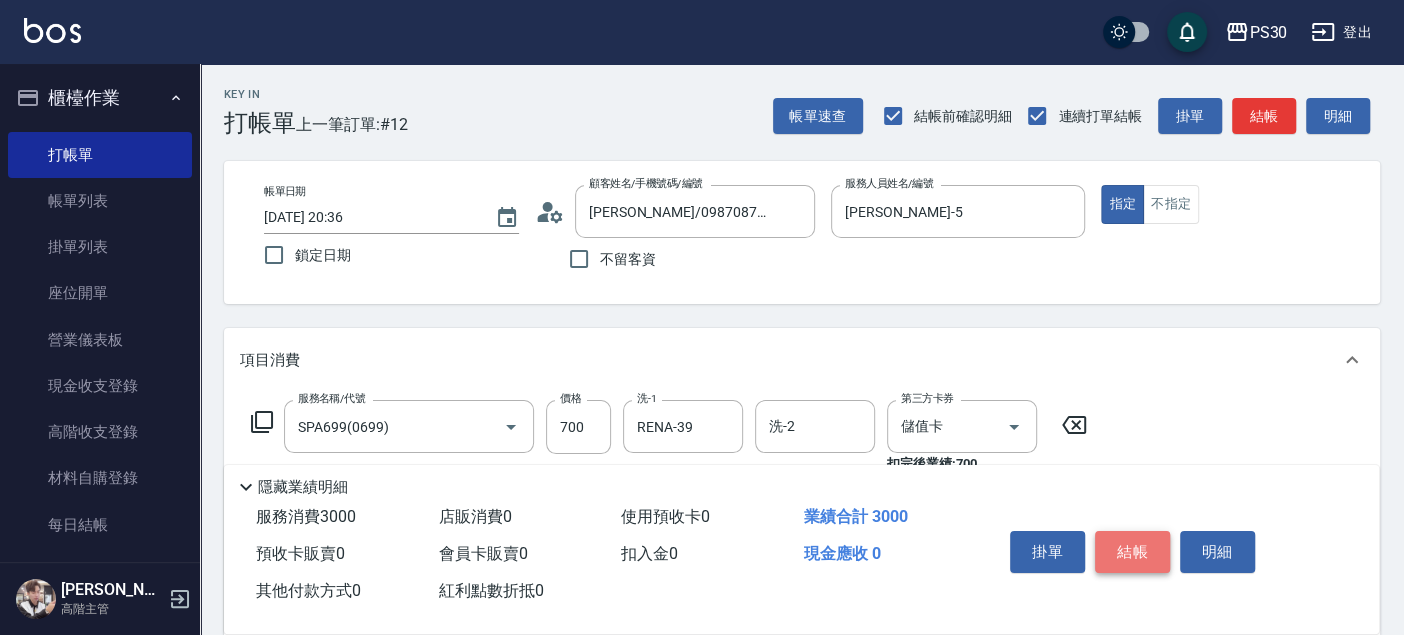 click on "結帳" at bounding box center (1132, 552) 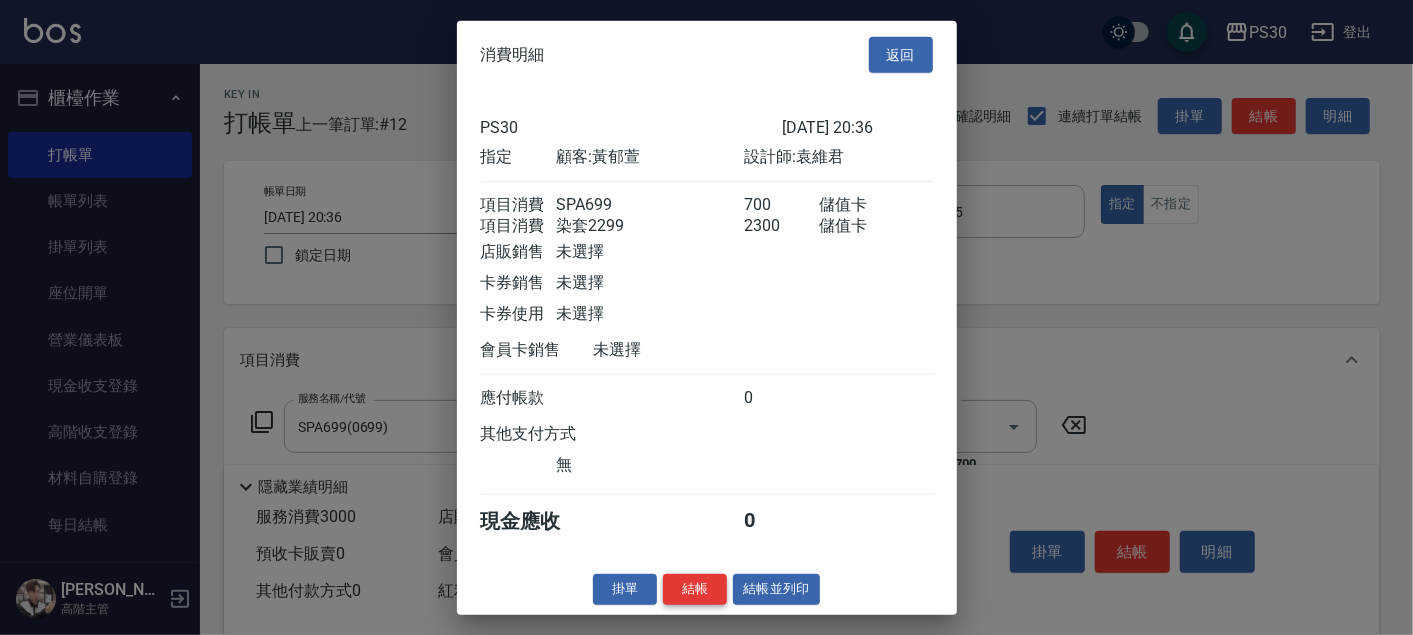 click on "結帳" at bounding box center (695, 589) 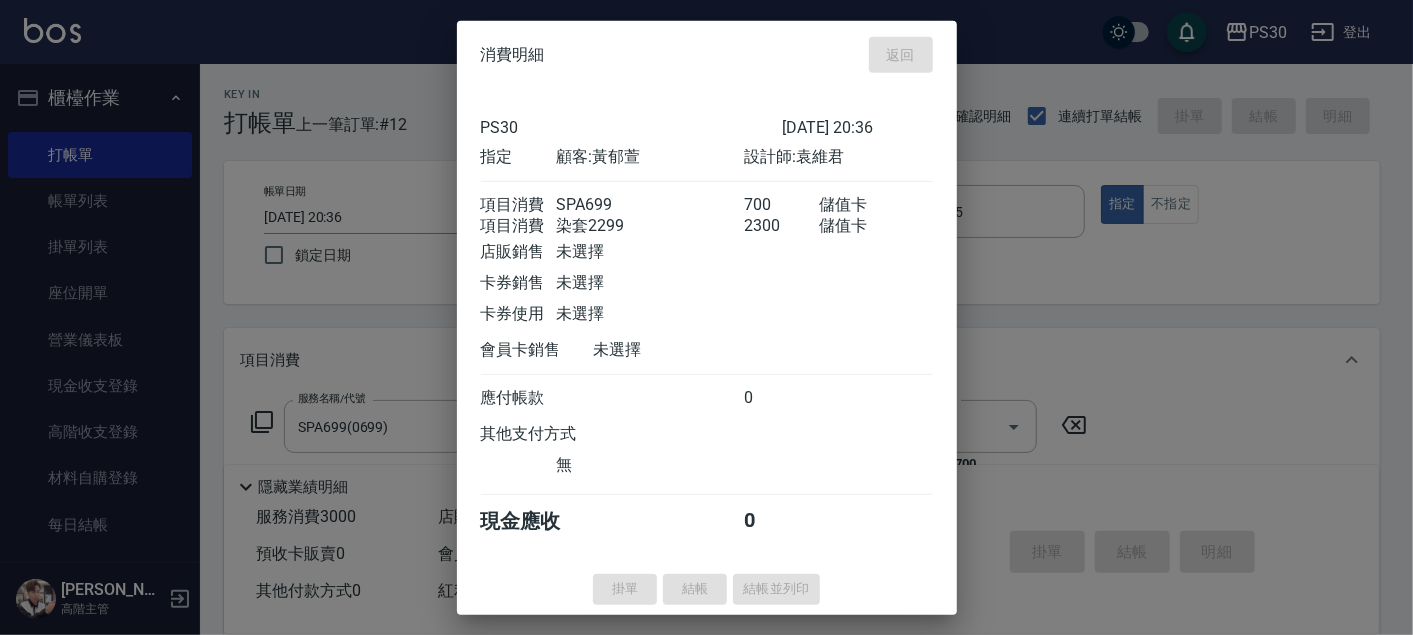type on "[DATE] 20:37" 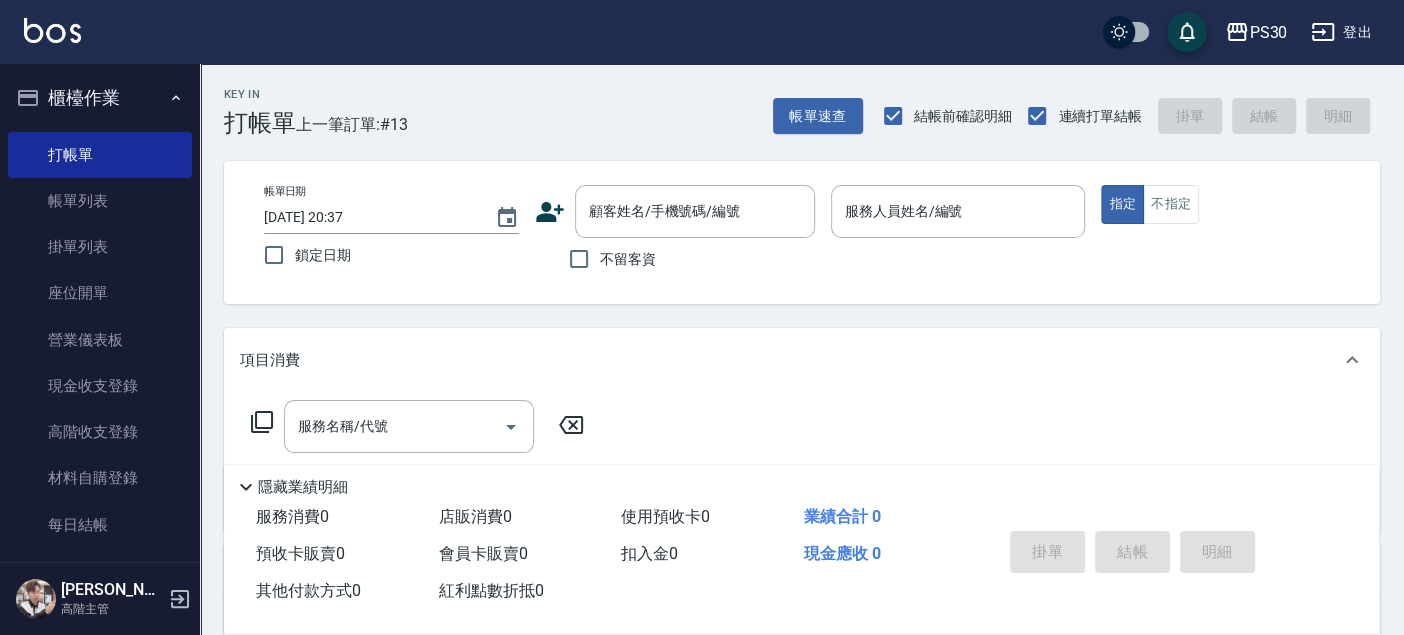 click on "不留客資" at bounding box center (628, 259) 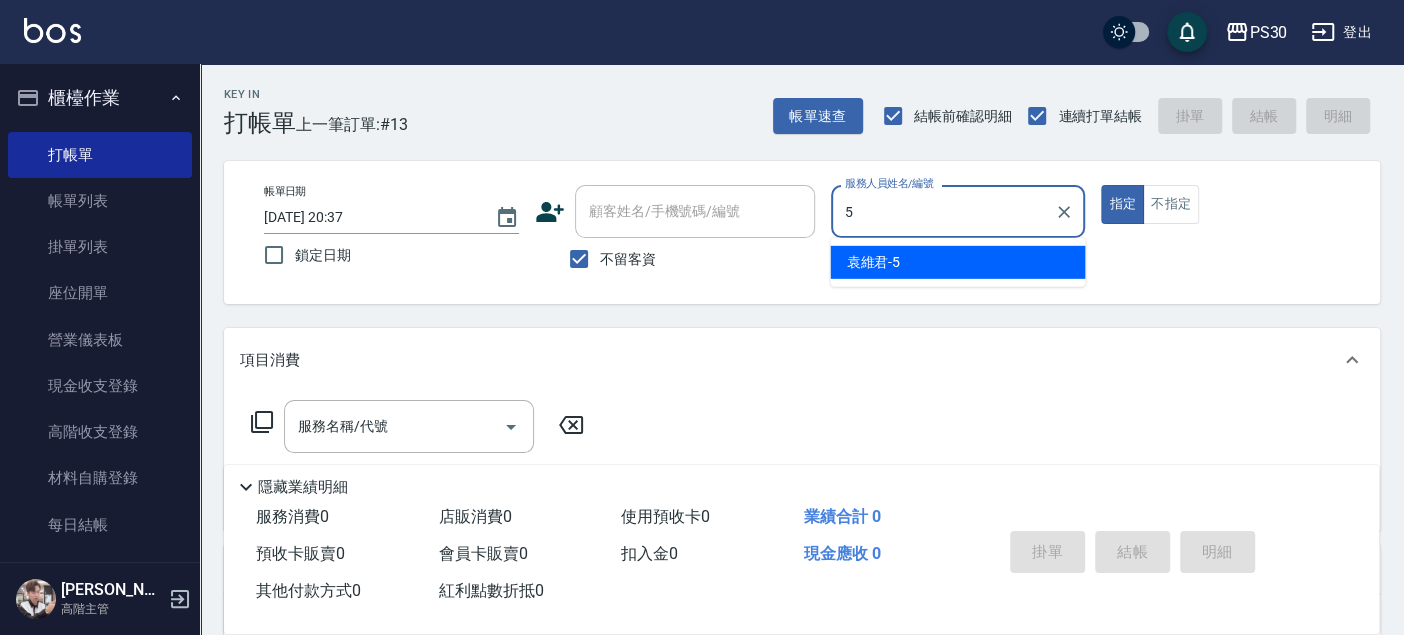 type on "[PERSON_NAME]-5" 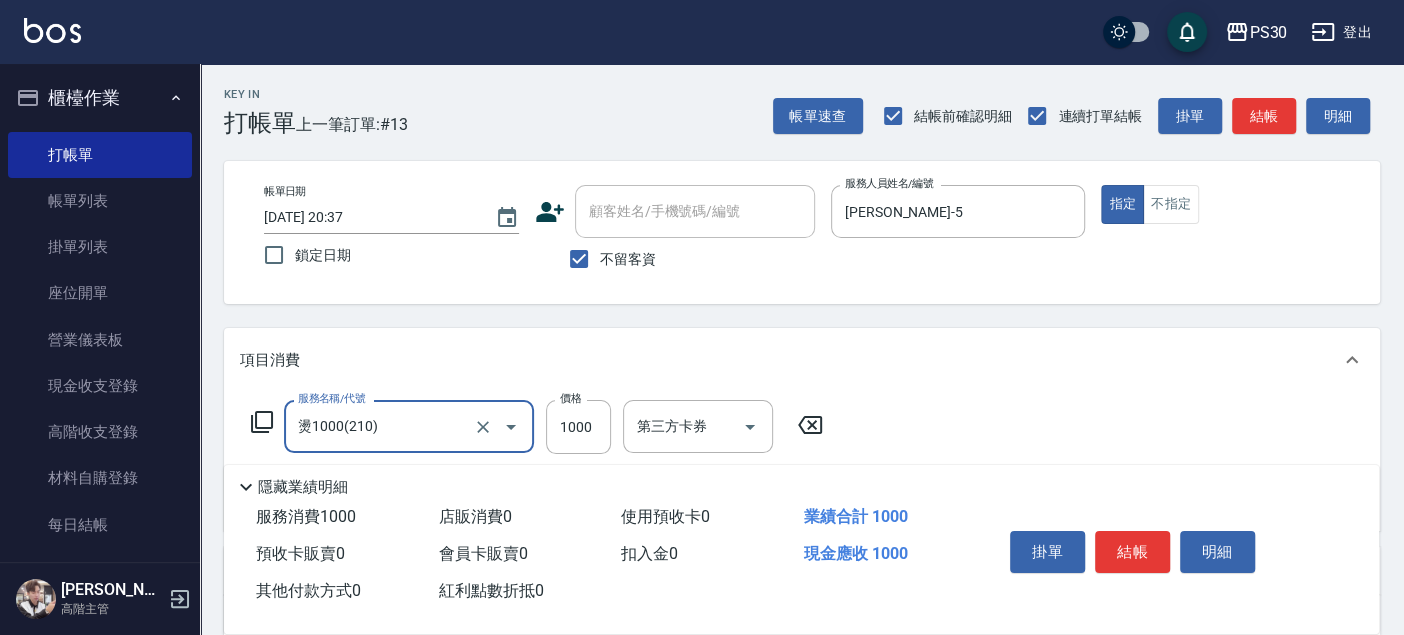 type on "燙1000(210)" 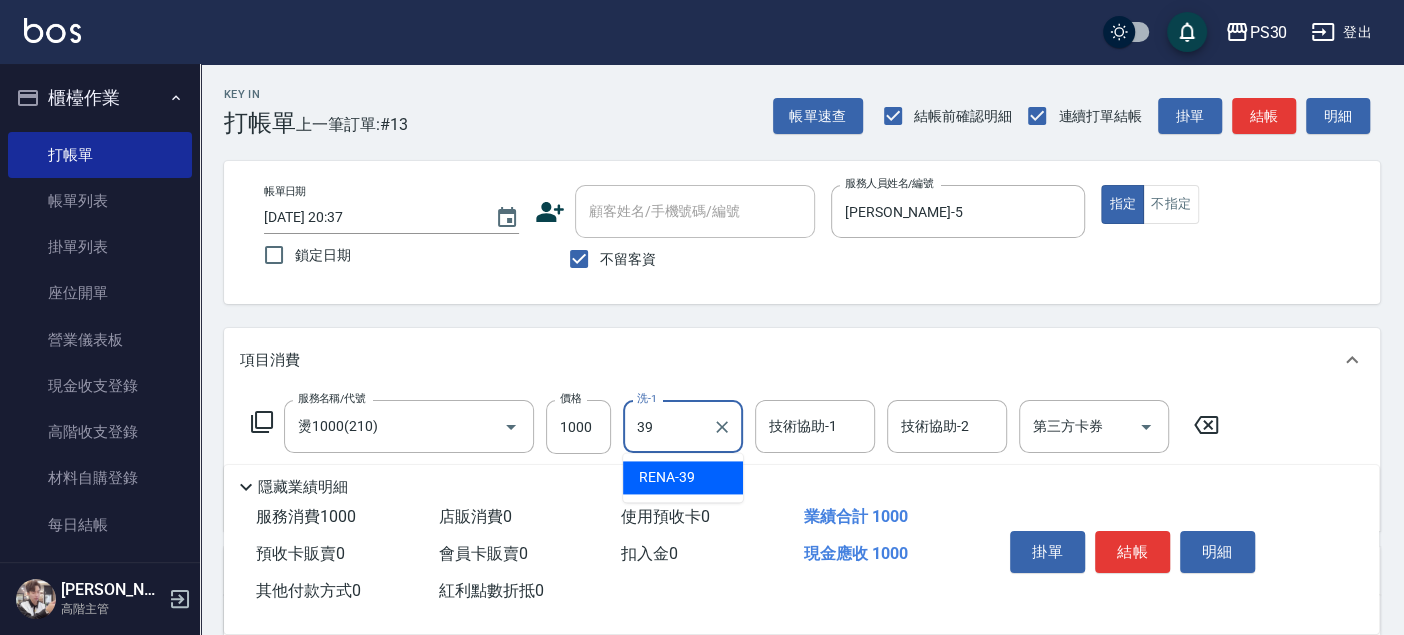 type on "RENA-39" 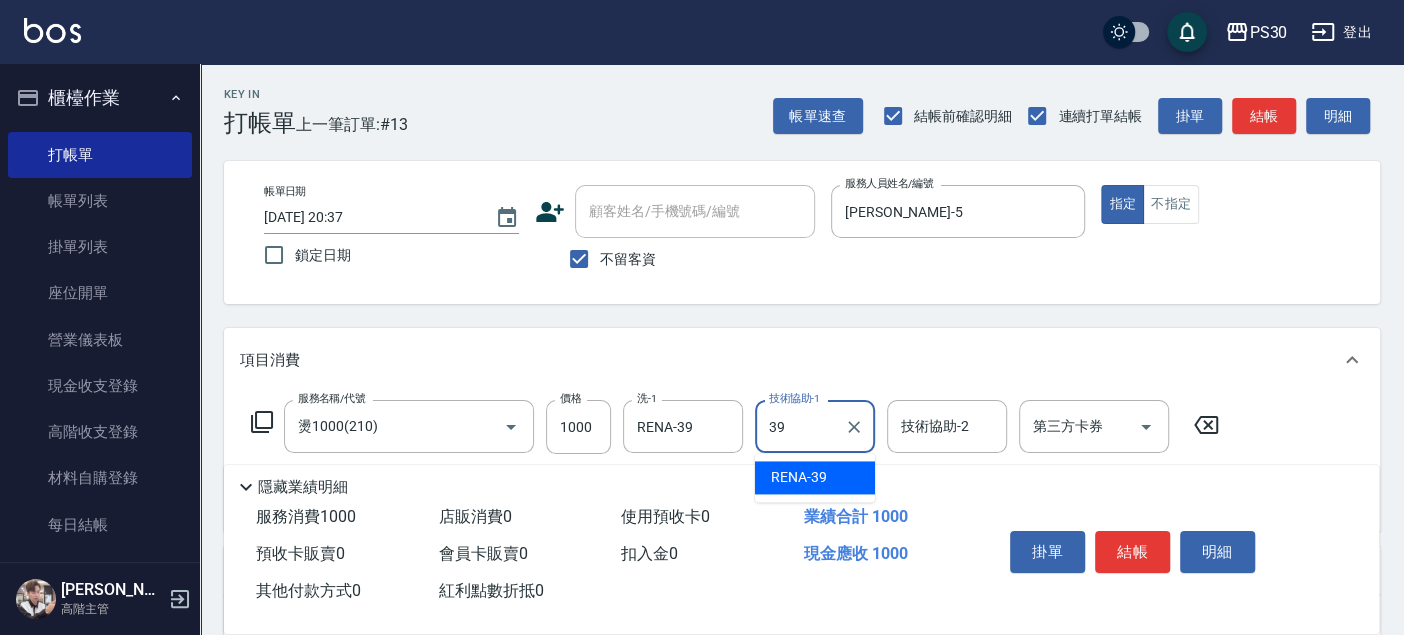 type on "RENA-39" 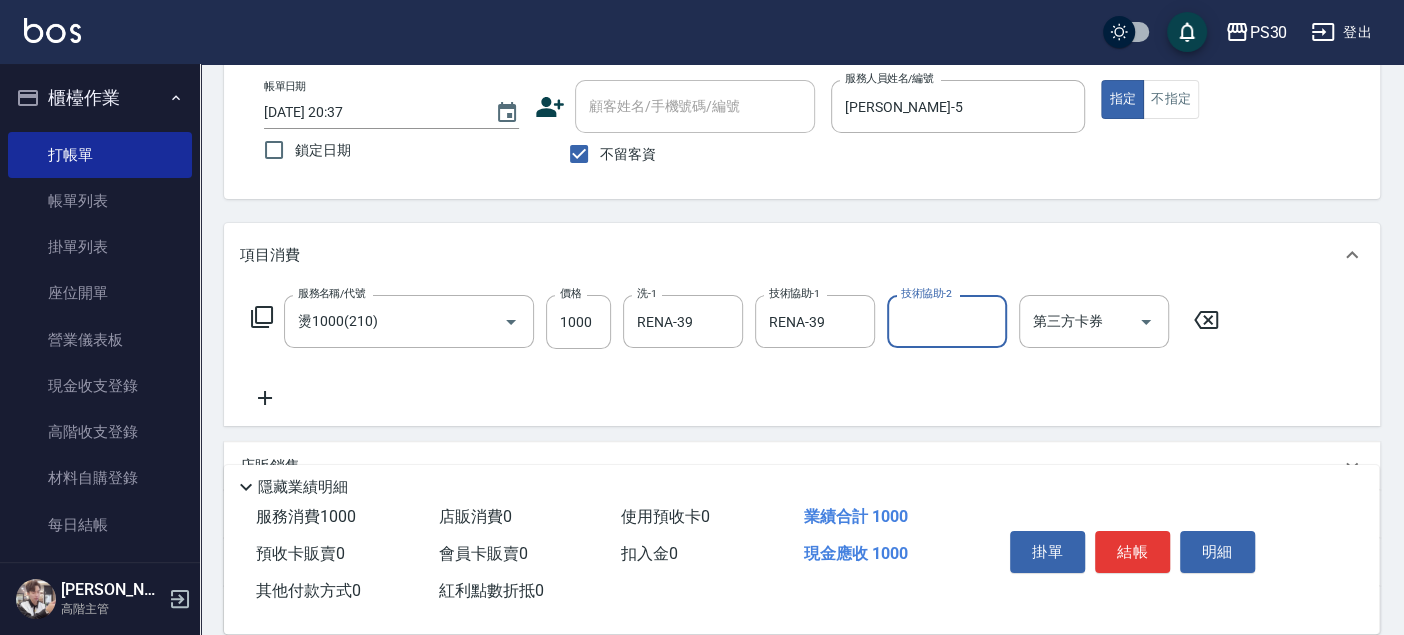 scroll, scrollTop: 222, scrollLeft: 0, axis: vertical 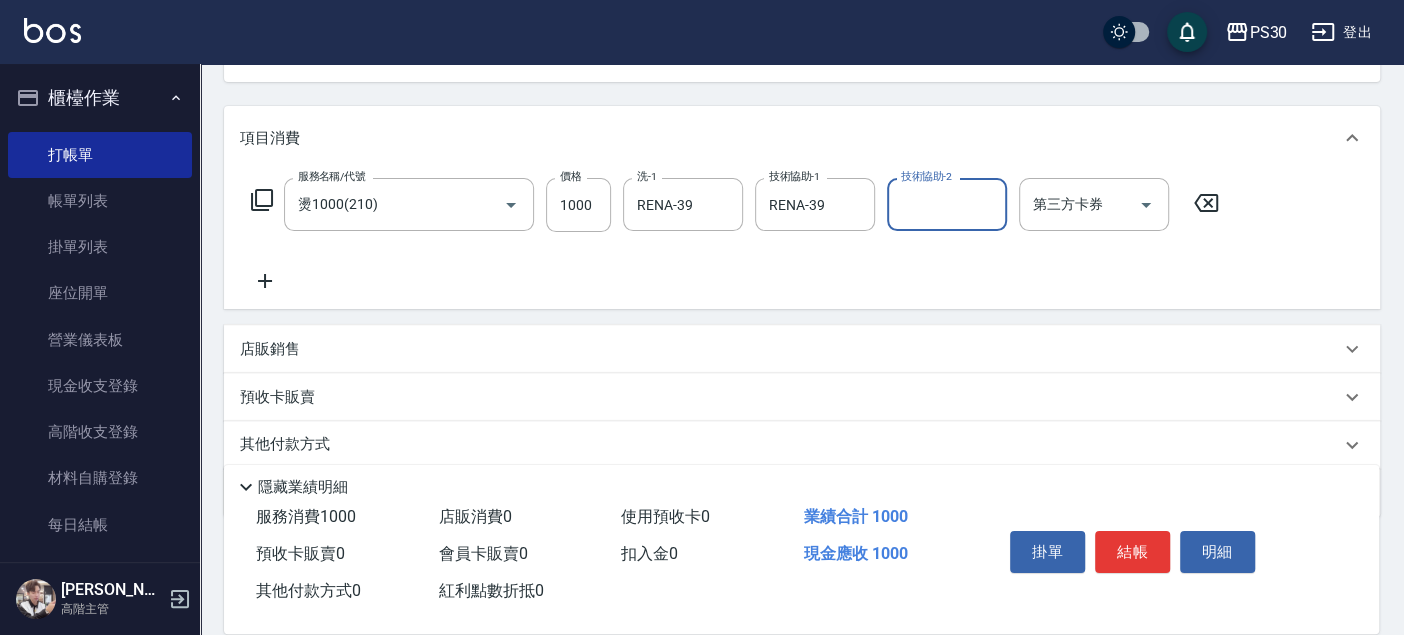 click 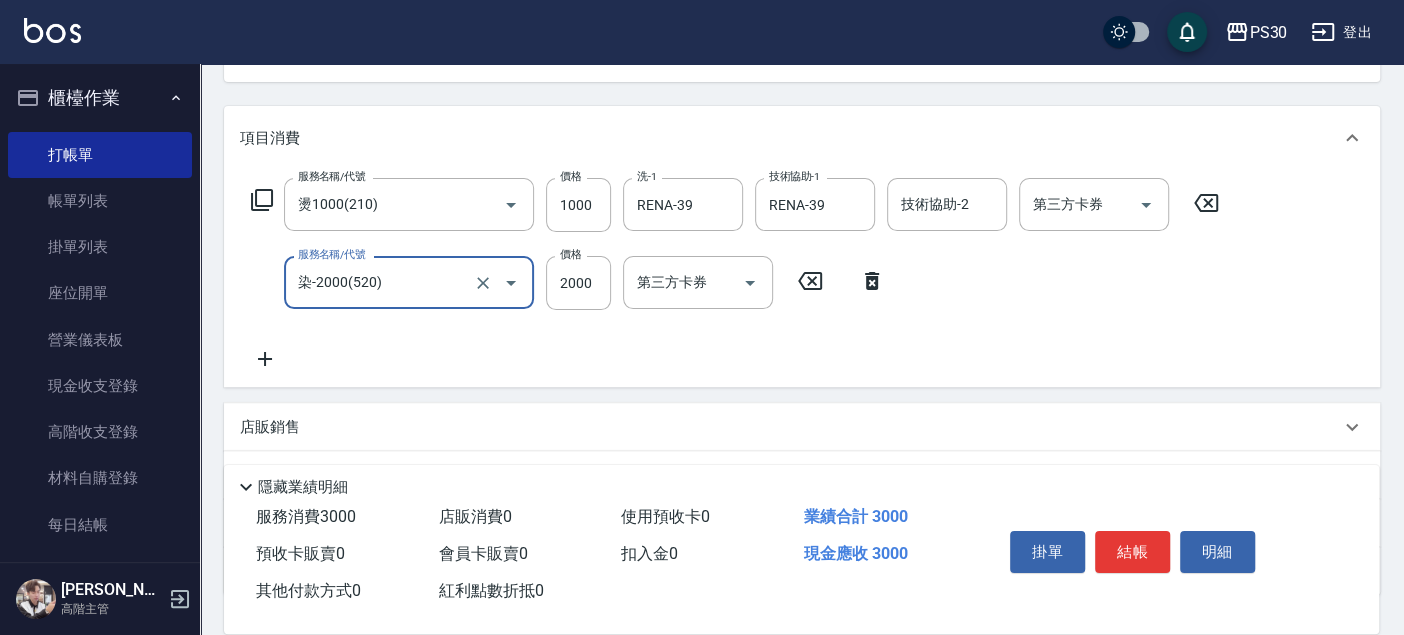 type on "染-2000(520)" 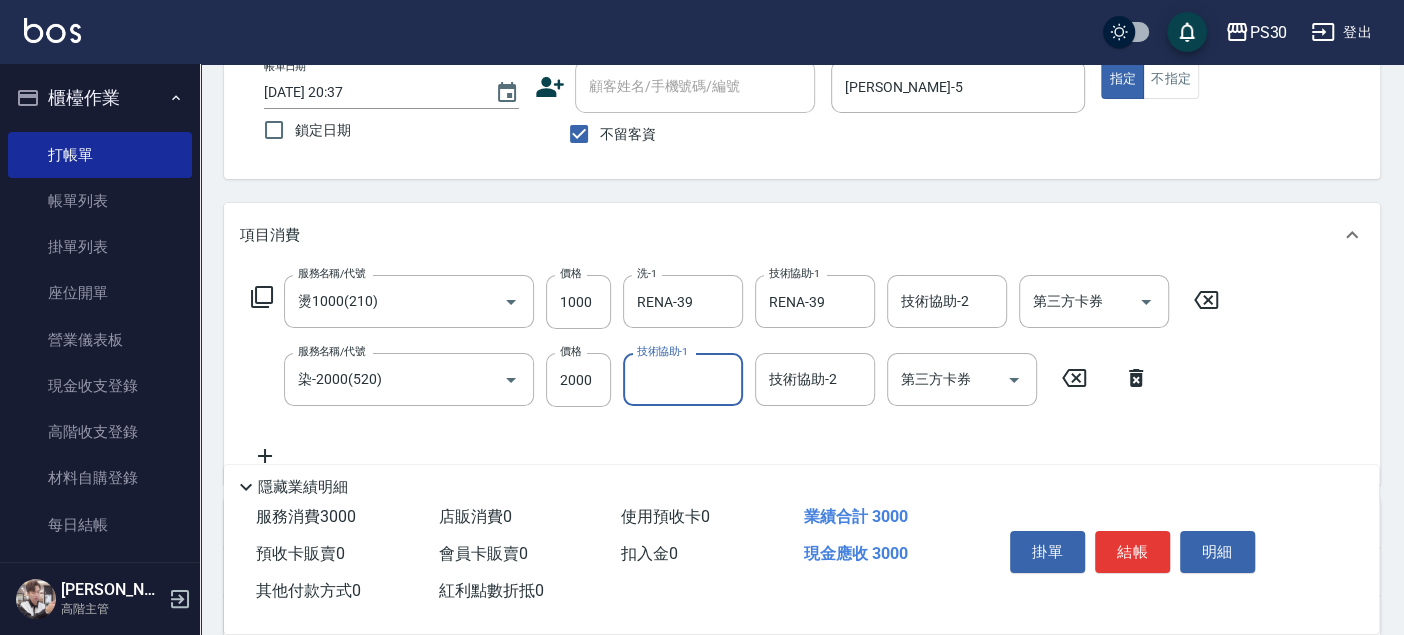 scroll, scrollTop: 0, scrollLeft: 0, axis: both 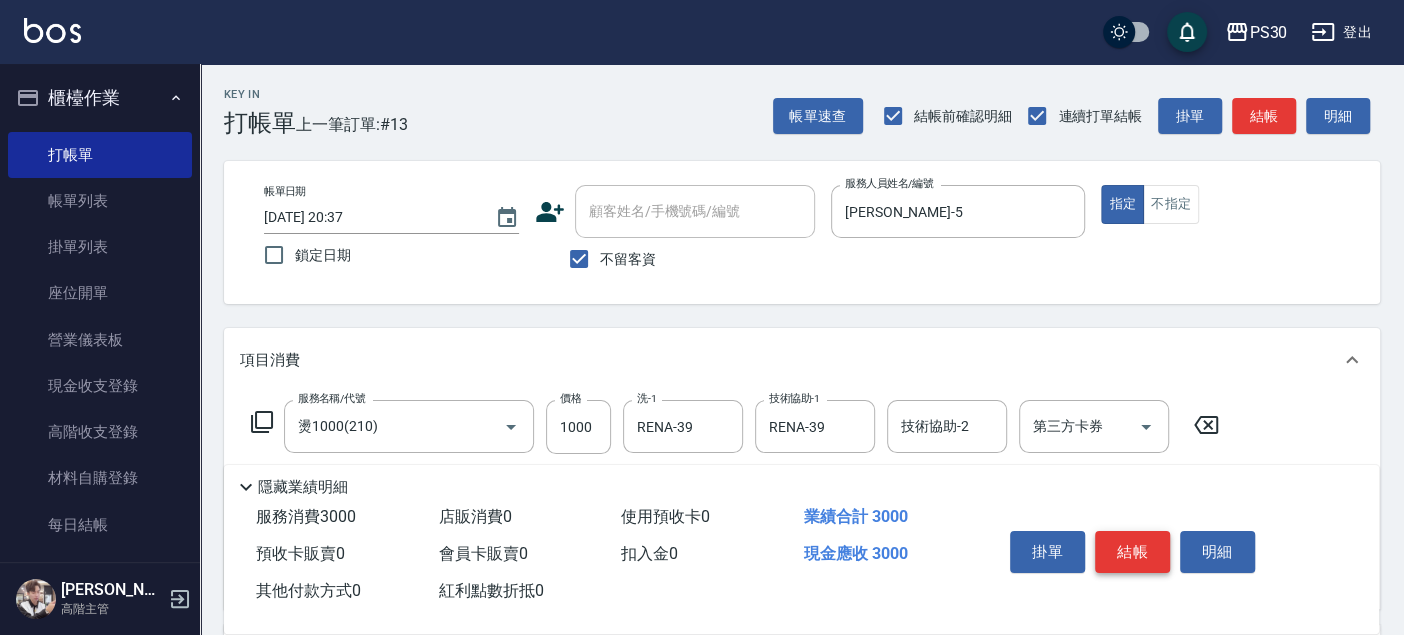 click on "結帳" at bounding box center [1132, 552] 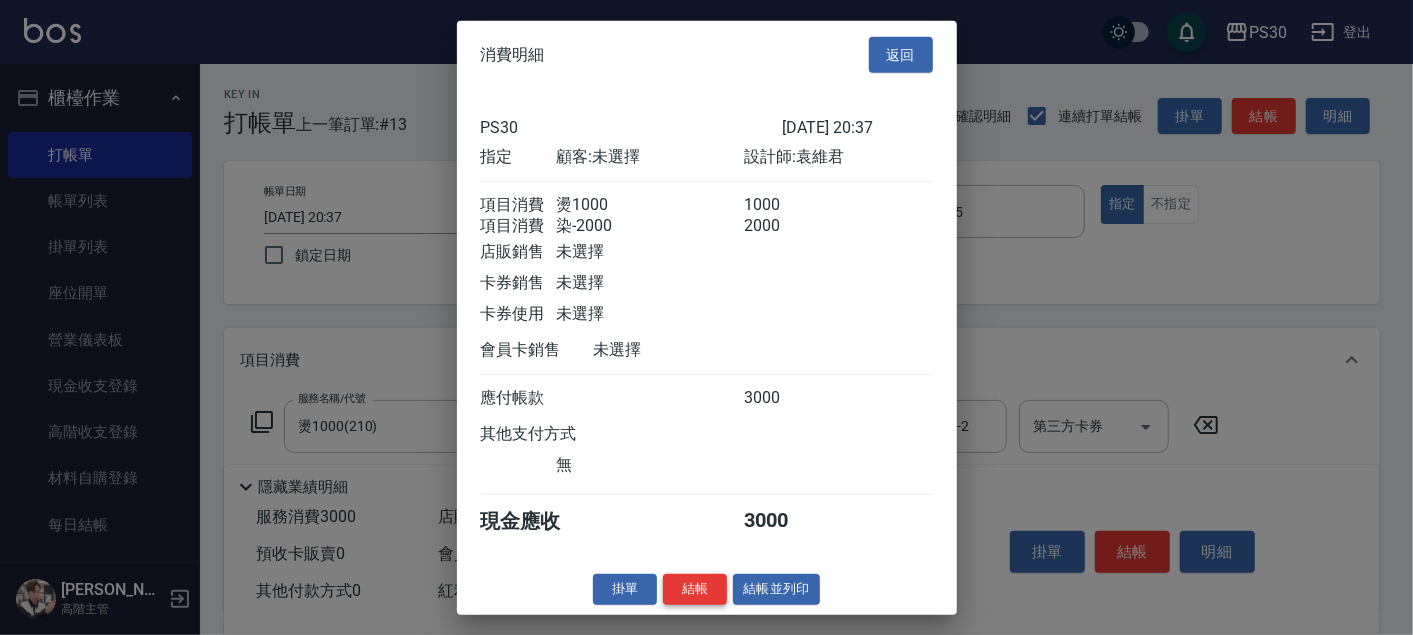 click on "結帳" at bounding box center (695, 589) 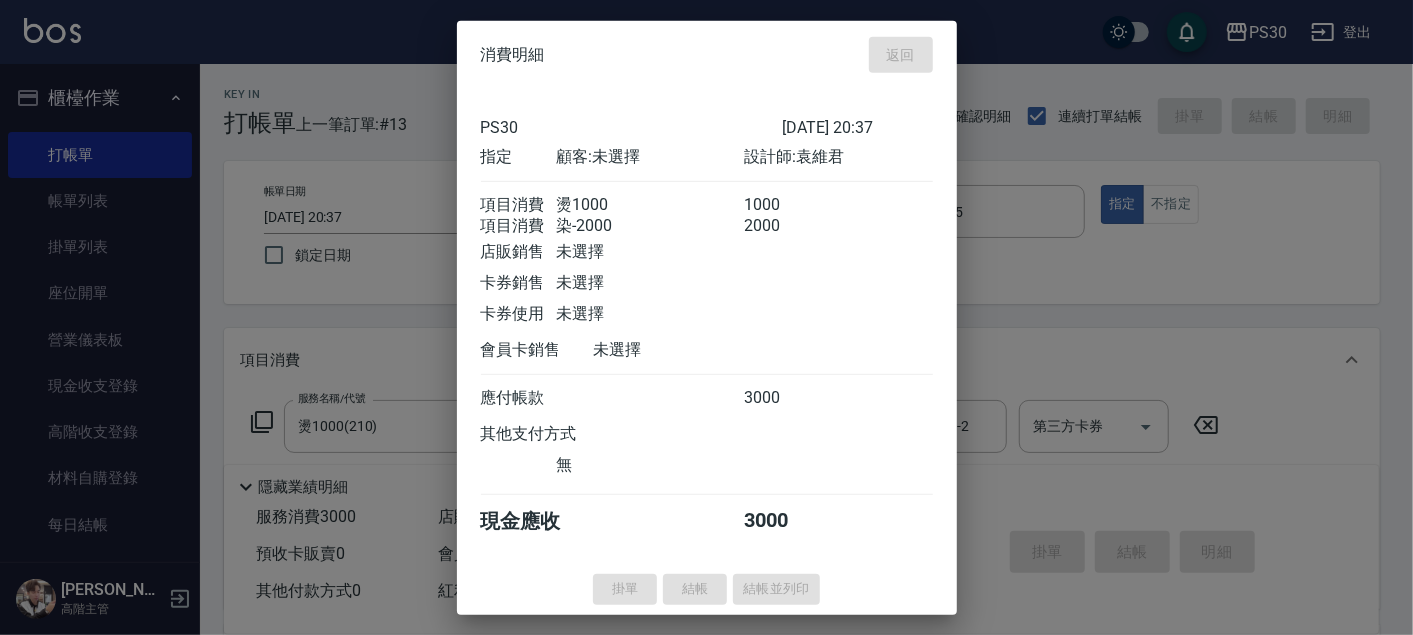 type on "[DATE] 20:38" 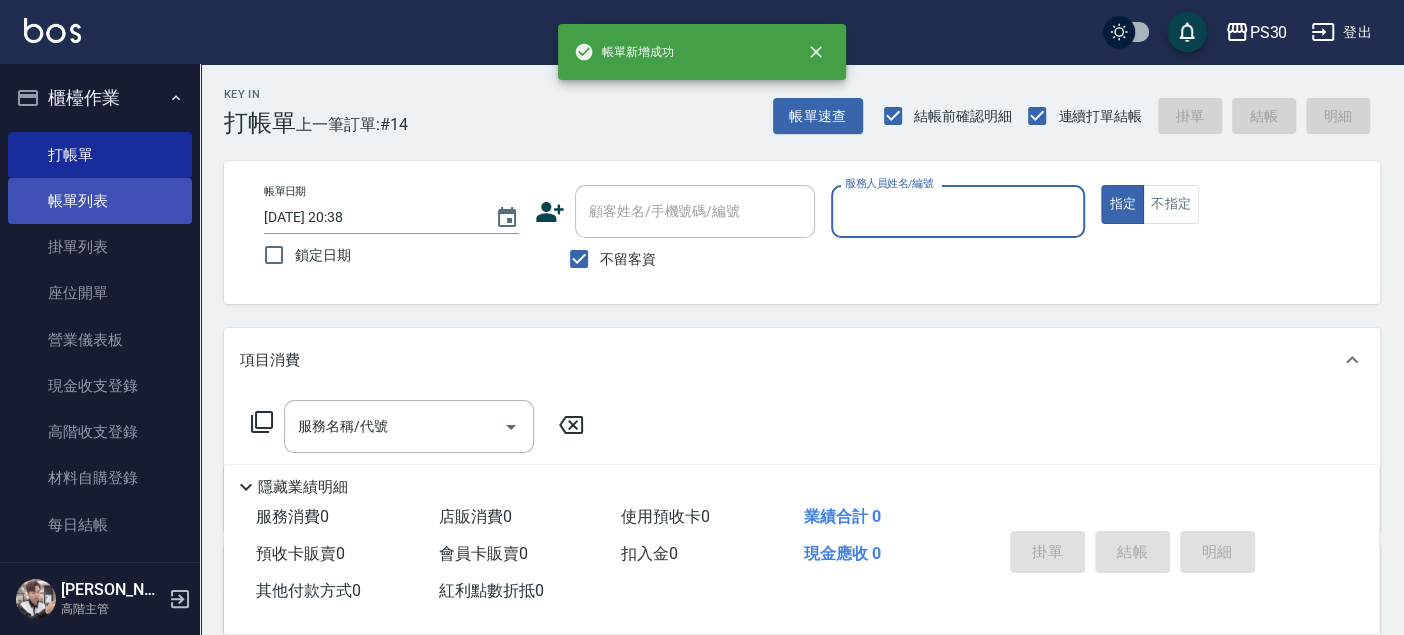 click on "帳單列表" at bounding box center (100, 201) 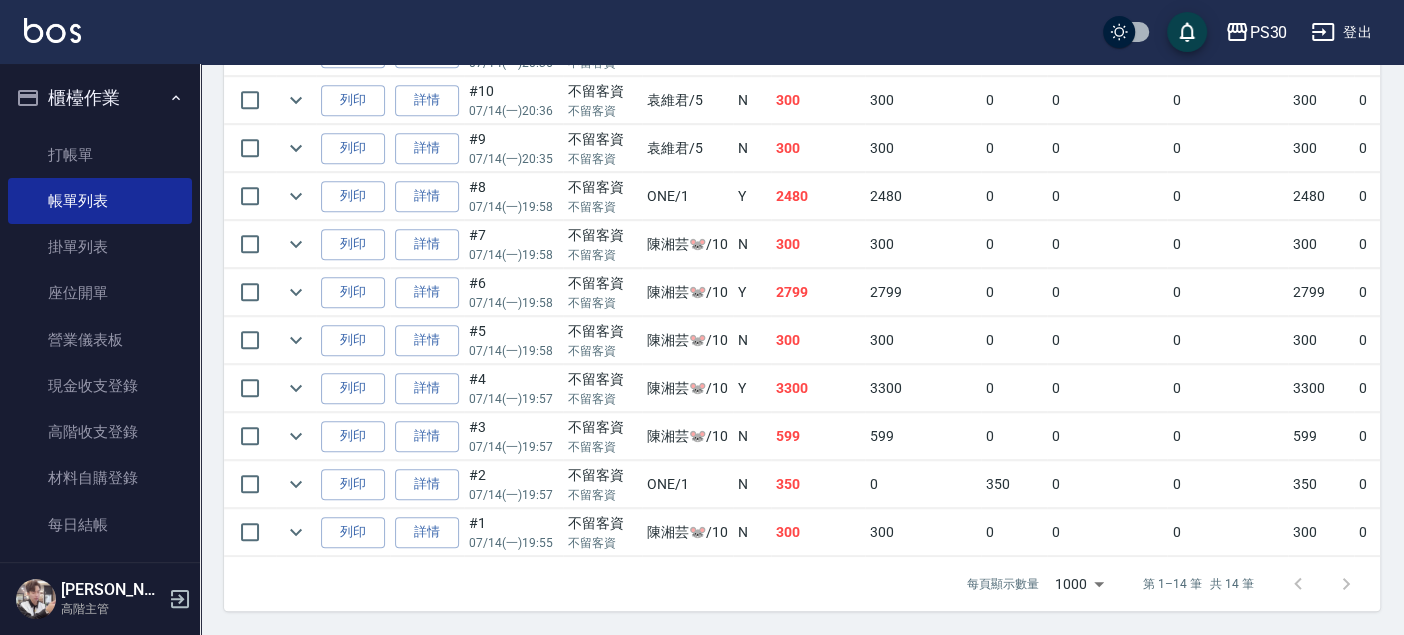 scroll, scrollTop: 788, scrollLeft: 0, axis: vertical 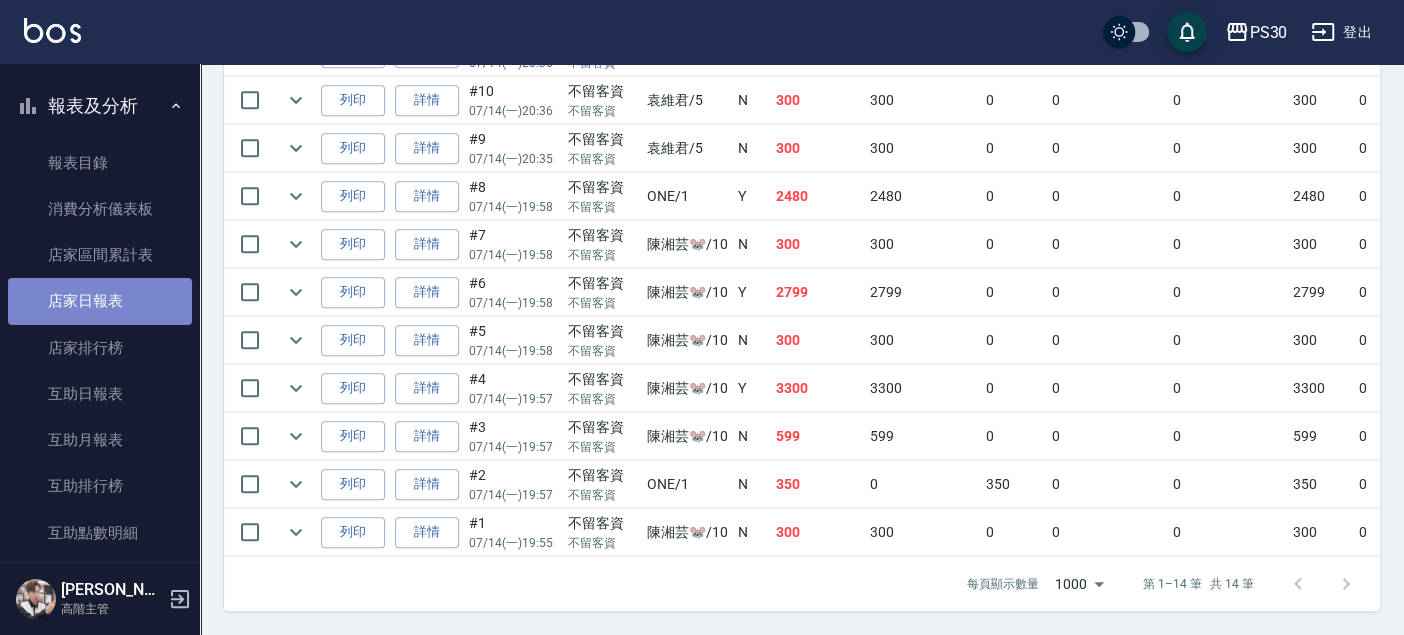 click on "店家日報表" at bounding box center [100, 301] 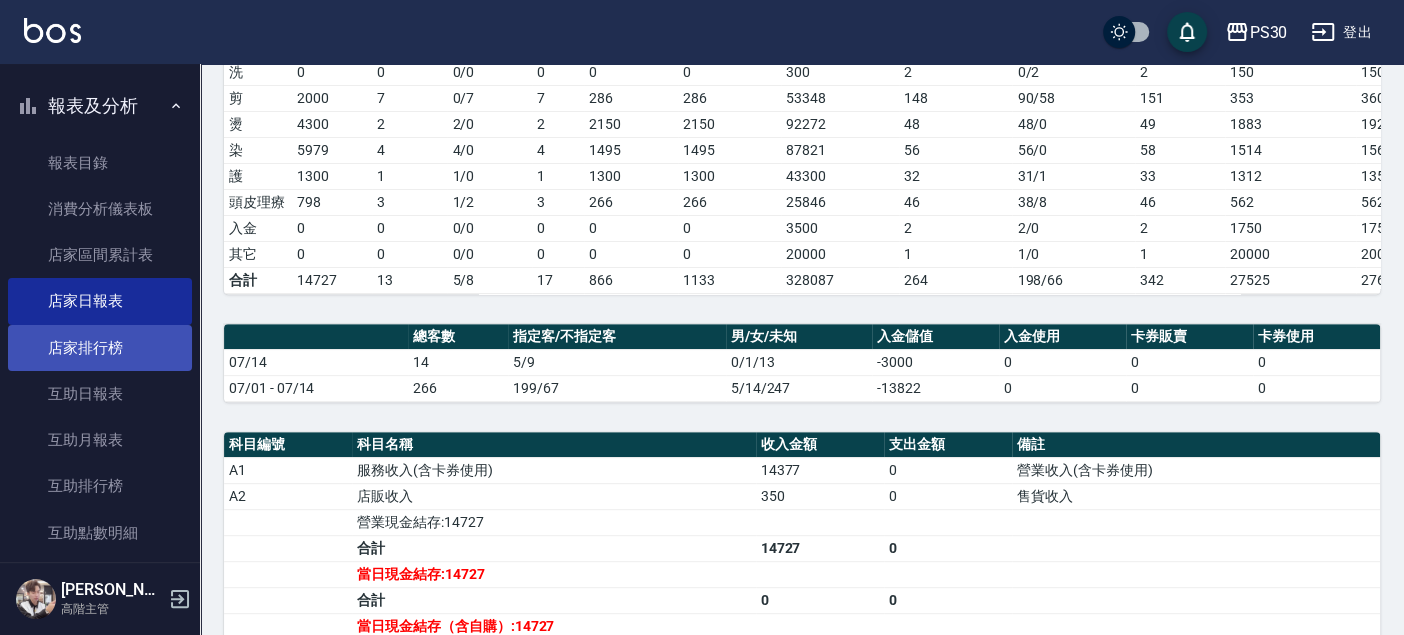 scroll, scrollTop: 333, scrollLeft: 0, axis: vertical 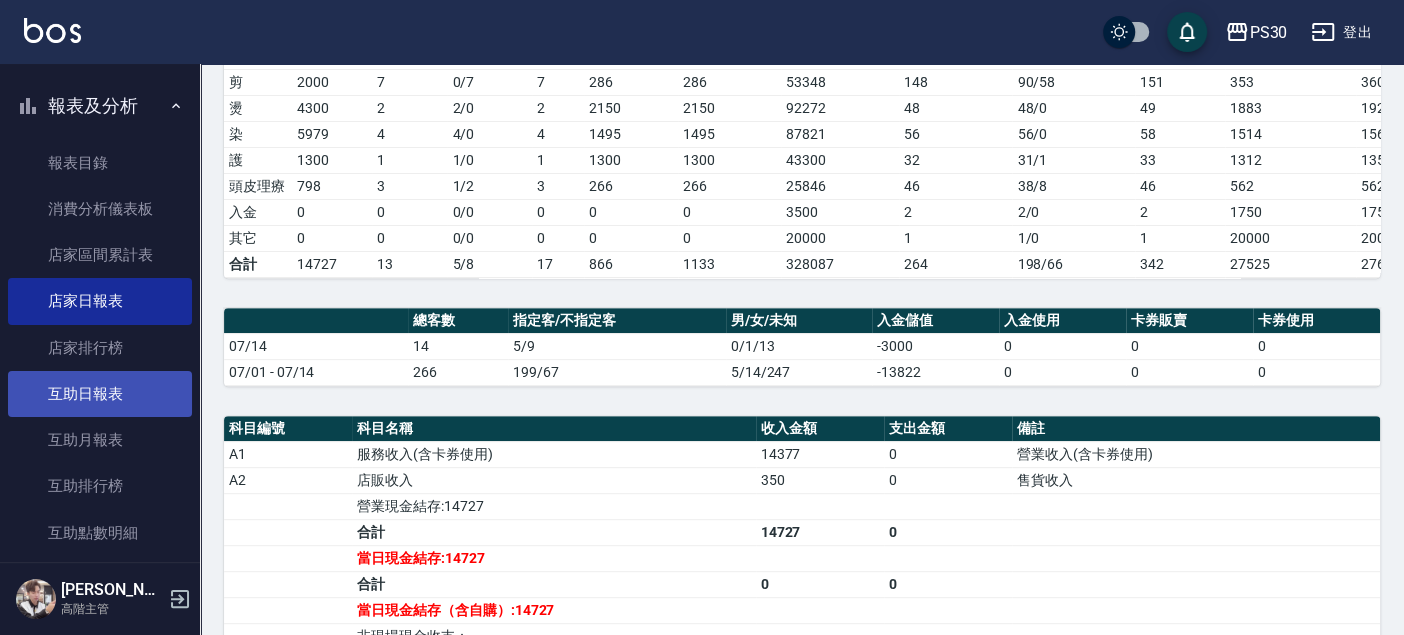 click on "互助日報表" at bounding box center (100, 394) 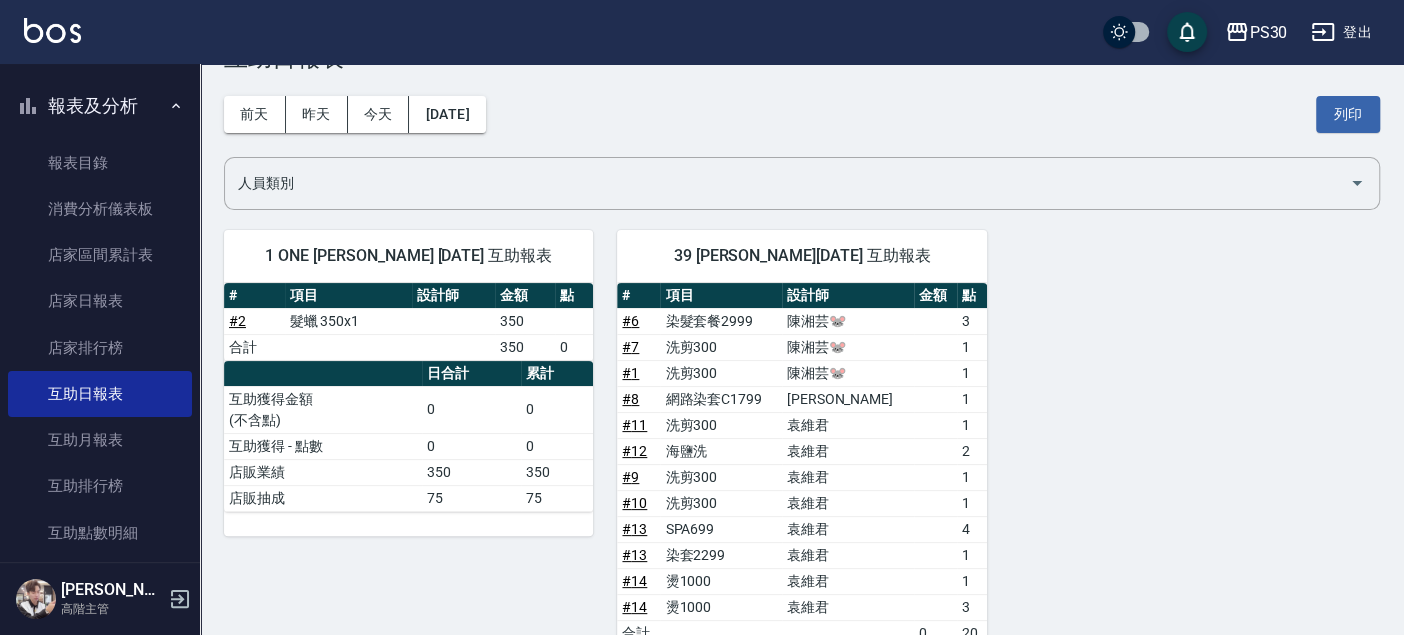 scroll, scrollTop: 111, scrollLeft: 0, axis: vertical 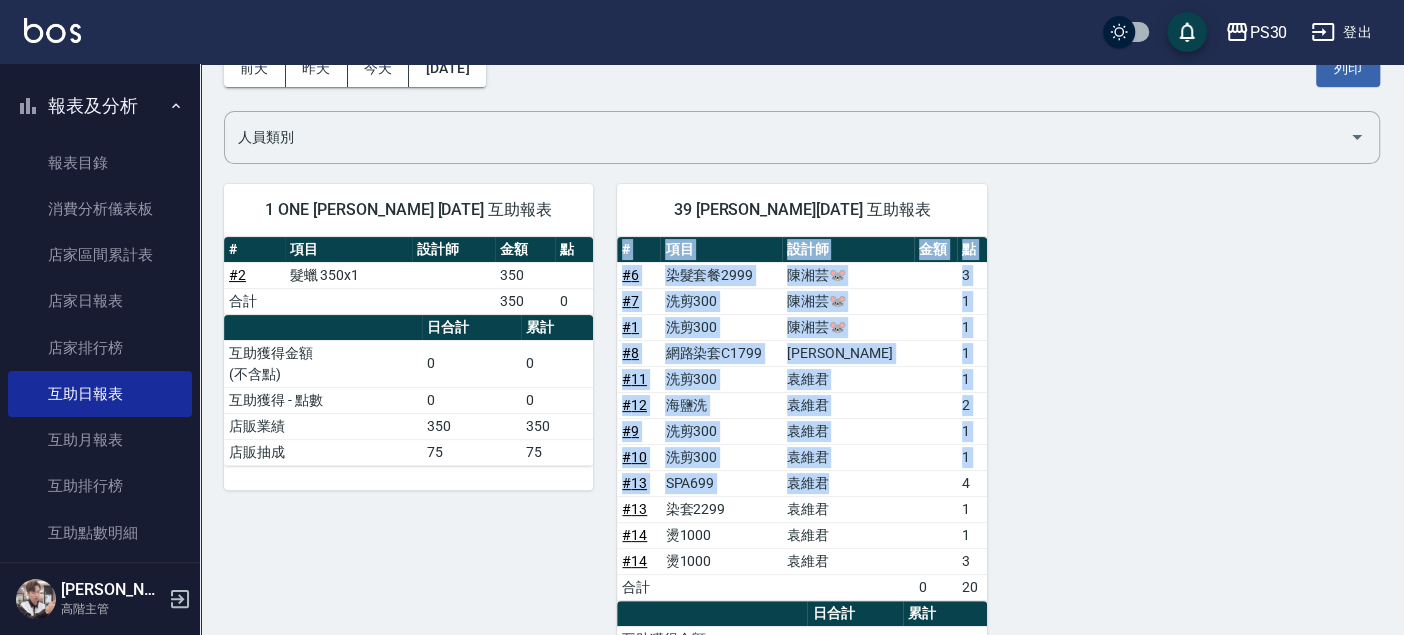 drag, startPoint x: 985, startPoint y: 557, endPoint x: 904, endPoint y: 481, distance: 111.07205 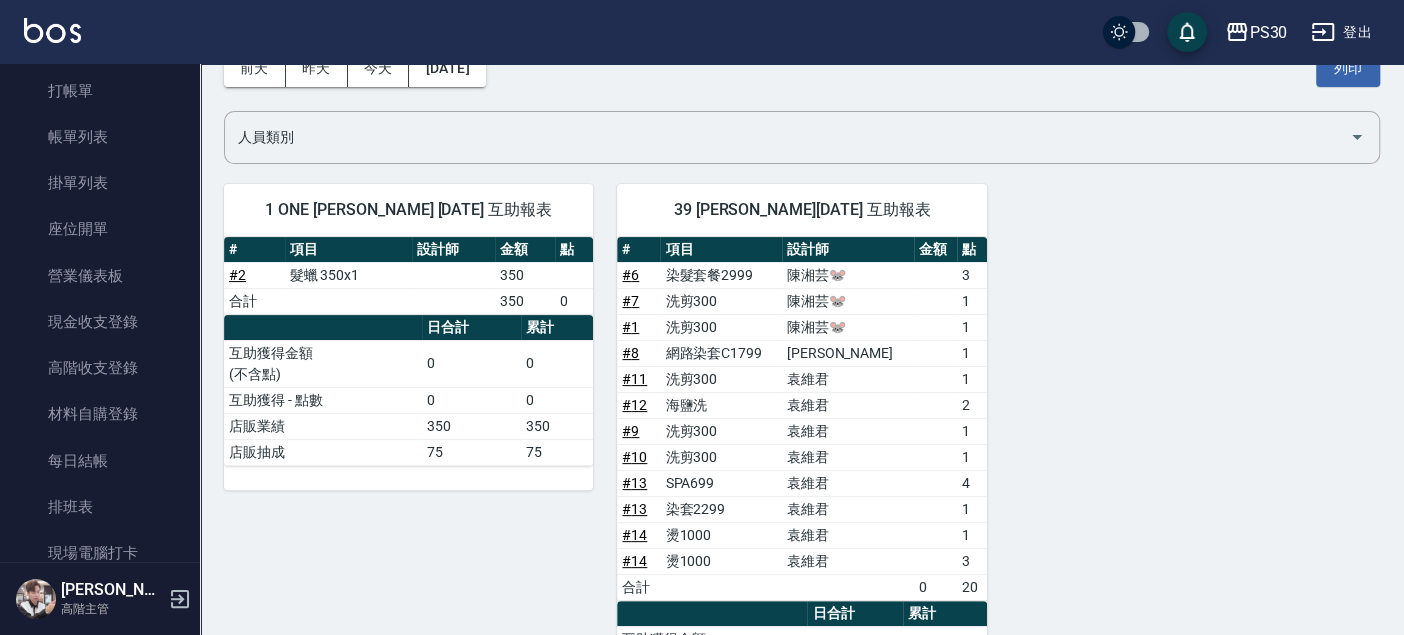 scroll, scrollTop: 0, scrollLeft: 0, axis: both 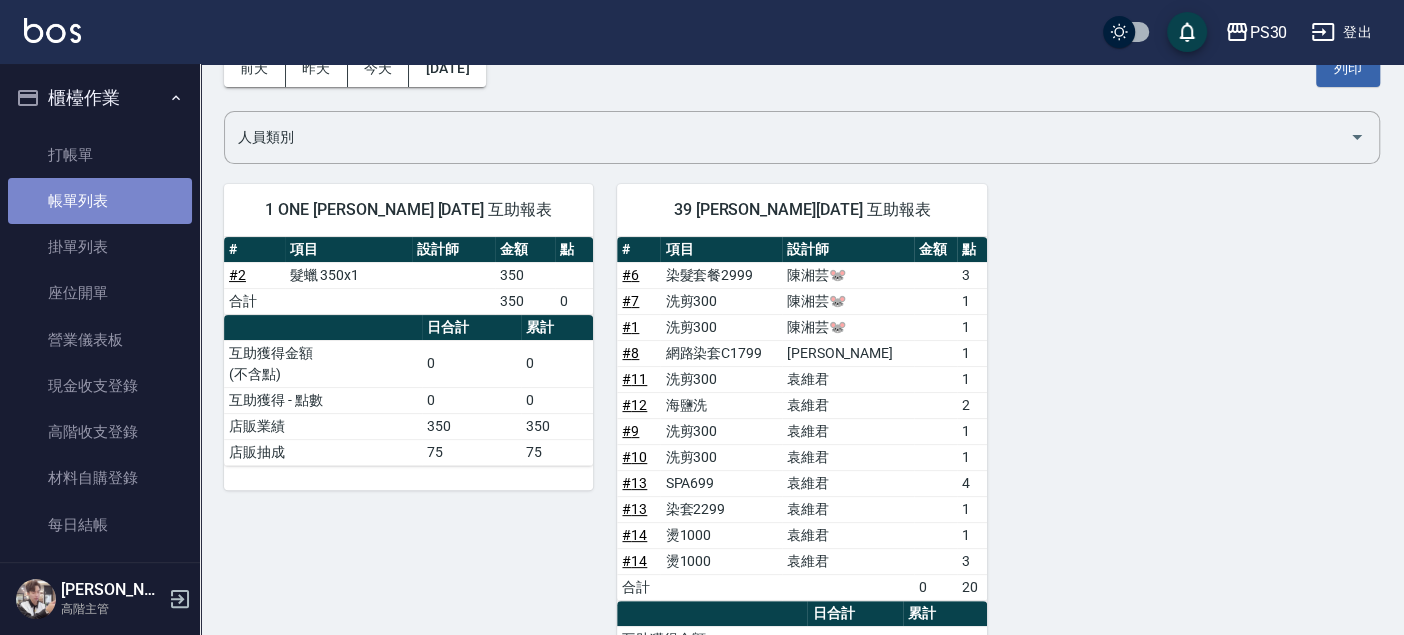 click on "帳單列表" at bounding box center [100, 201] 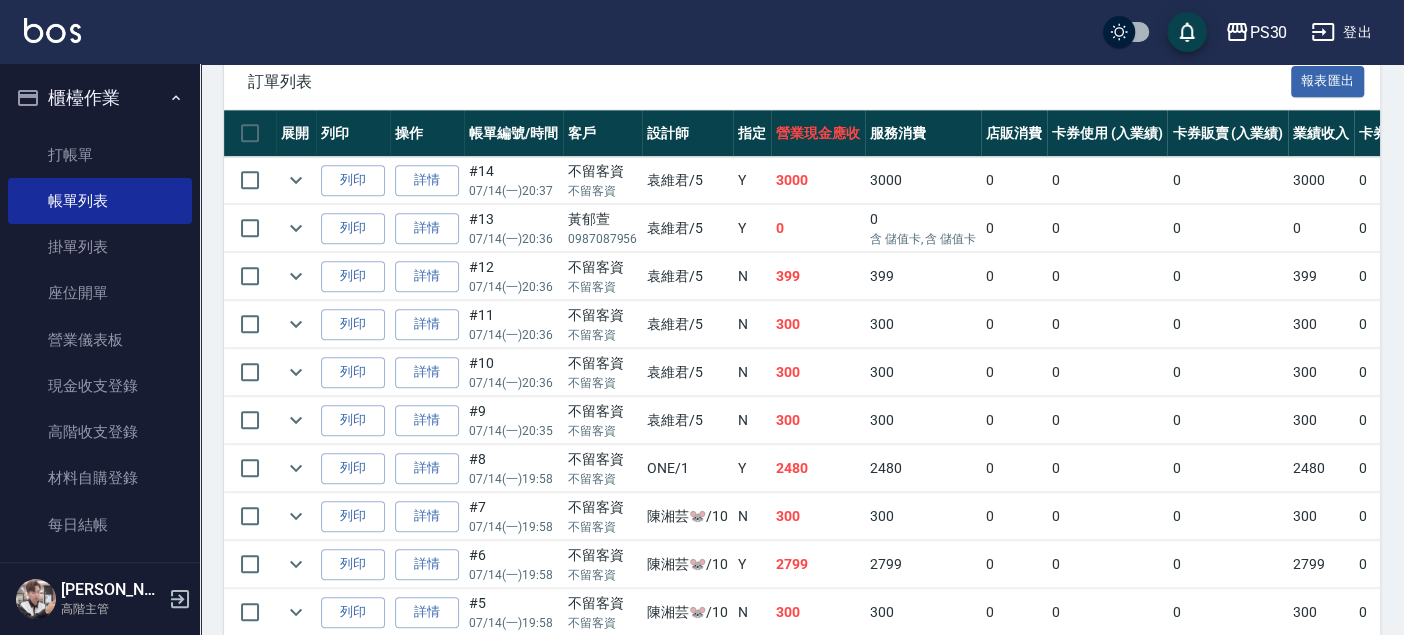 scroll, scrollTop: 555, scrollLeft: 0, axis: vertical 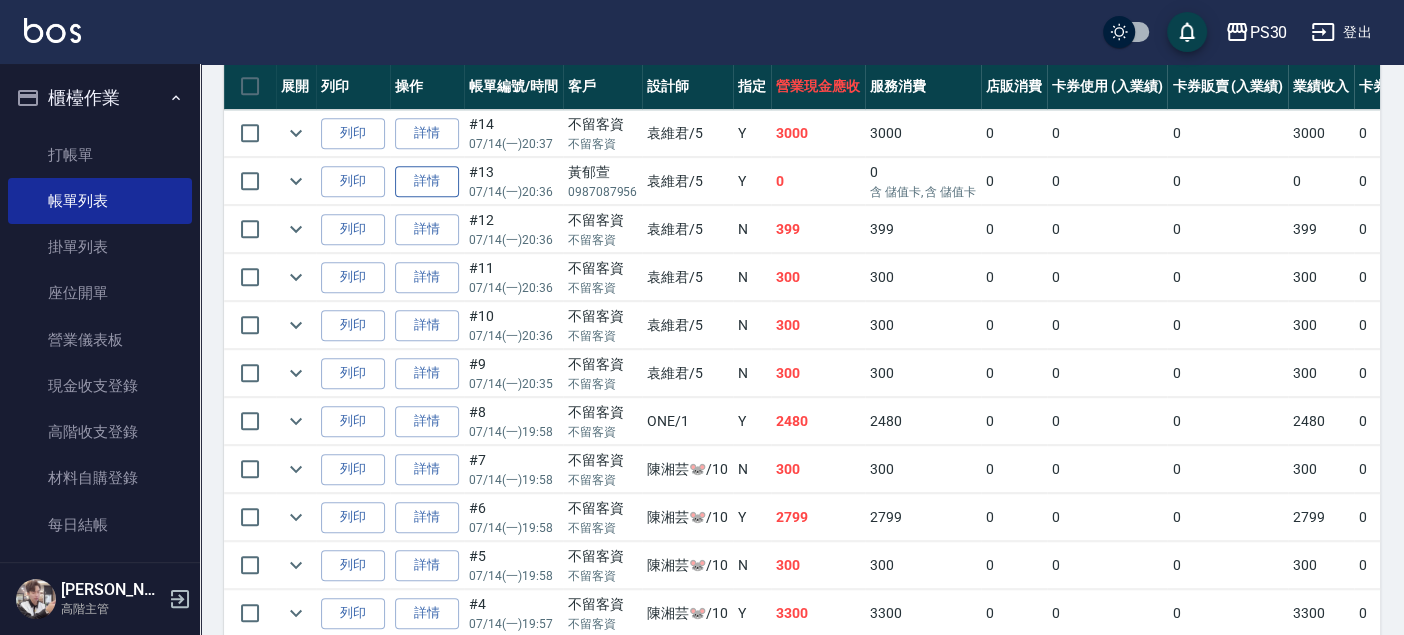 click on "詳情" at bounding box center (427, 181) 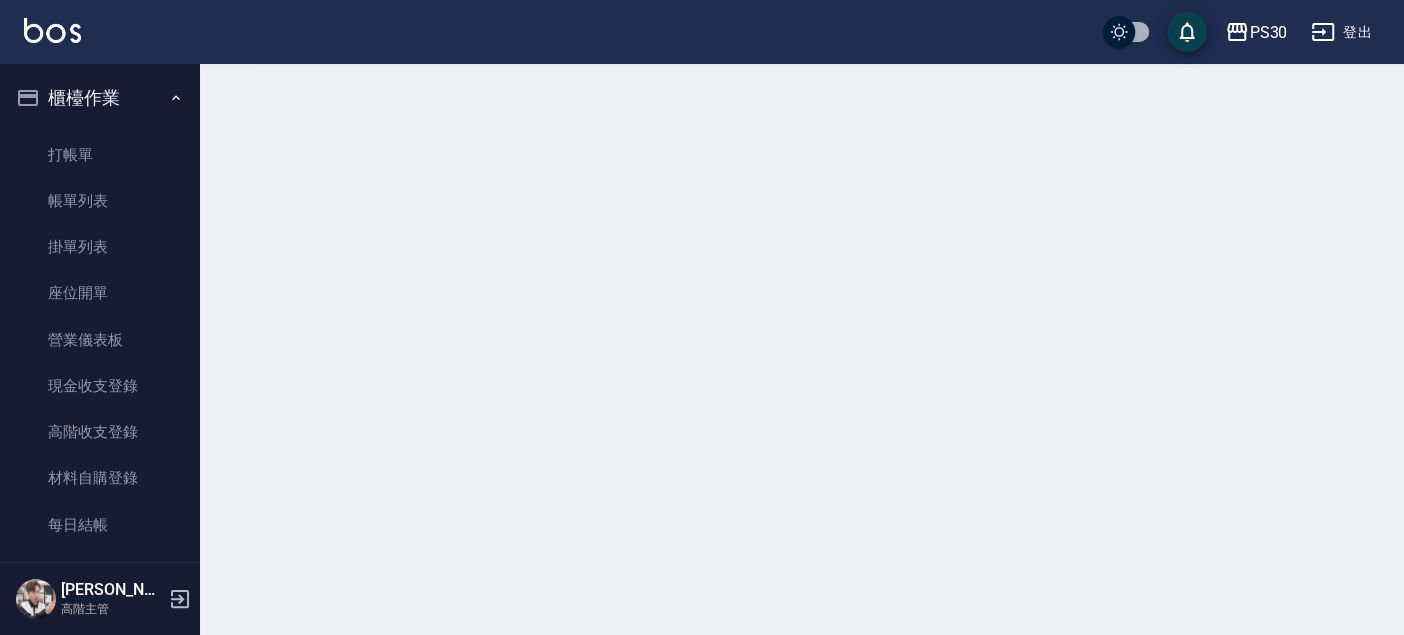 scroll, scrollTop: 0, scrollLeft: 0, axis: both 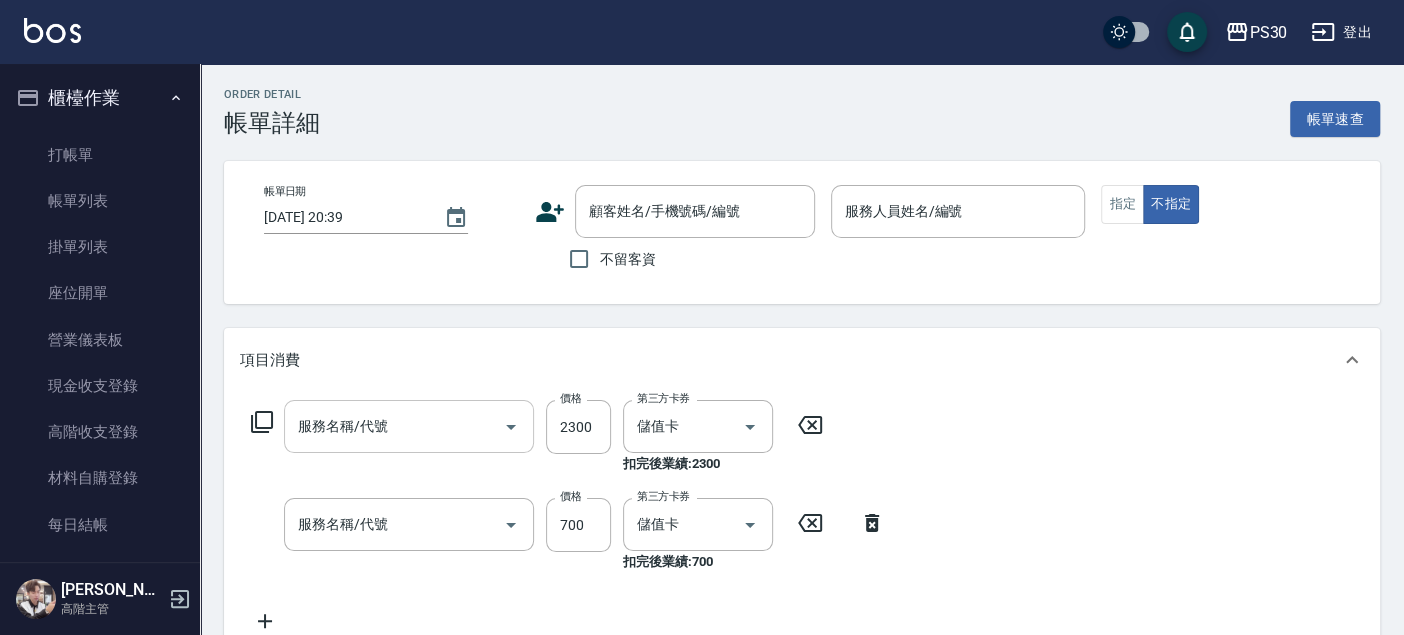 type on "[DATE] 20:36" 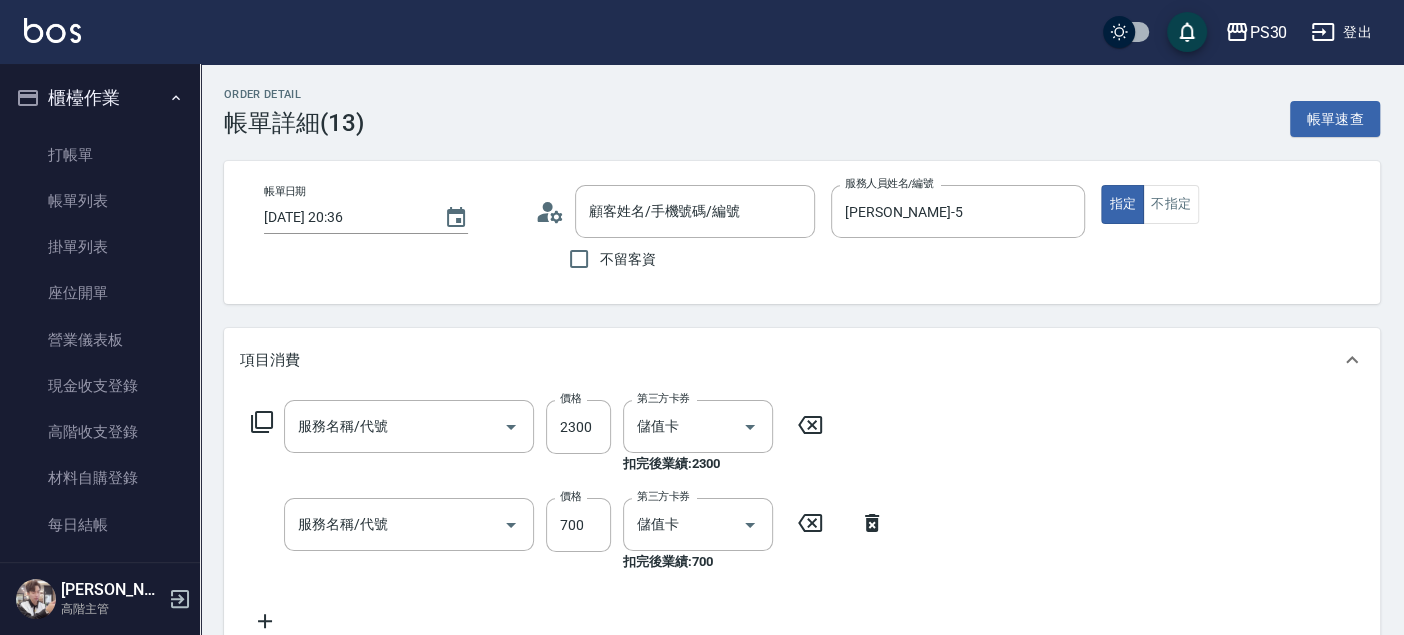 type on "染套2299(52299)" 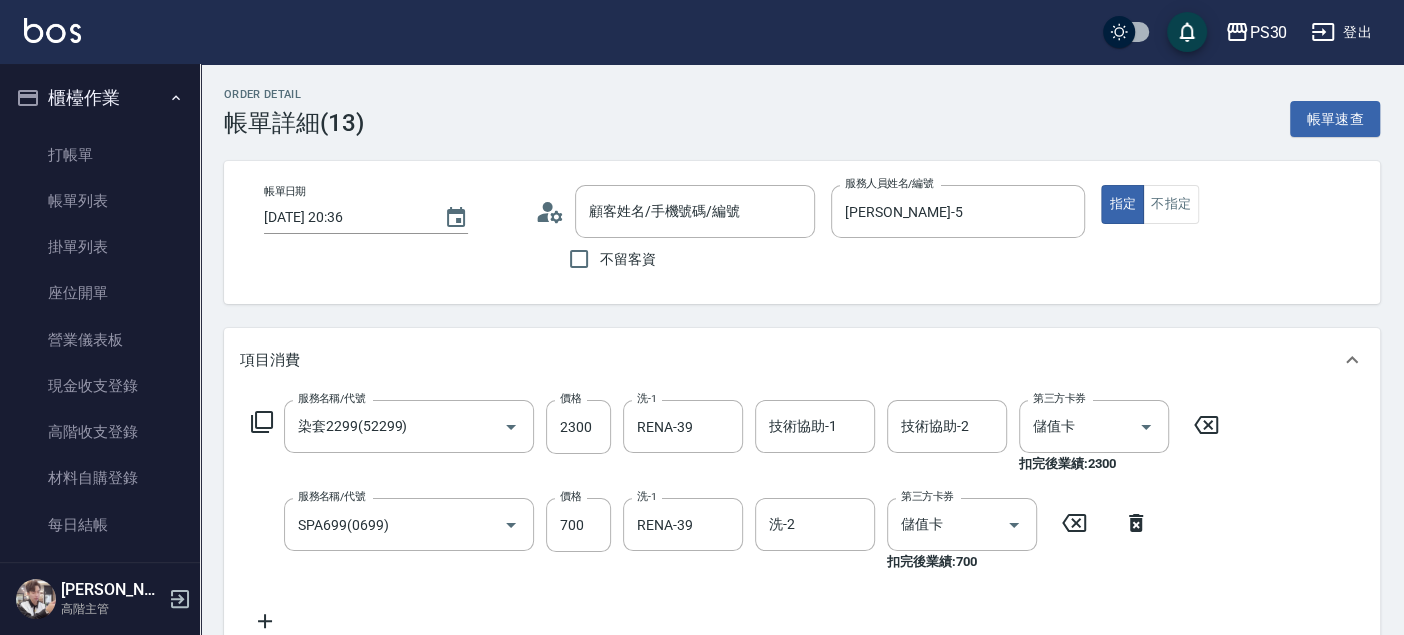 type on "[PERSON_NAME]/0987087956/" 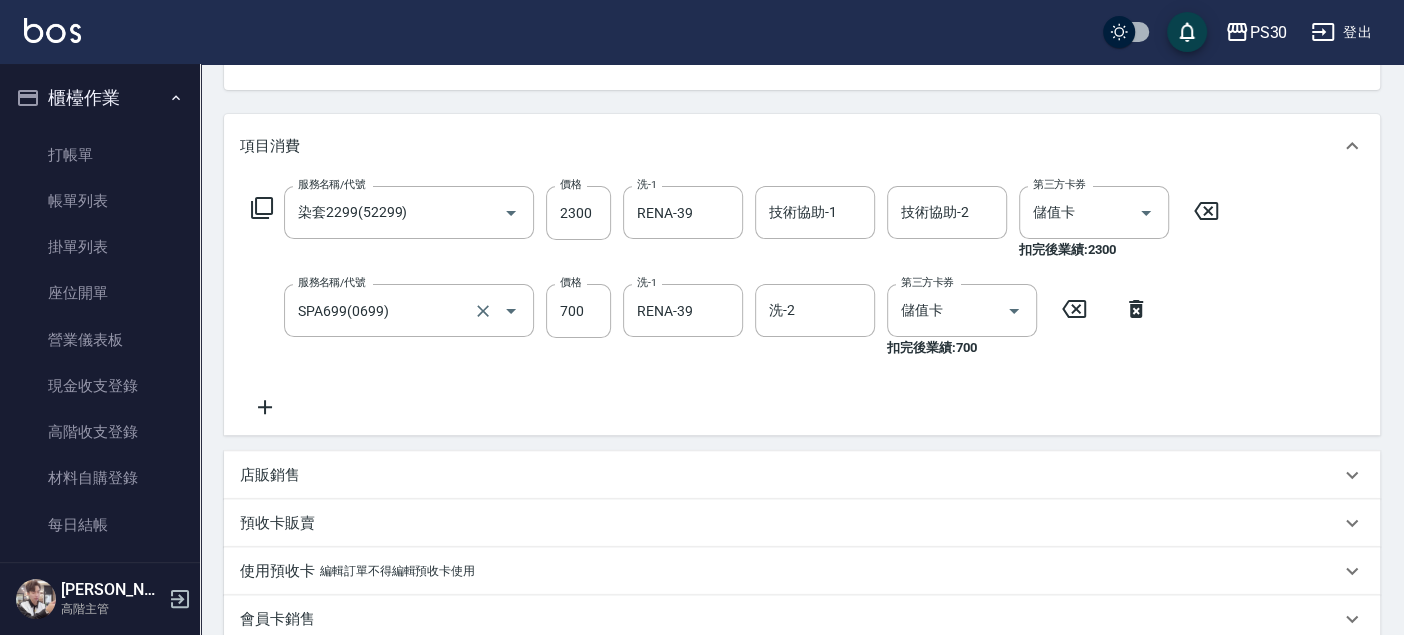 scroll, scrollTop: 222, scrollLeft: 0, axis: vertical 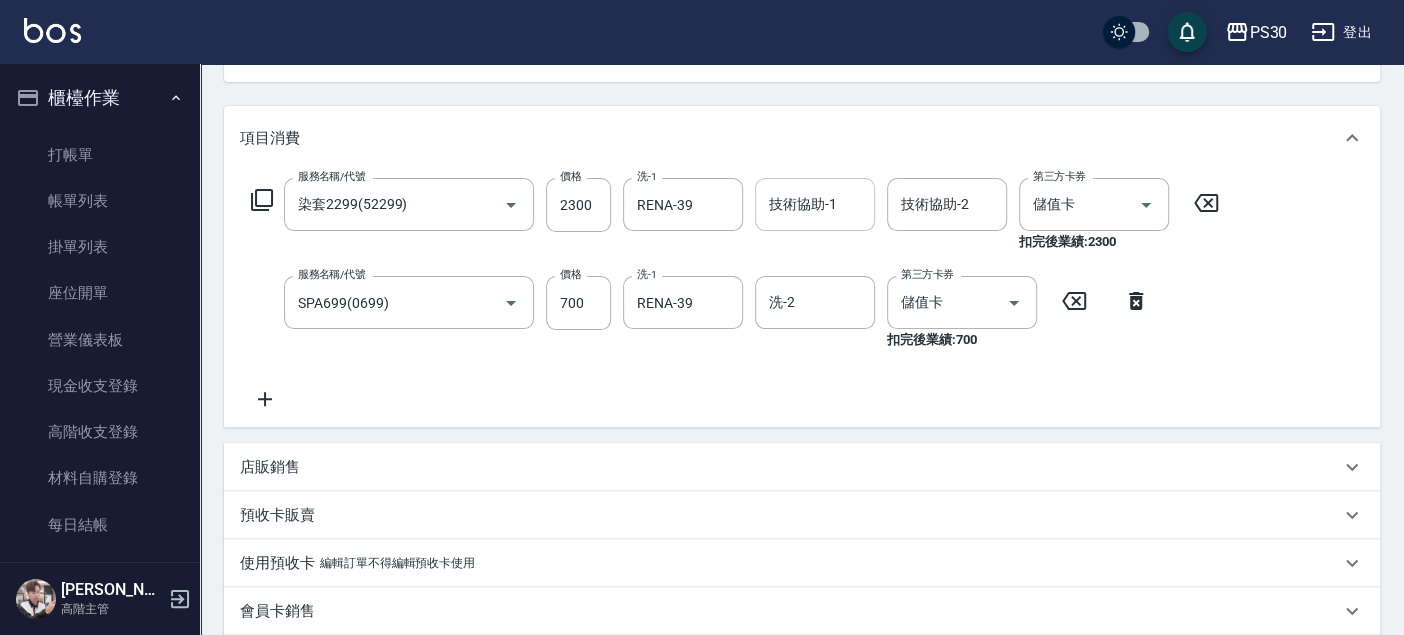 click on "技術協助-1" at bounding box center (815, 204) 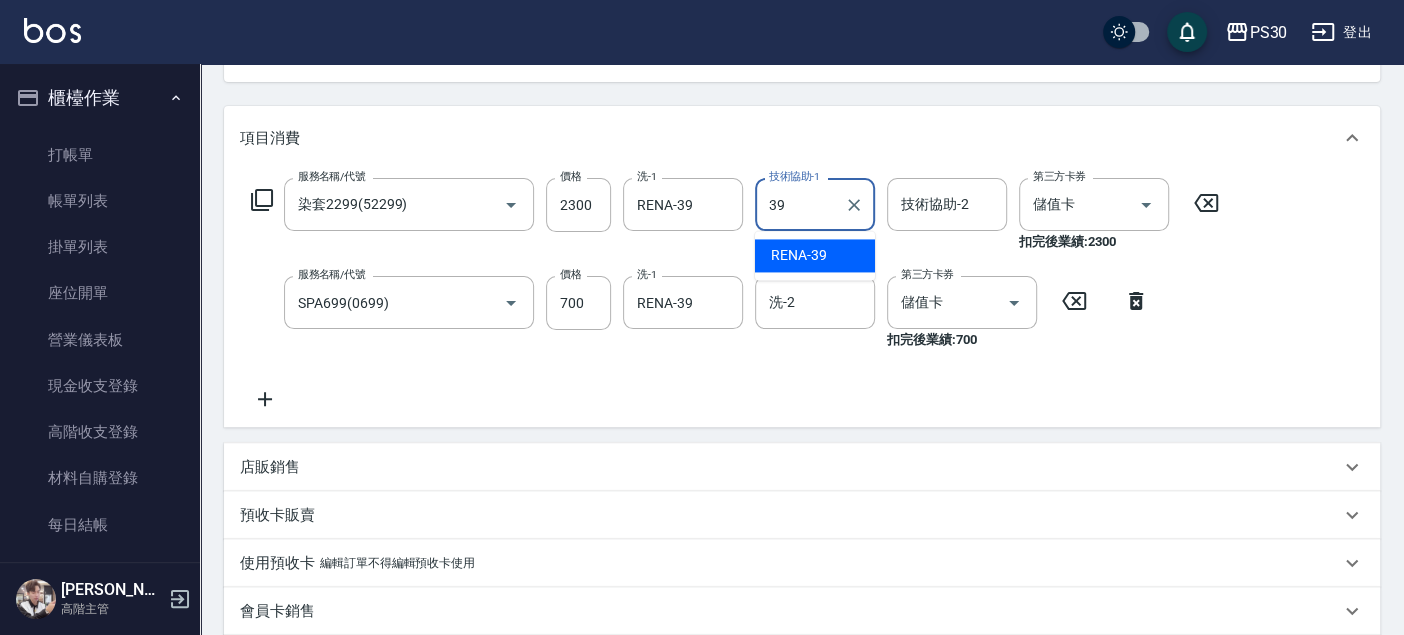 type on "RENA-39" 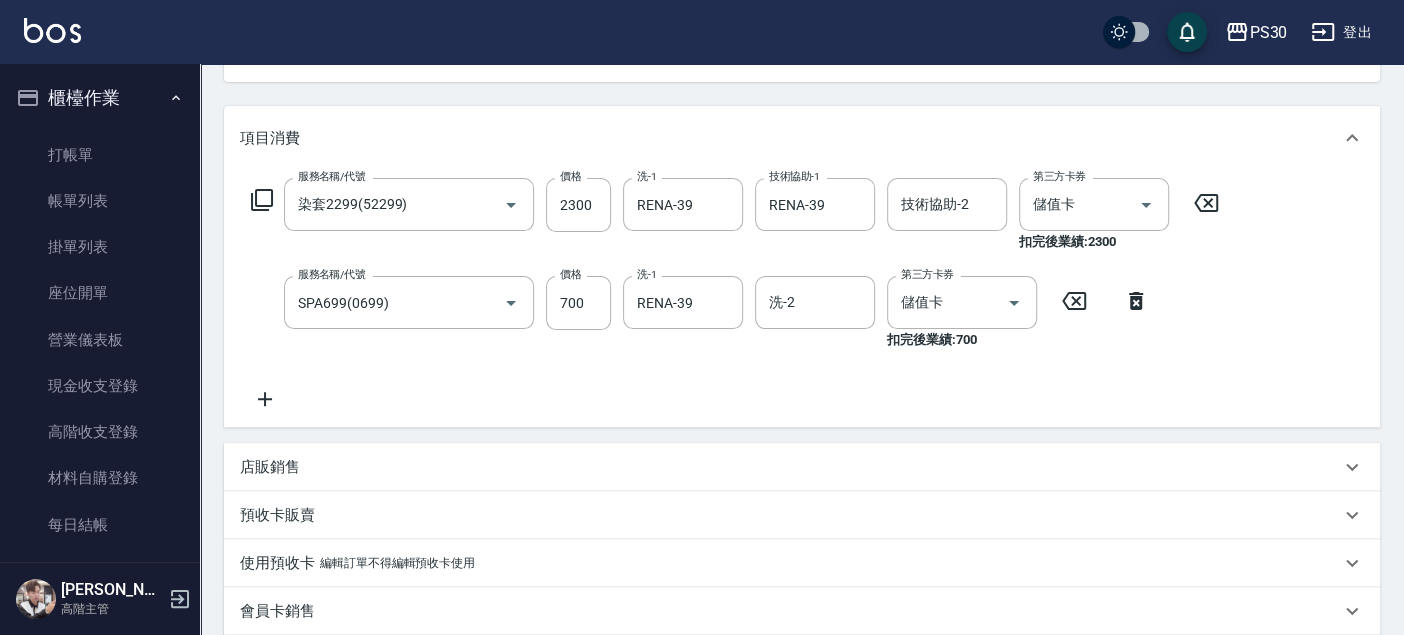 click on "服務名稱/代號 染套2299(52299) 服務名稱/代號 價格 2300 價格 洗-1 RENA-39 洗-1 技術協助-1 RENA-39 技術協助-1 技術協助-2 技術協助-2 第三方卡券 儲值卡 第三方卡券 扣完後業績: 2300 服務名稱/代號 SPA699(0699) 服務名稱/代號 價格 700 價格 洗-1 RENA-39 洗-1 洗-2 洗-2 第三方卡券 儲值卡 第三方卡券 扣完後業績: 700" at bounding box center (735, 294) 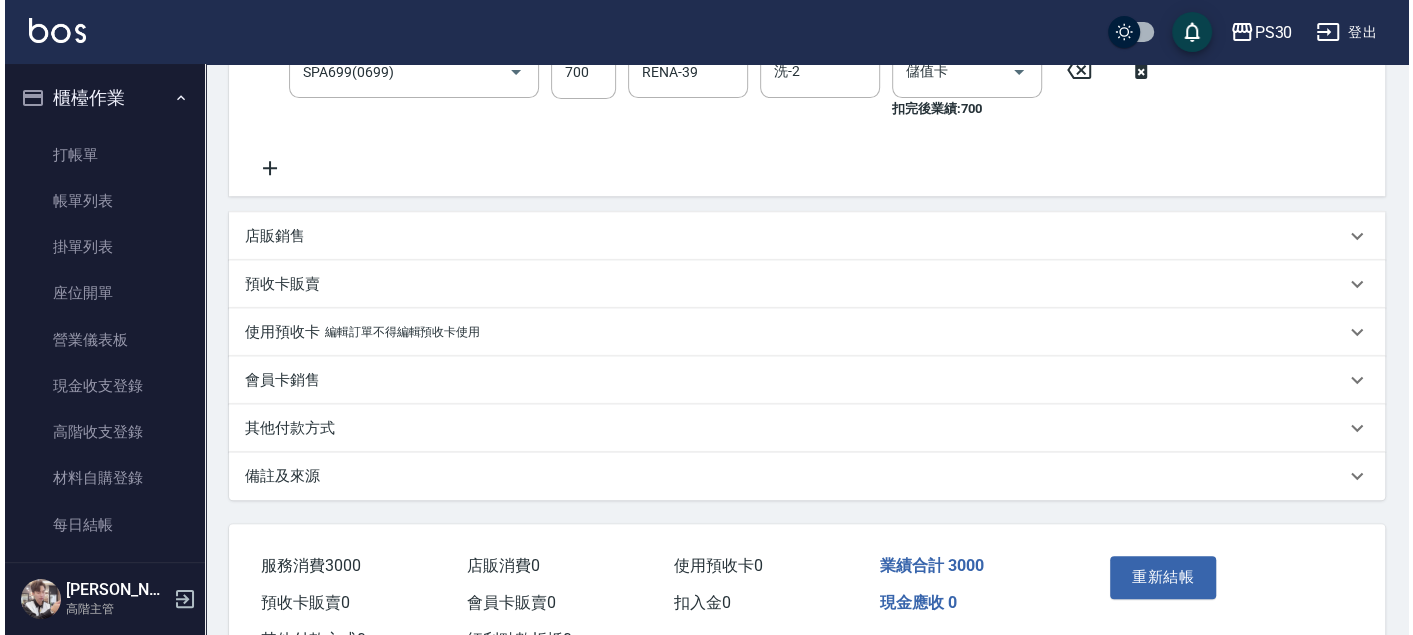 scroll, scrollTop: 530, scrollLeft: 0, axis: vertical 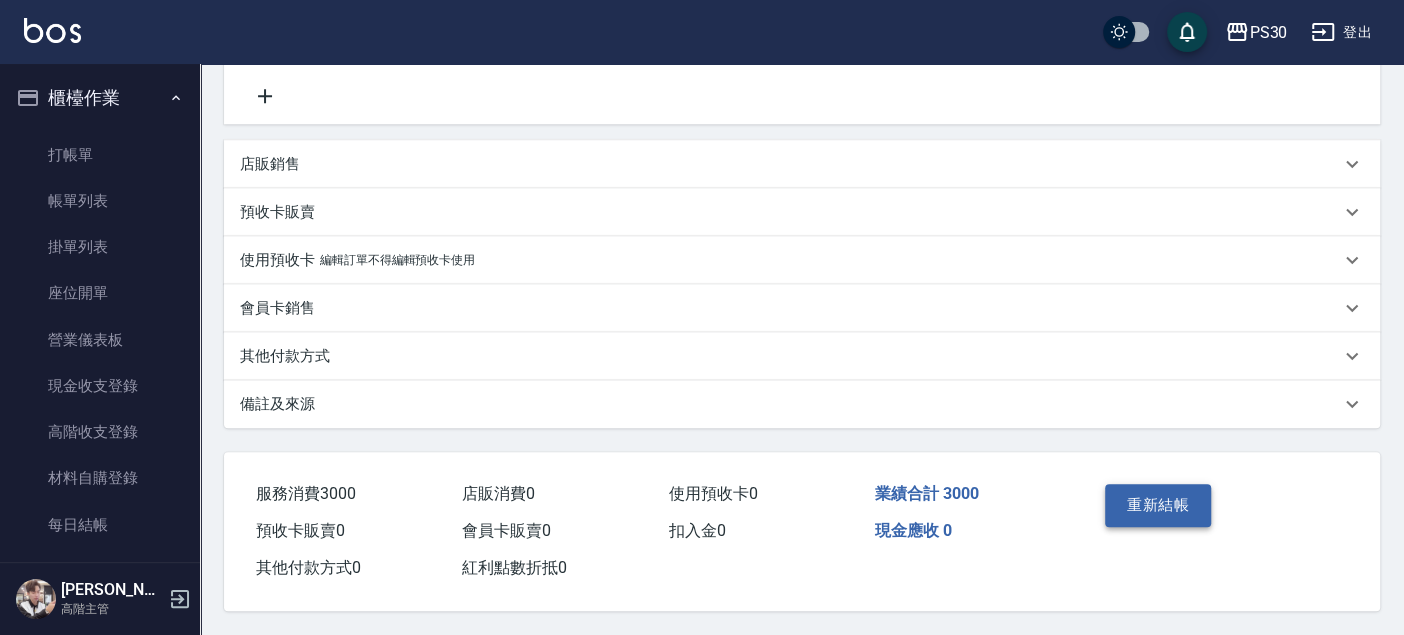 click on "重新結帳" at bounding box center (1158, 505) 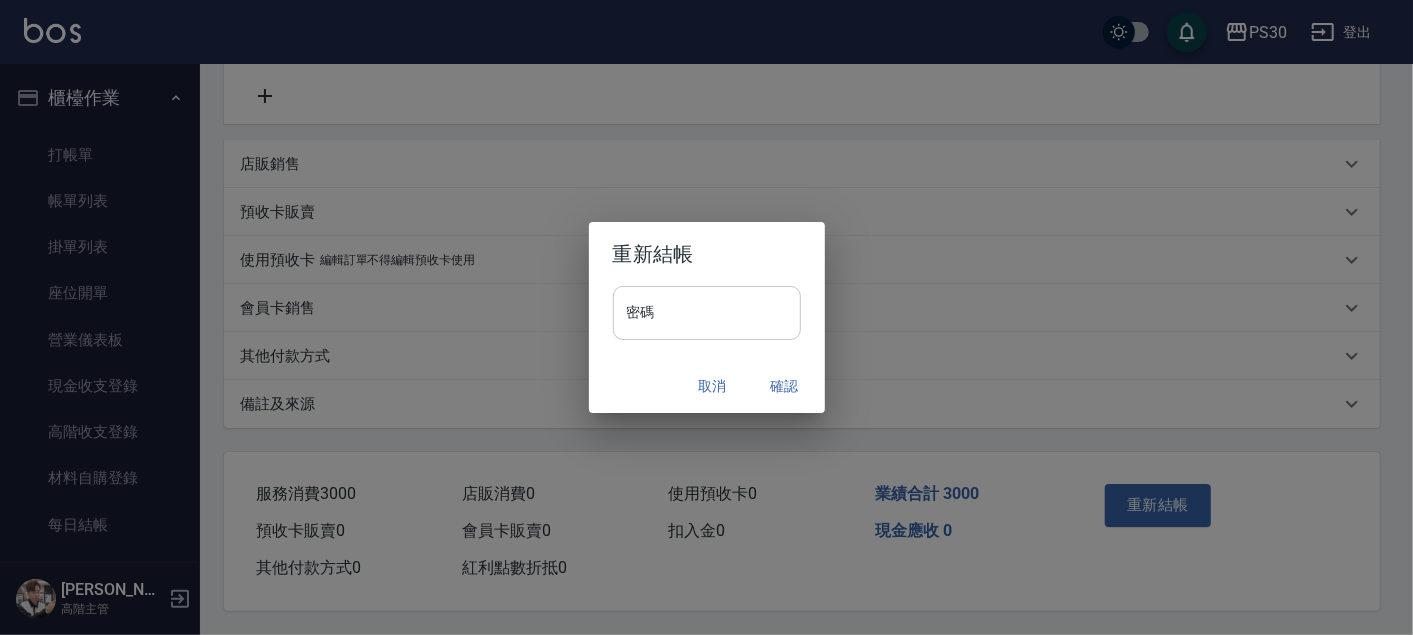 click on "密碼" at bounding box center [707, 313] 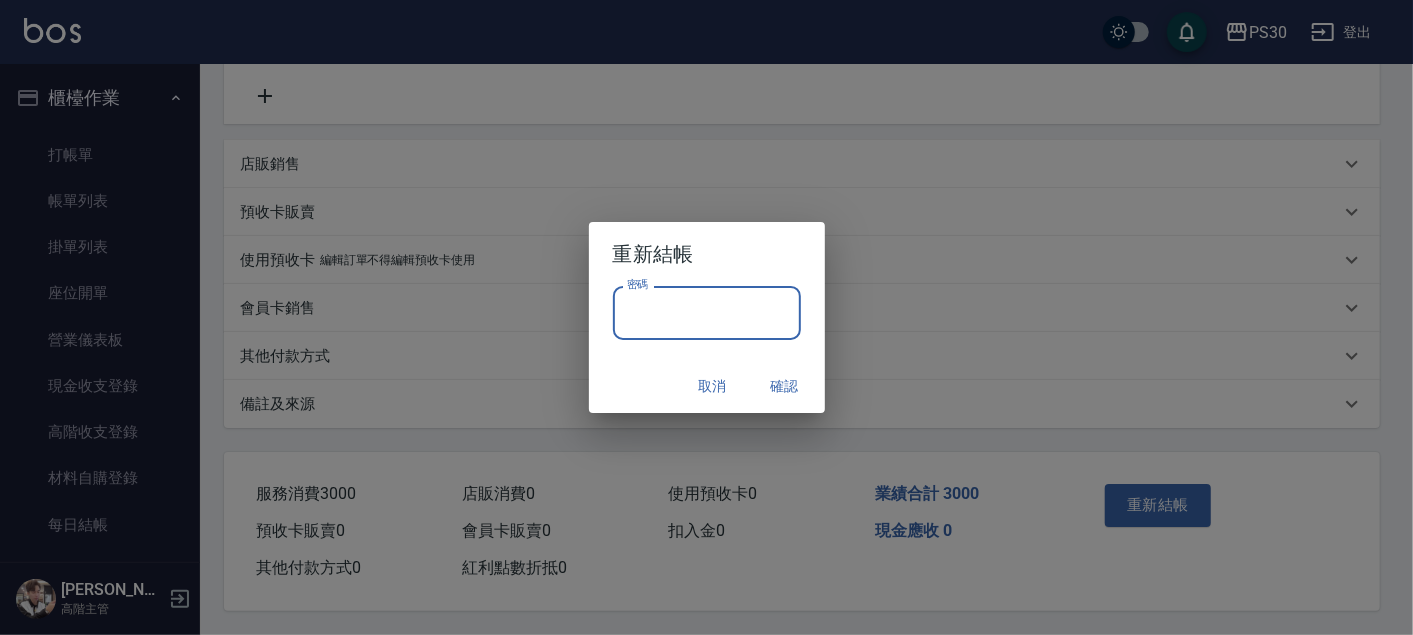 paste on "*******" 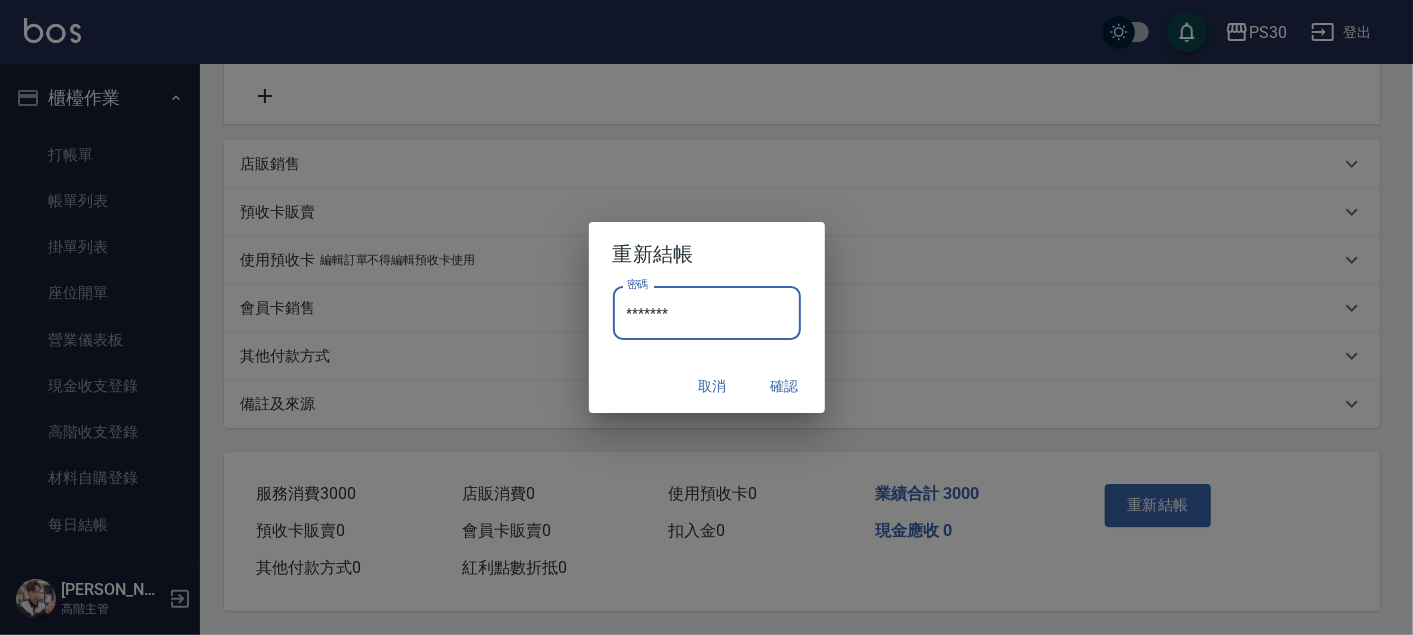 click on "確認" at bounding box center (785, 386) 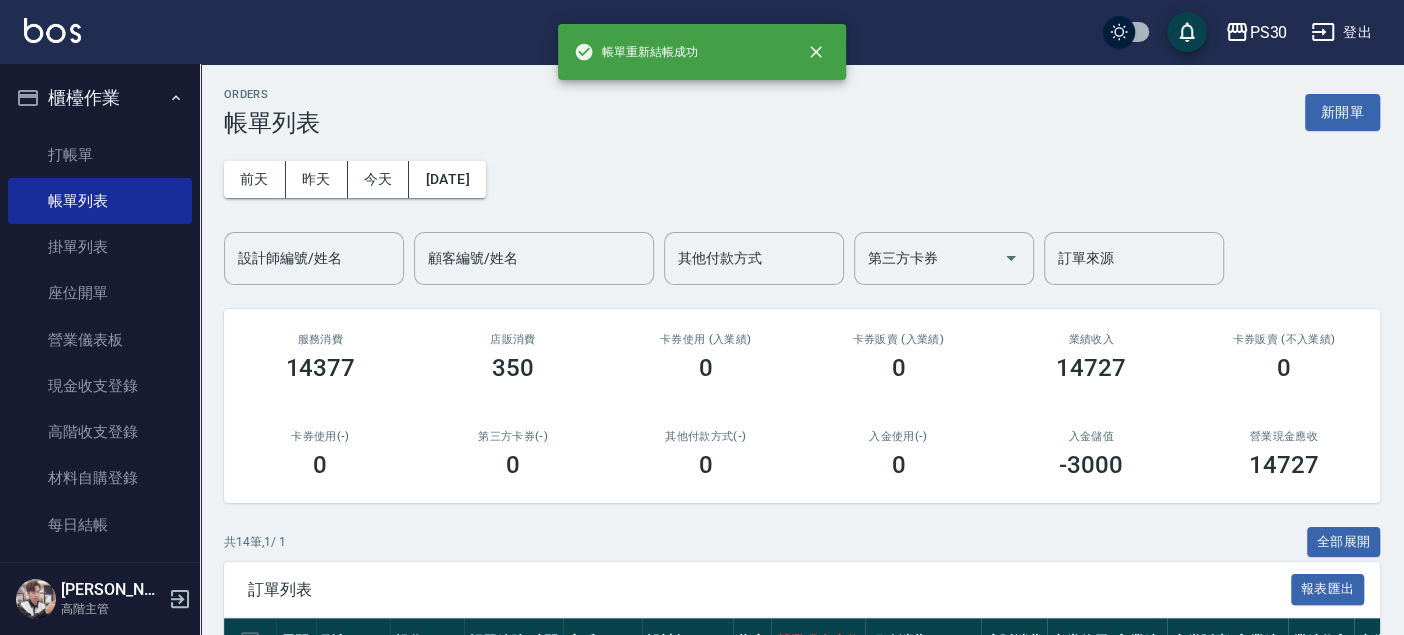 scroll, scrollTop: 444, scrollLeft: 0, axis: vertical 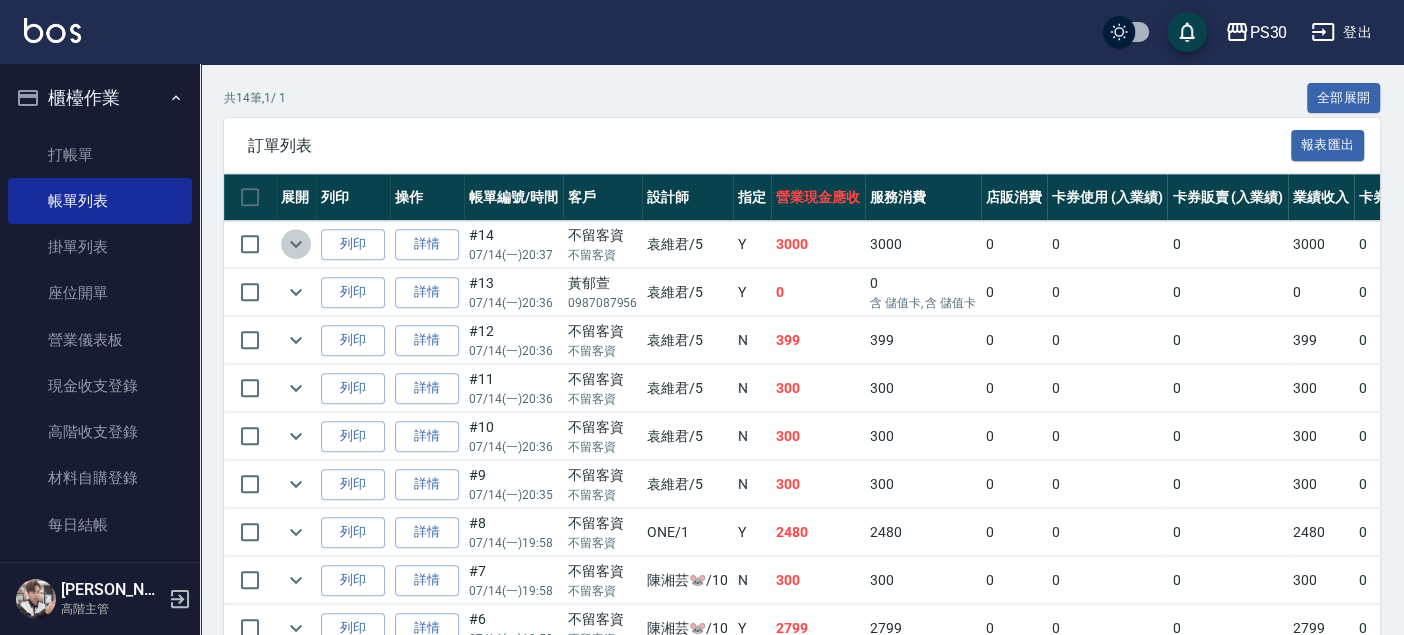 click 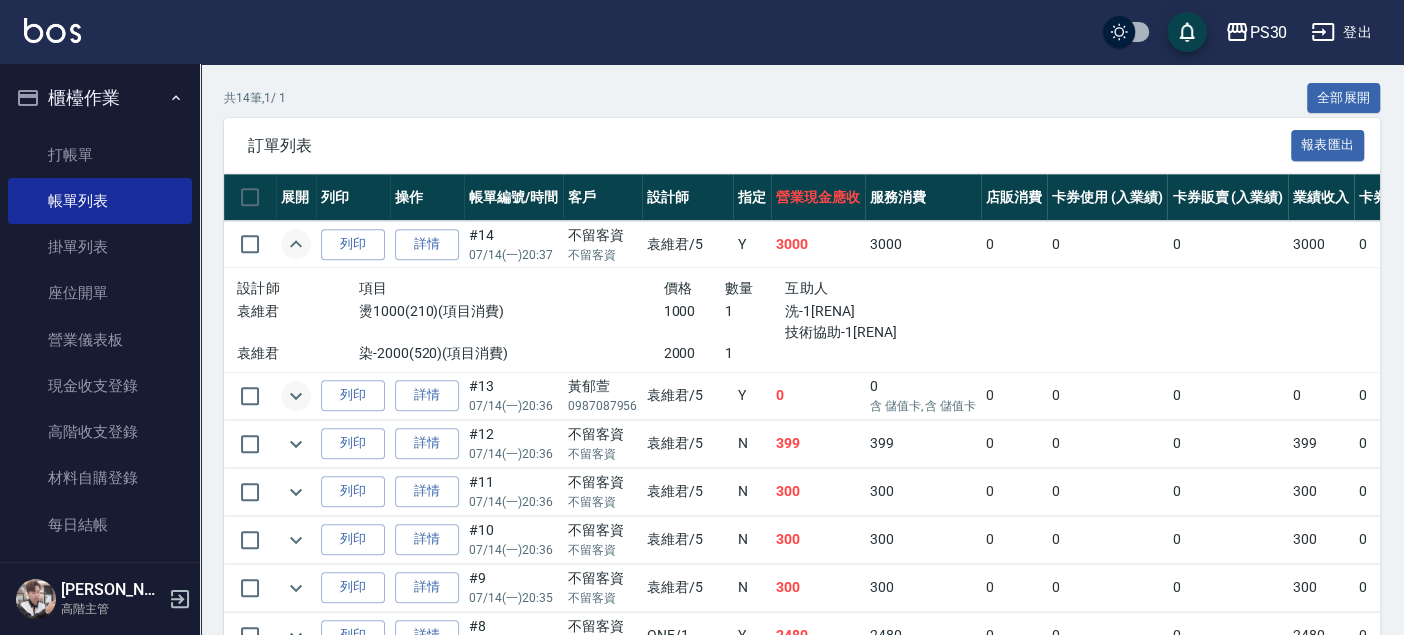 click 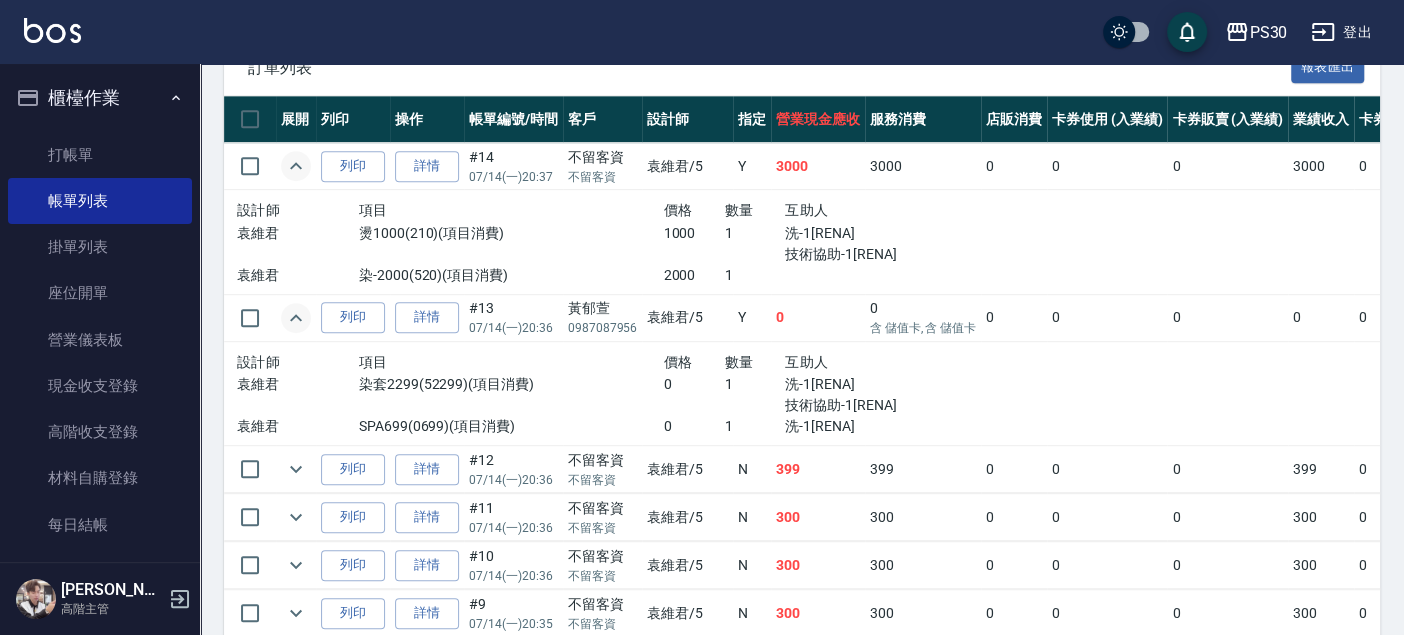 scroll, scrollTop: 555, scrollLeft: 0, axis: vertical 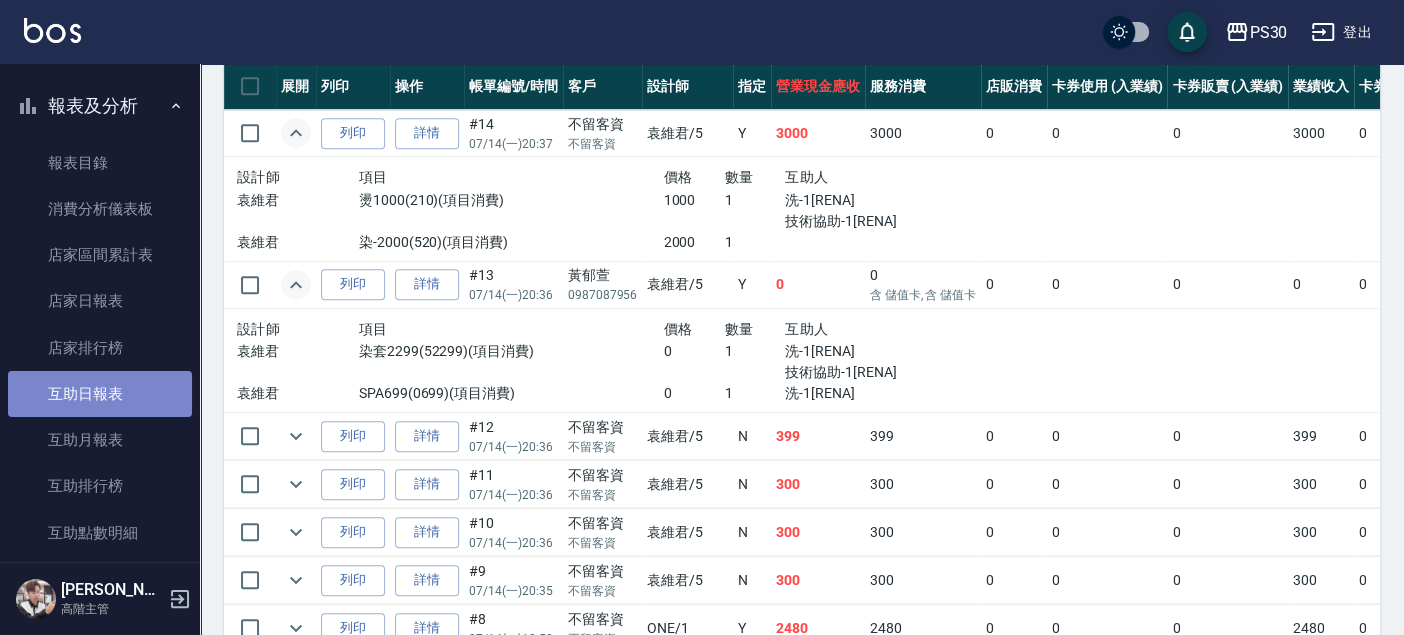 drag, startPoint x: 112, startPoint y: 369, endPoint x: 113, endPoint y: 358, distance: 11.045361 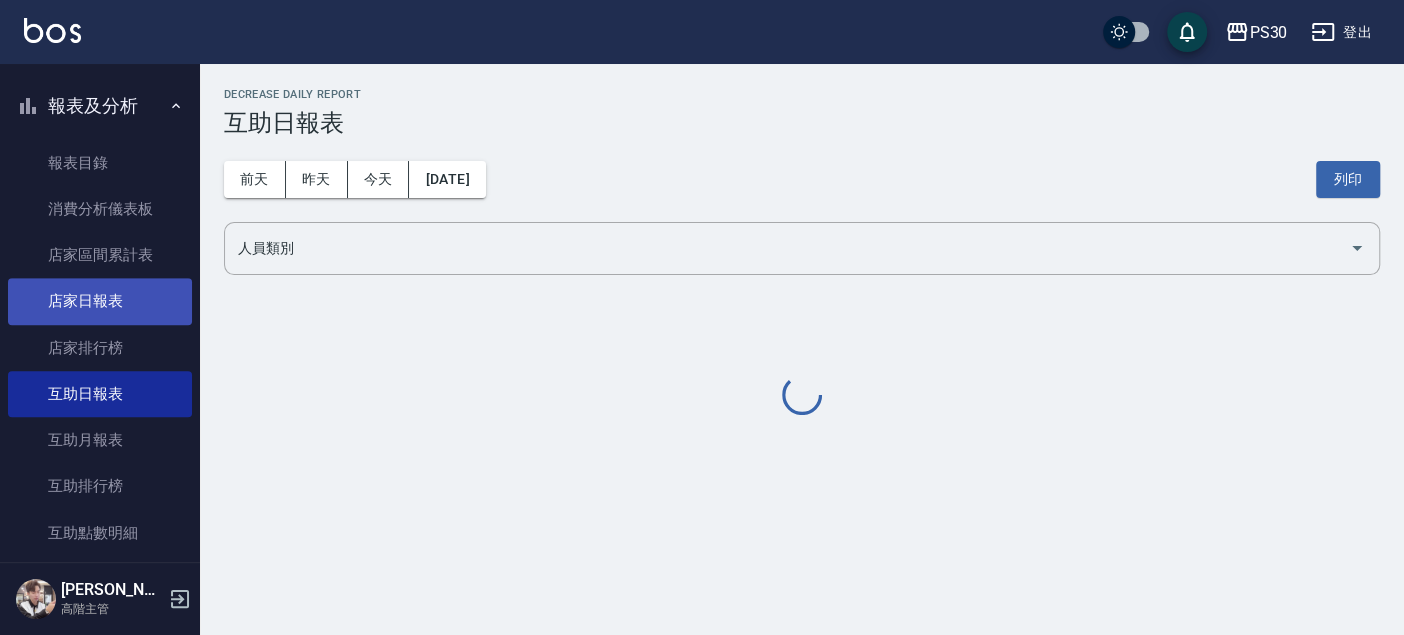 scroll, scrollTop: 0, scrollLeft: 0, axis: both 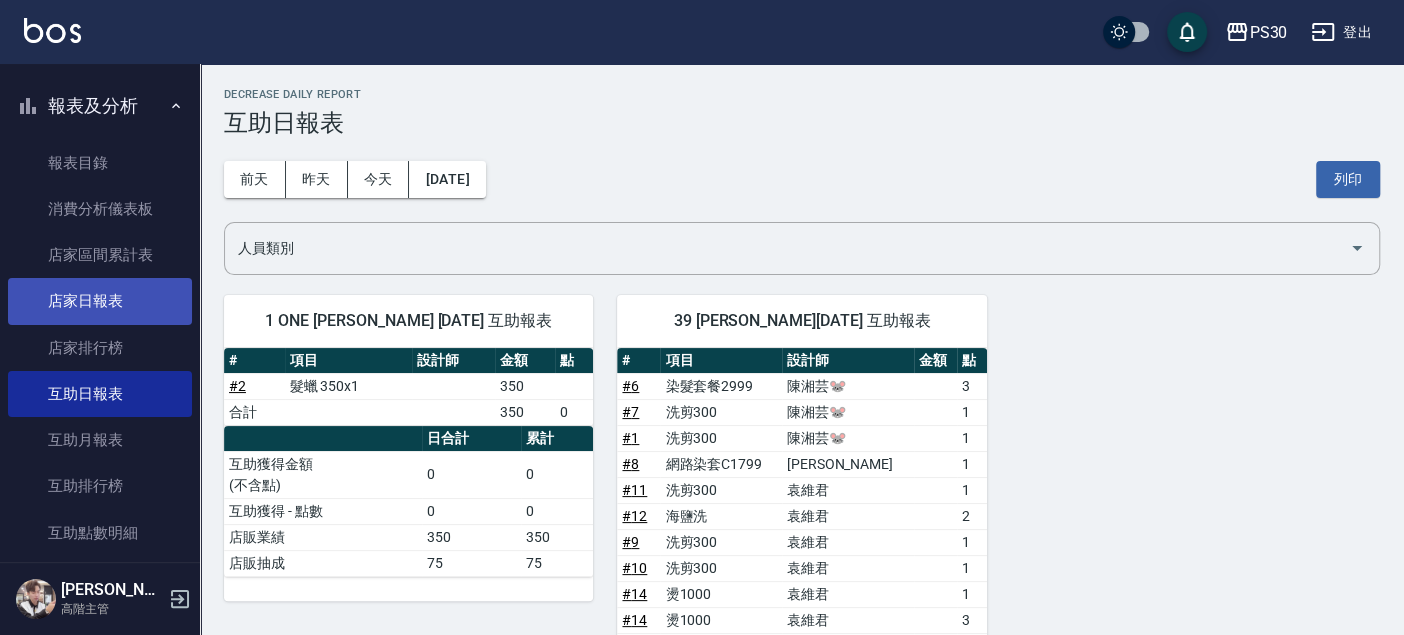 click on "店家日報表" at bounding box center [100, 301] 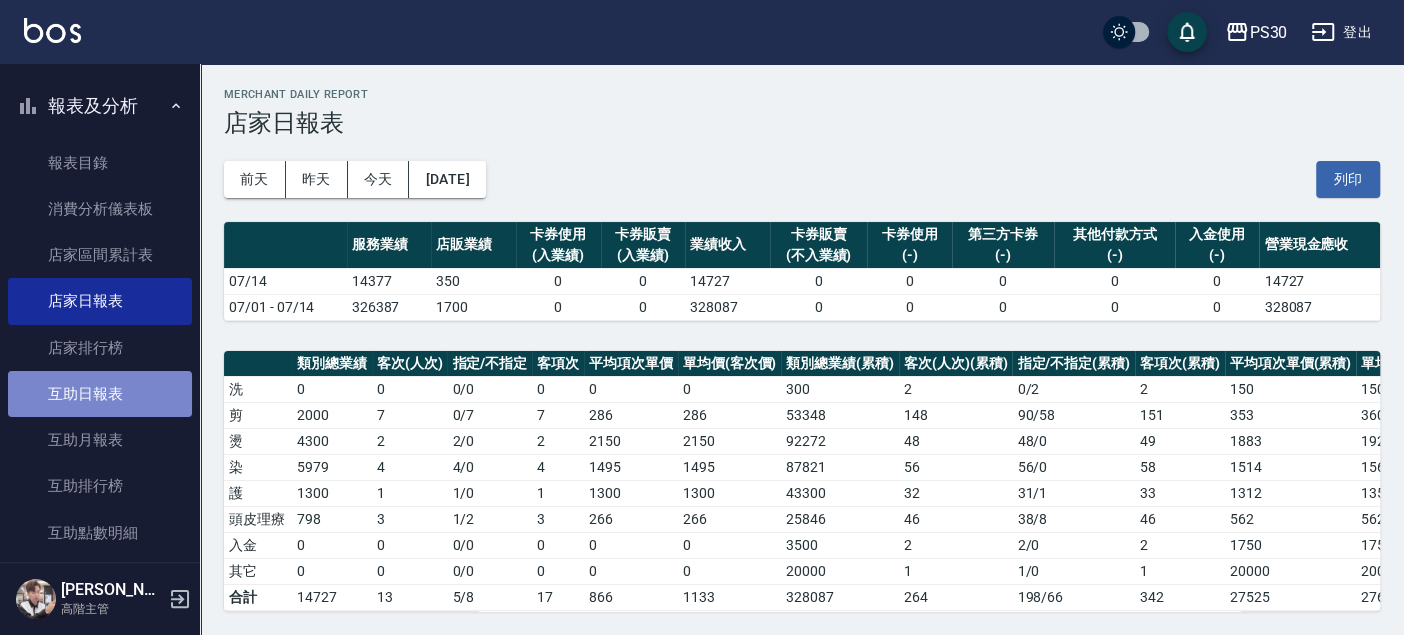 click on "互助日報表" at bounding box center [100, 394] 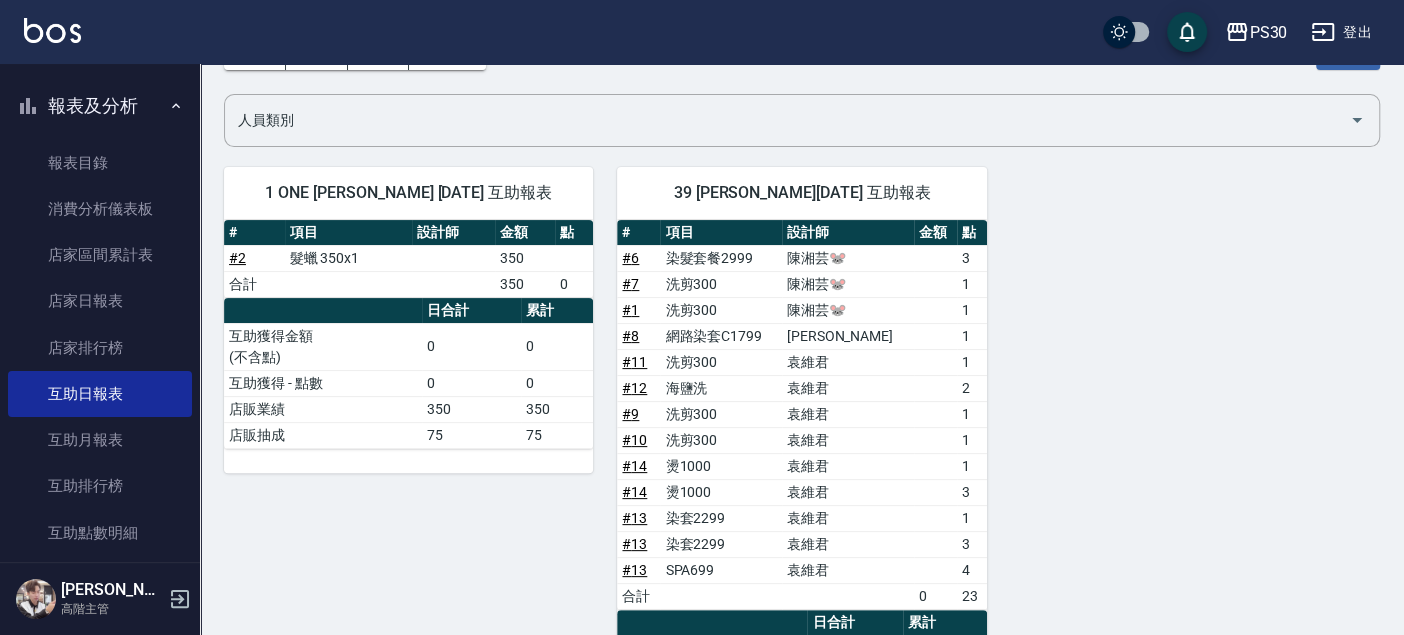 scroll, scrollTop: 222, scrollLeft: 0, axis: vertical 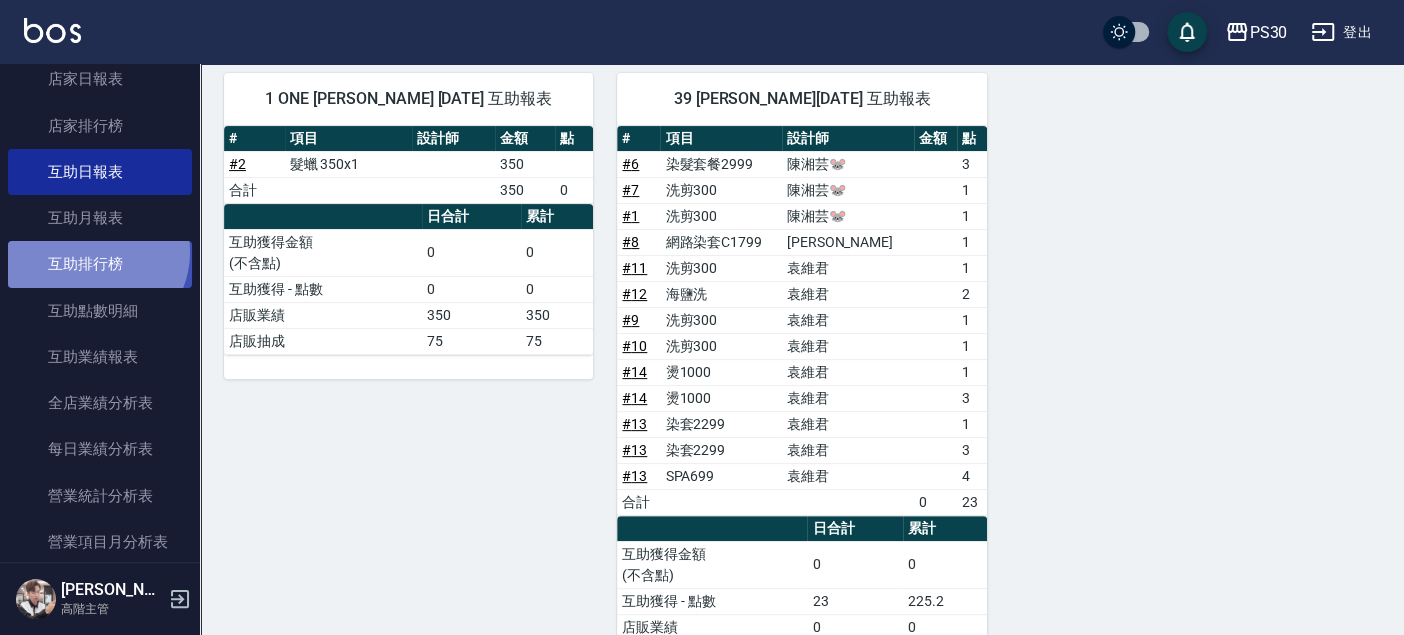 click on "互助排行榜" at bounding box center (100, 264) 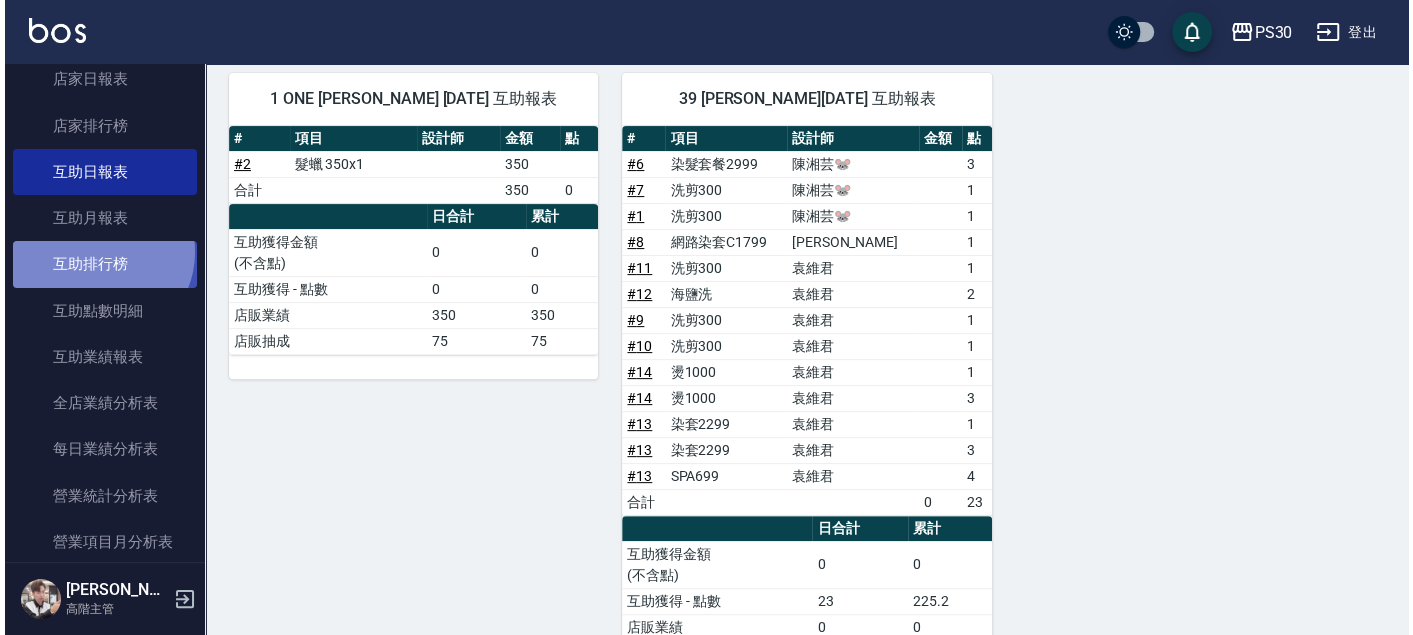 scroll, scrollTop: 0, scrollLeft: 0, axis: both 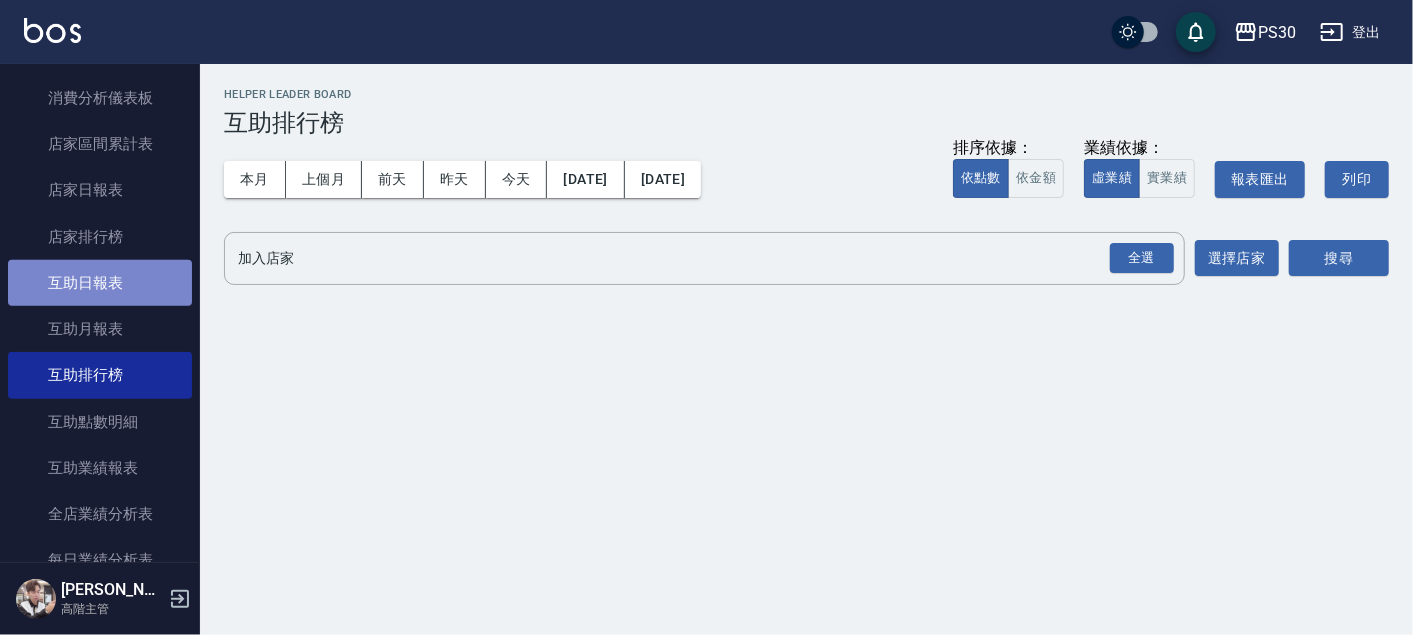 click on "互助日報表" at bounding box center (100, 283) 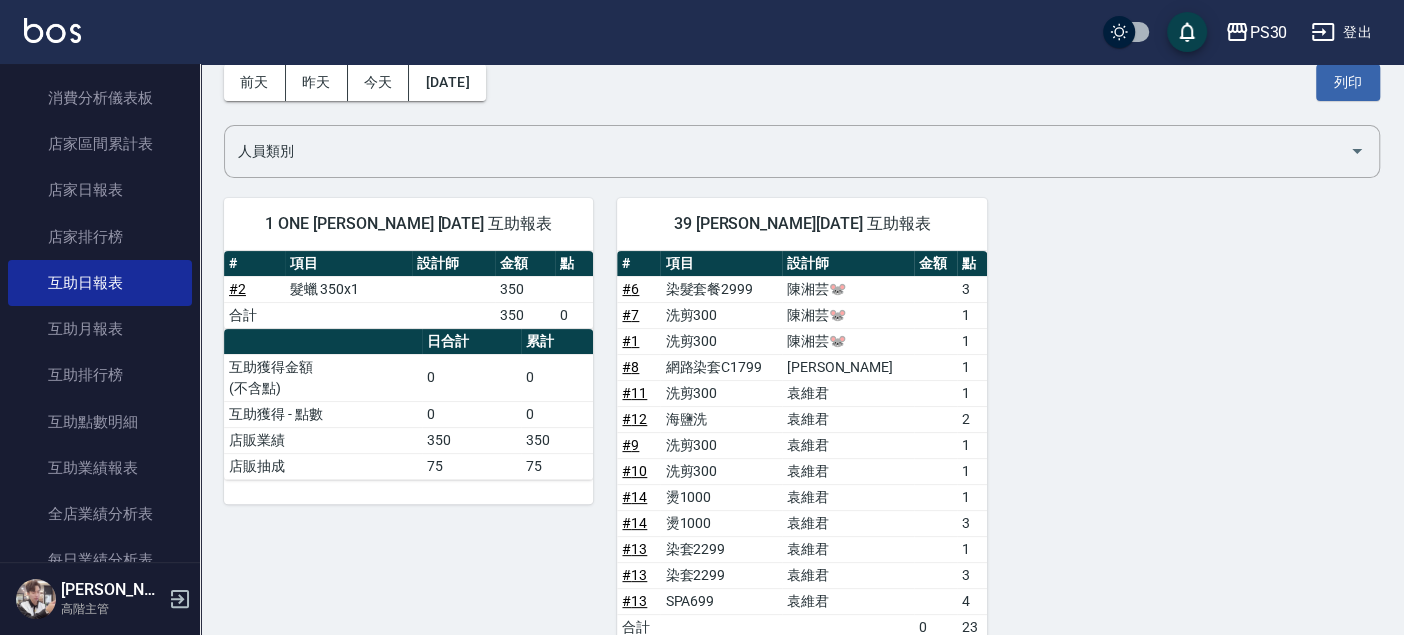 scroll, scrollTop: 222, scrollLeft: 0, axis: vertical 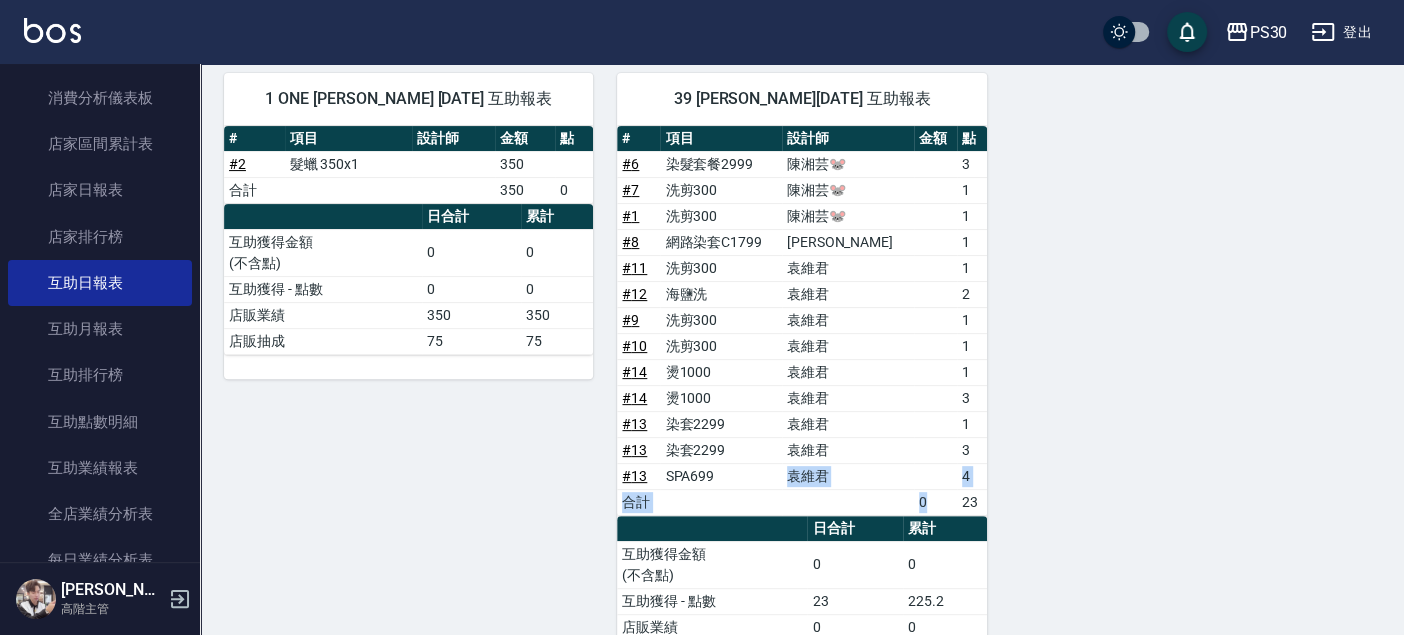 drag, startPoint x: 753, startPoint y: 472, endPoint x: 937, endPoint y: 484, distance: 184.39088 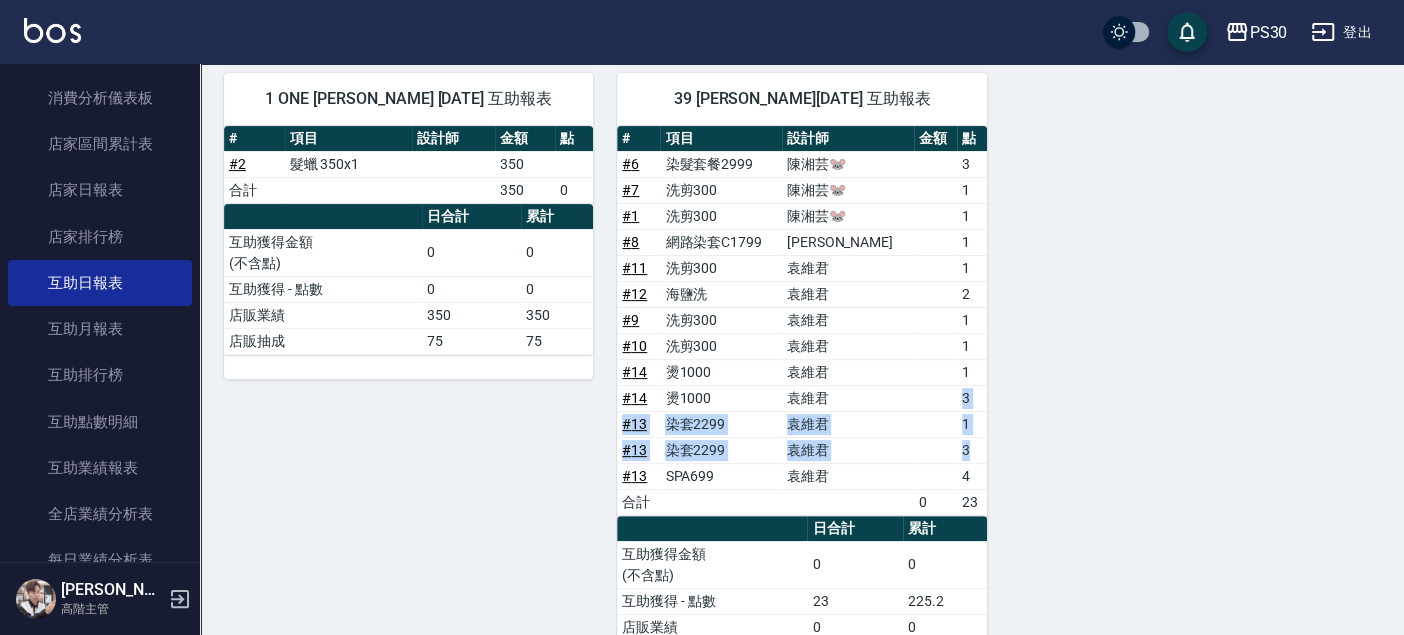 drag, startPoint x: 965, startPoint y: 447, endPoint x: 849, endPoint y: 404, distance: 123.71338 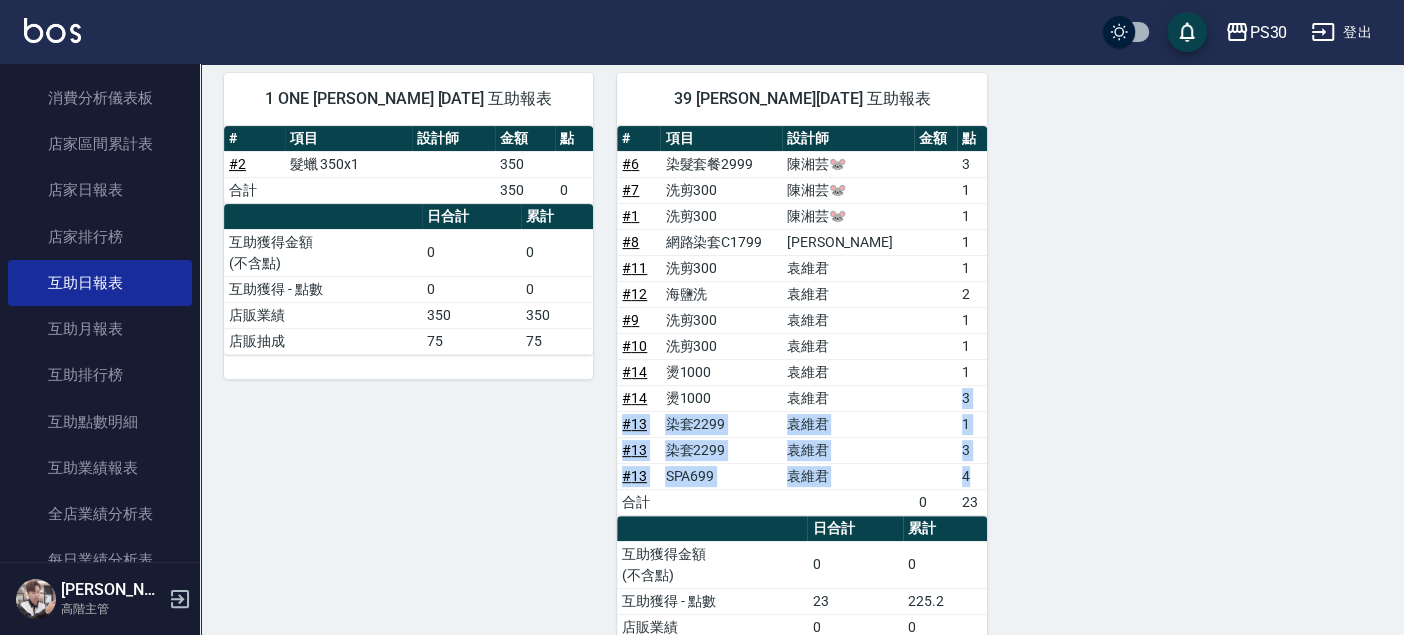 drag, startPoint x: 975, startPoint y: 471, endPoint x: 934, endPoint y: 405, distance: 77.698135 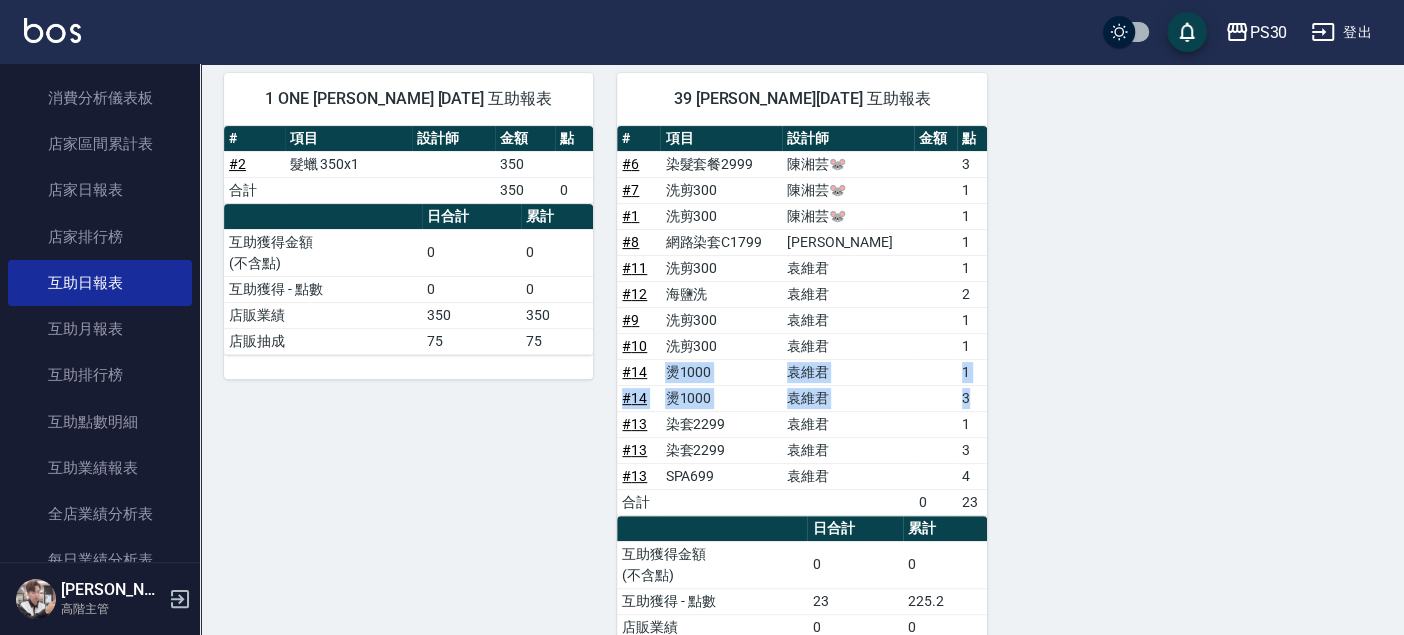 drag, startPoint x: 671, startPoint y: 360, endPoint x: 973, endPoint y: 401, distance: 304.77042 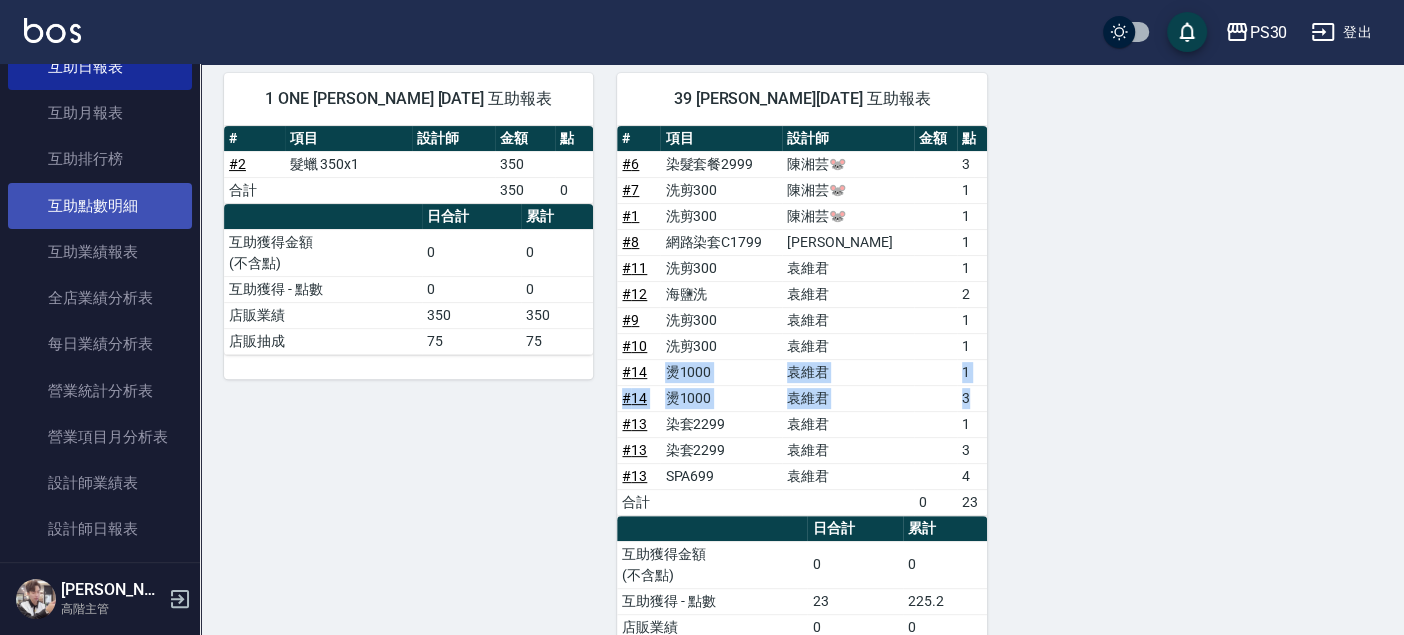 scroll, scrollTop: 1000, scrollLeft: 0, axis: vertical 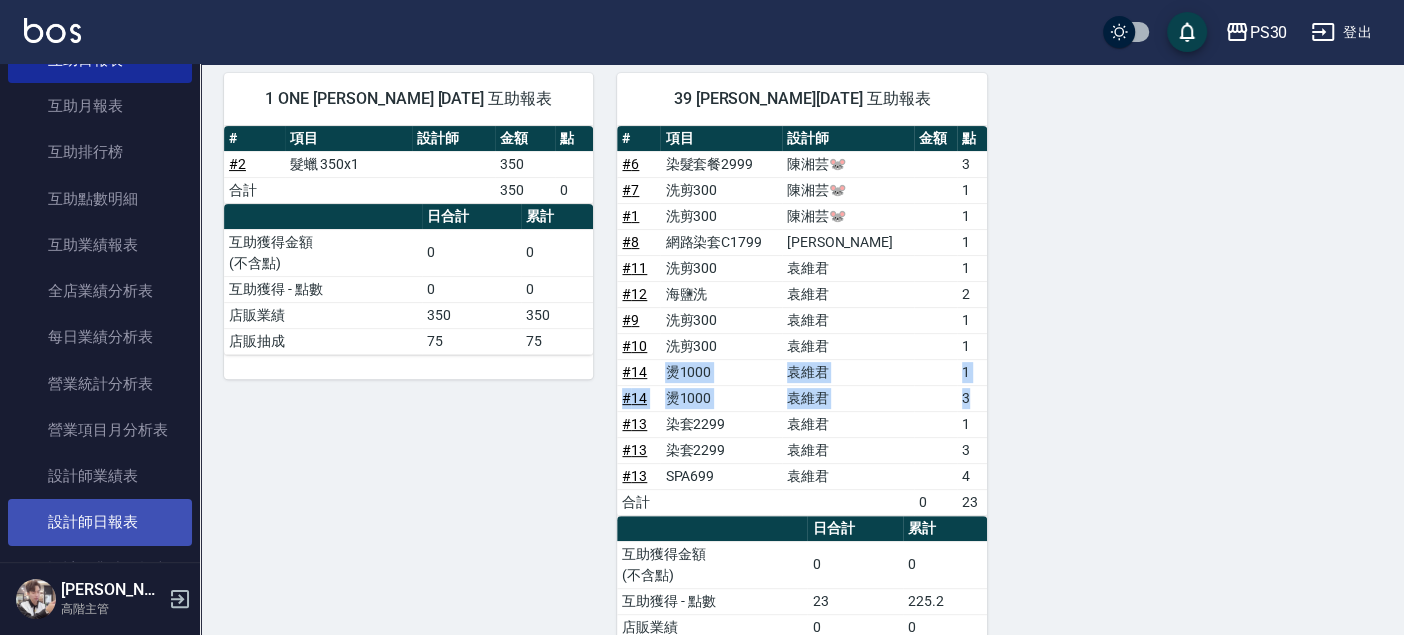 click on "設計師日報表" at bounding box center [100, 522] 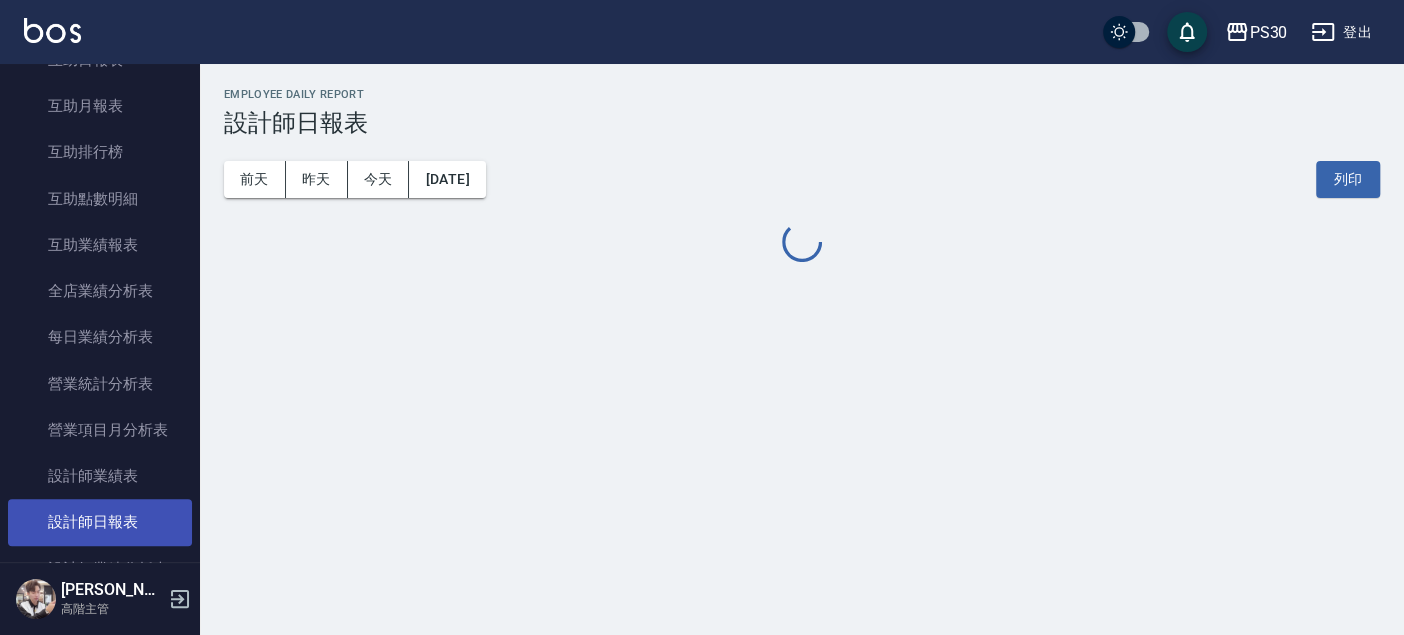 scroll, scrollTop: 0, scrollLeft: 0, axis: both 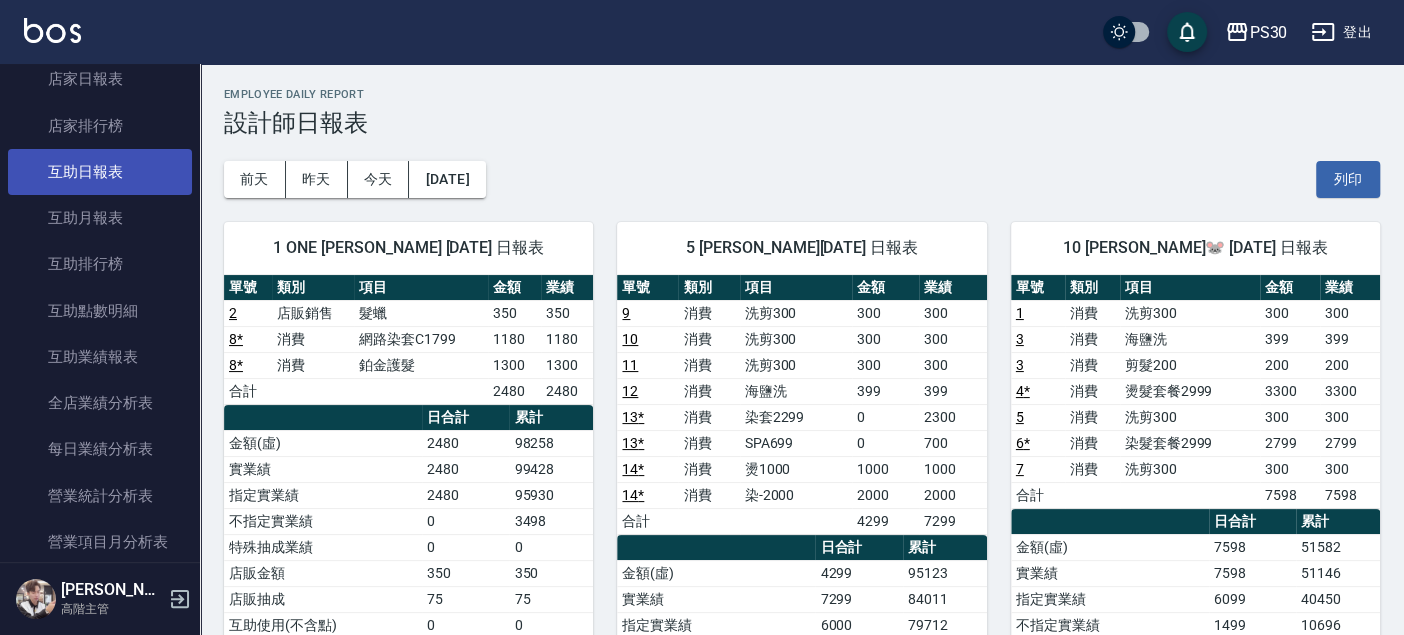 click on "互助日報表" at bounding box center [100, 172] 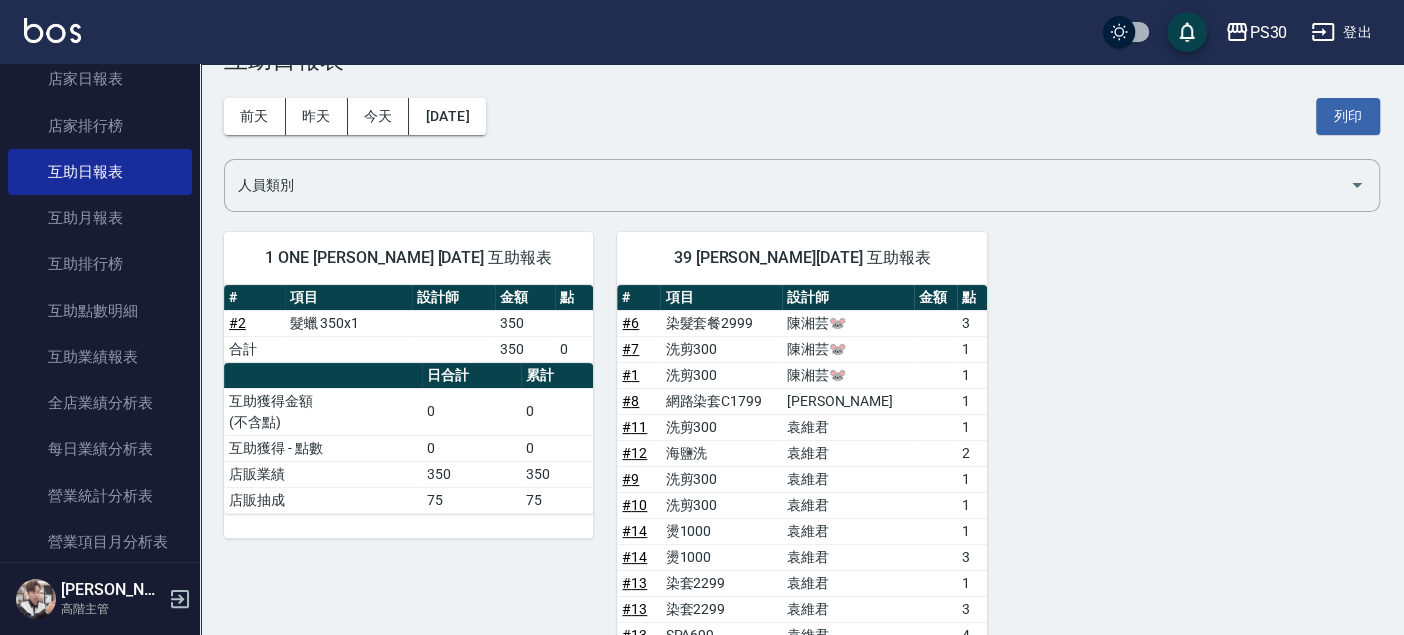 scroll, scrollTop: 111, scrollLeft: 0, axis: vertical 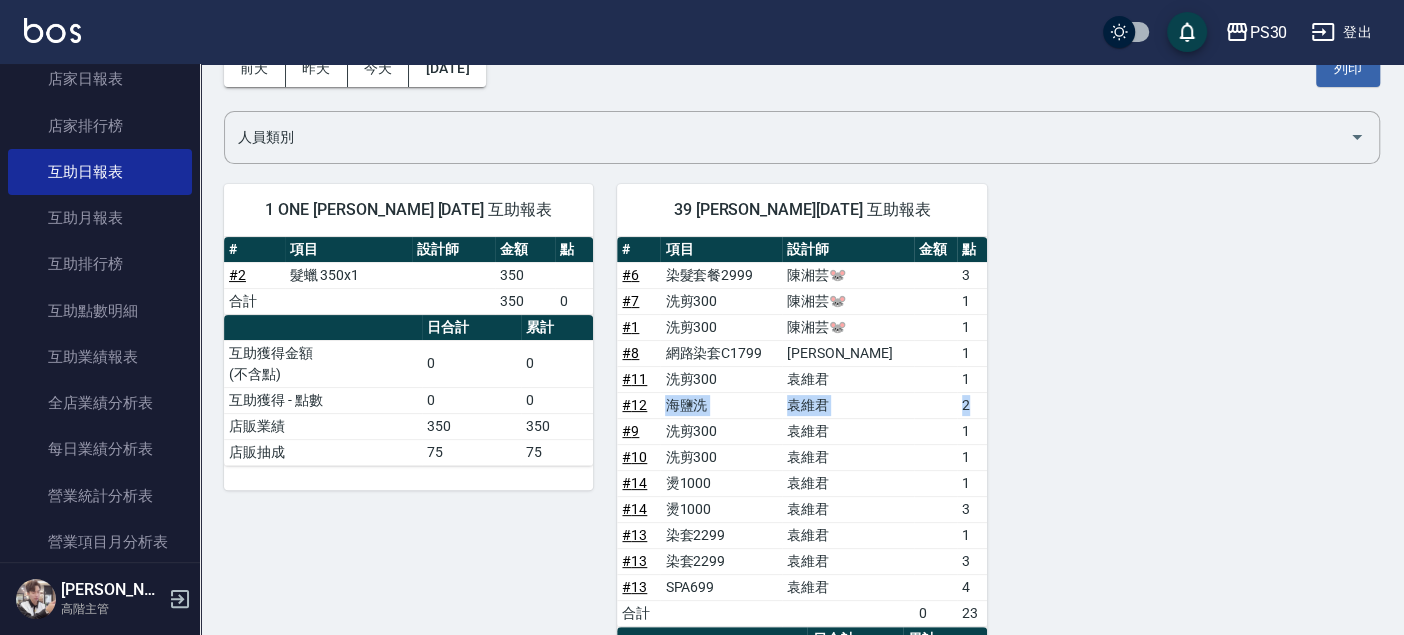 drag, startPoint x: 665, startPoint y: 392, endPoint x: 985, endPoint y: 396, distance: 320.025 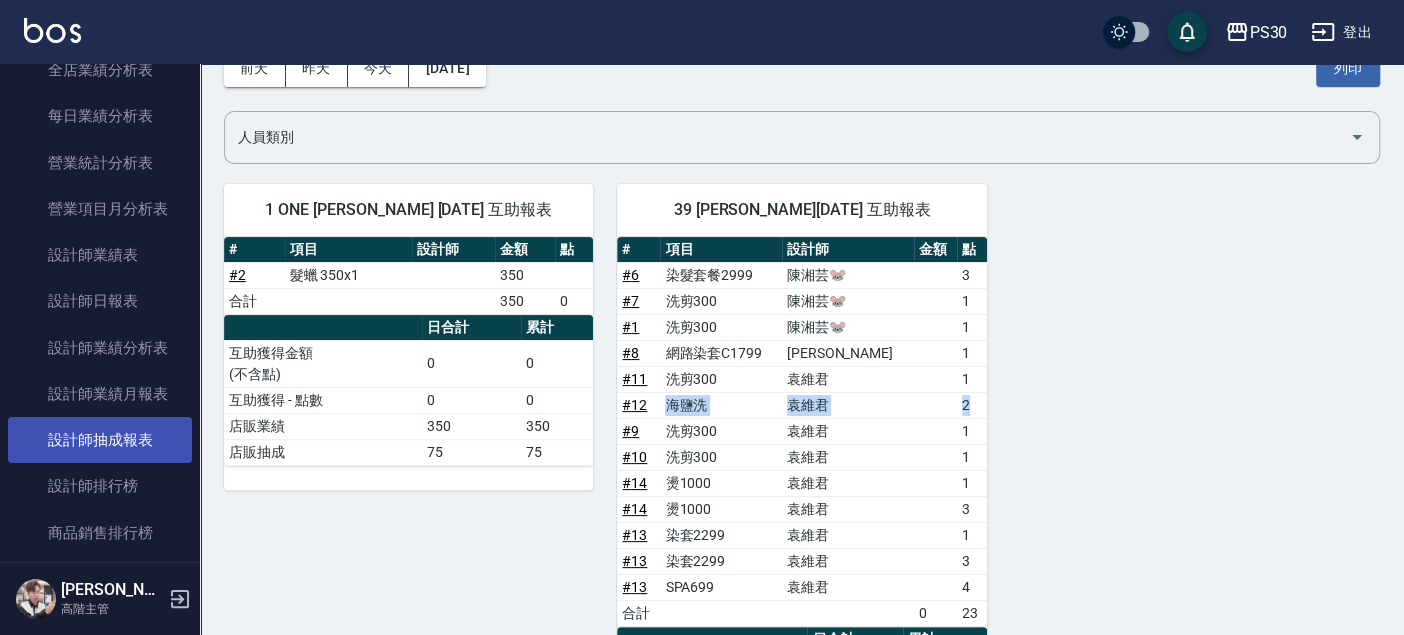 scroll, scrollTop: 1222, scrollLeft: 0, axis: vertical 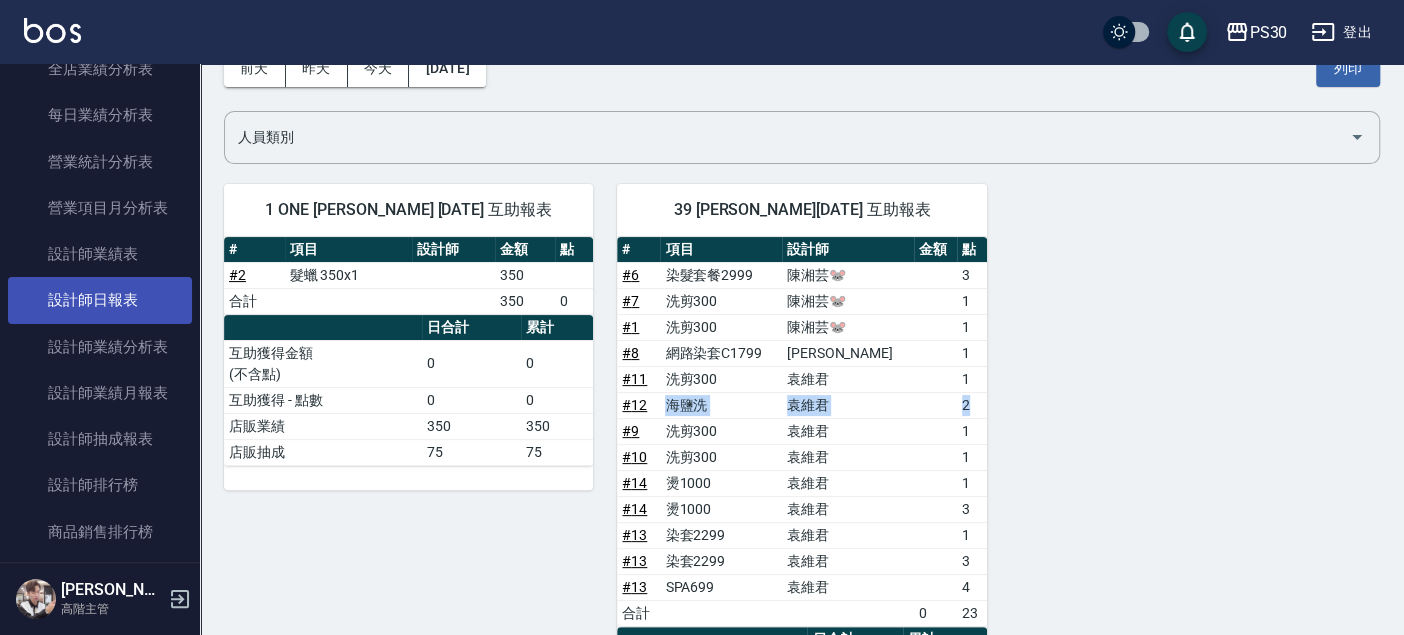 click on "設計師日報表" at bounding box center [100, 300] 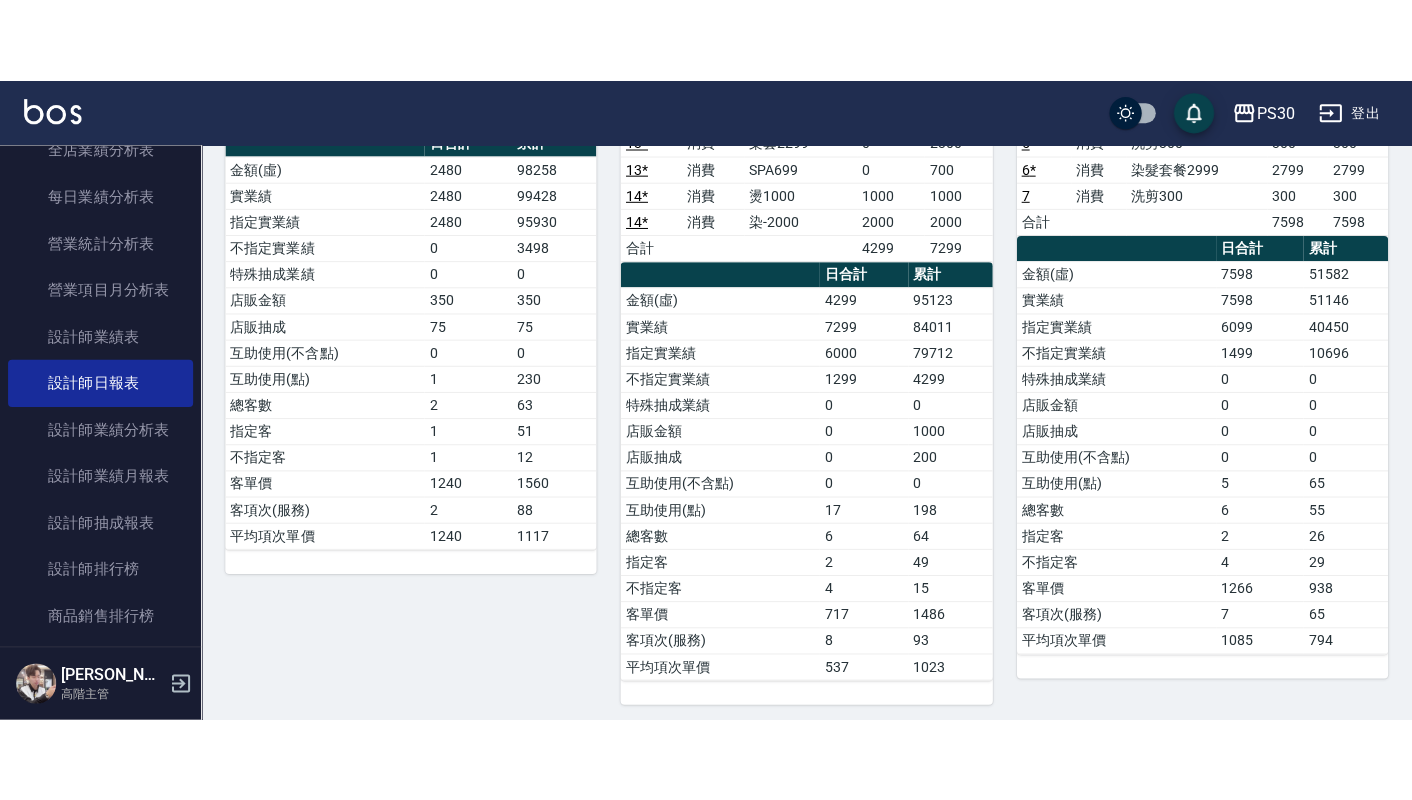 scroll, scrollTop: 191, scrollLeft: 0, axis: vertical 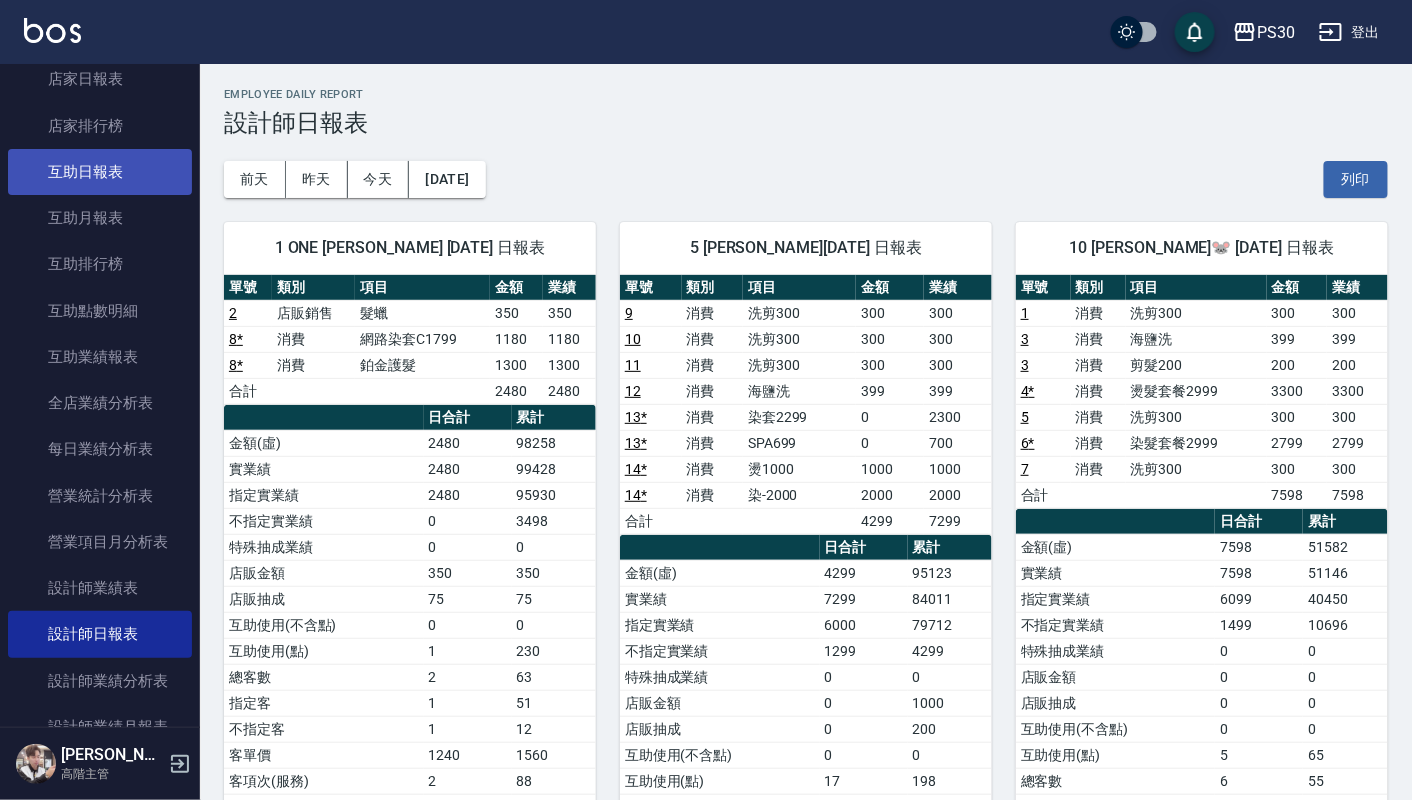 click on "互助日報表" at bounding box center [100, 172] 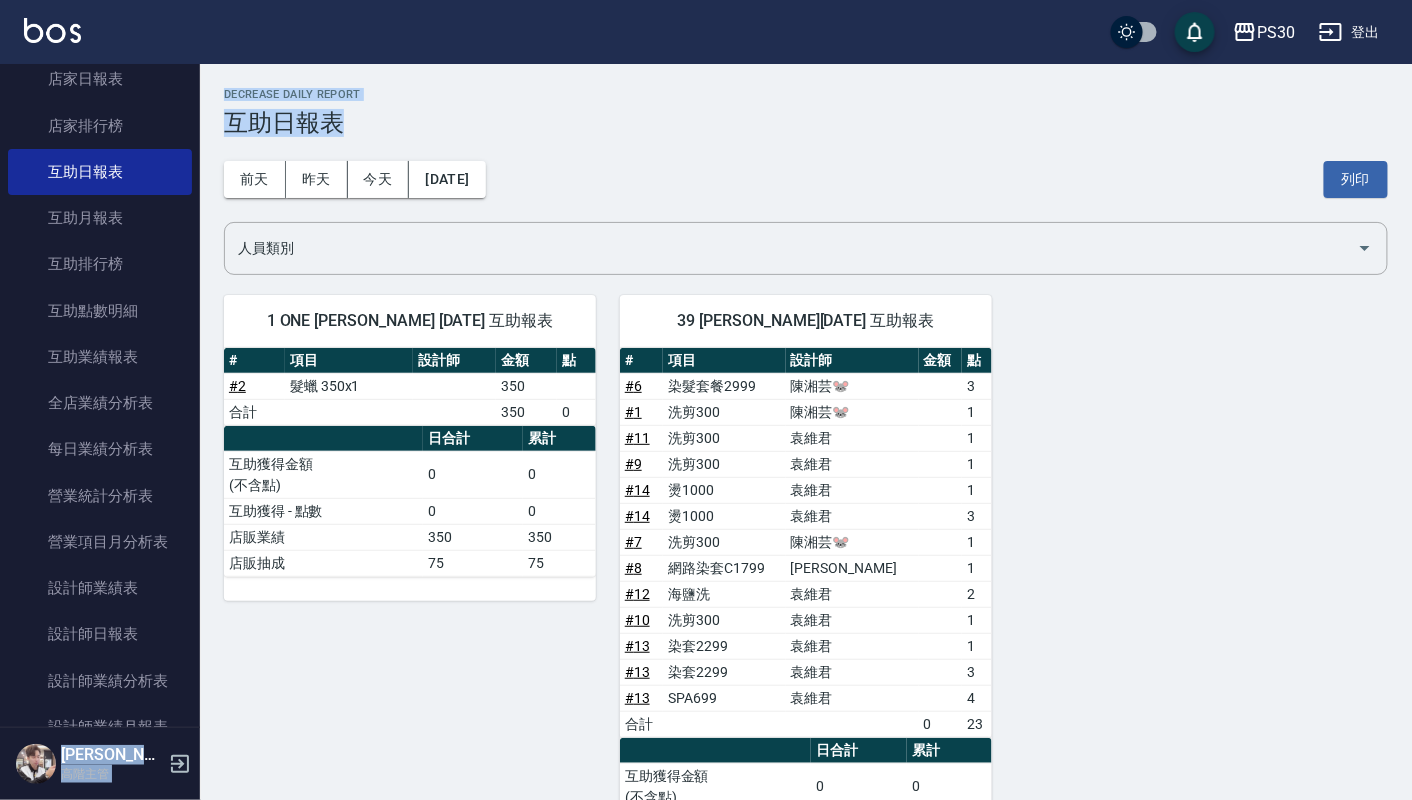 drag, startPoint x: 1411, startPoint y: 58, endPoint x: 1415, endPoint y: 112, distance: 54.147945 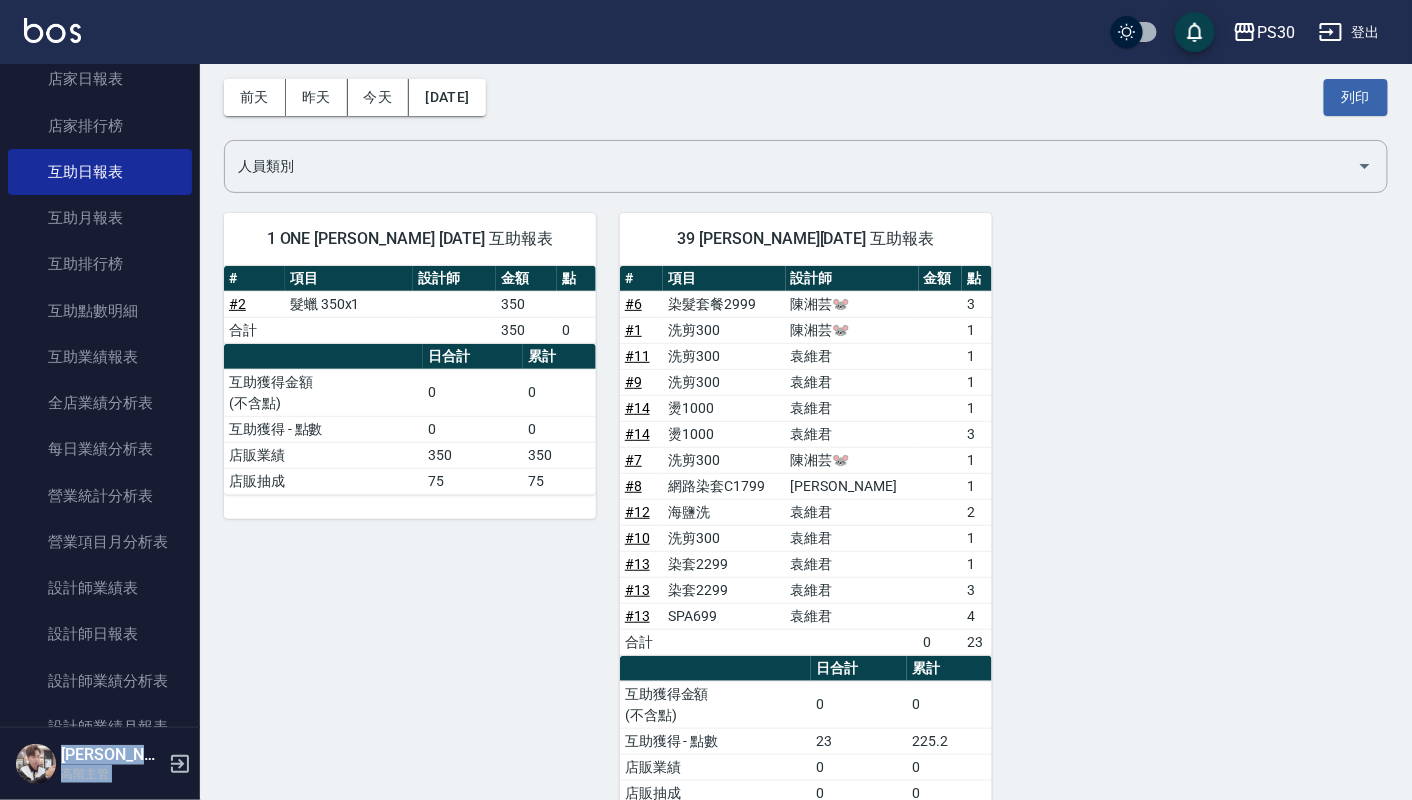 scroll, scrollTop: 83, scrollLeft: 0, axis: vertical 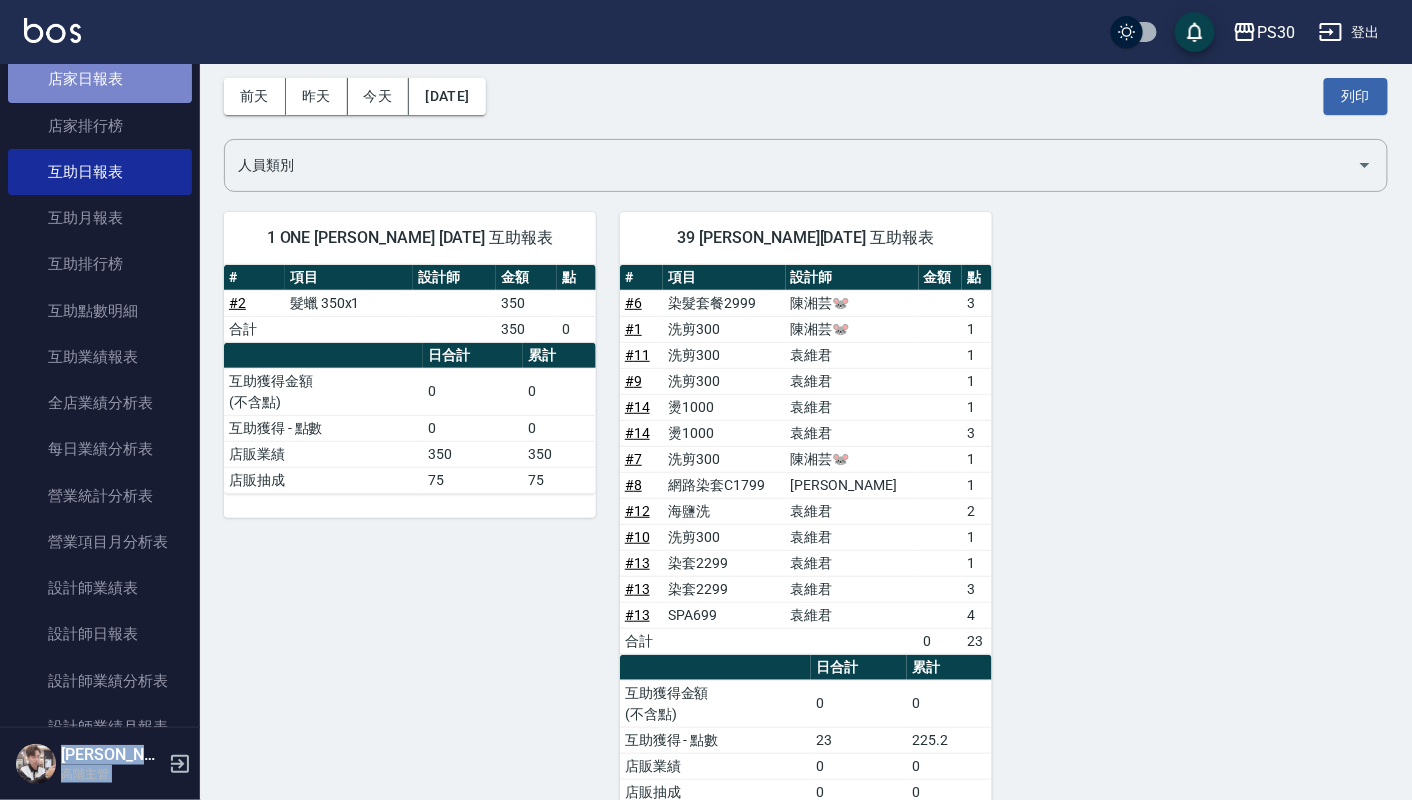 click on "店家日報表" at bounding box center [100, 79] 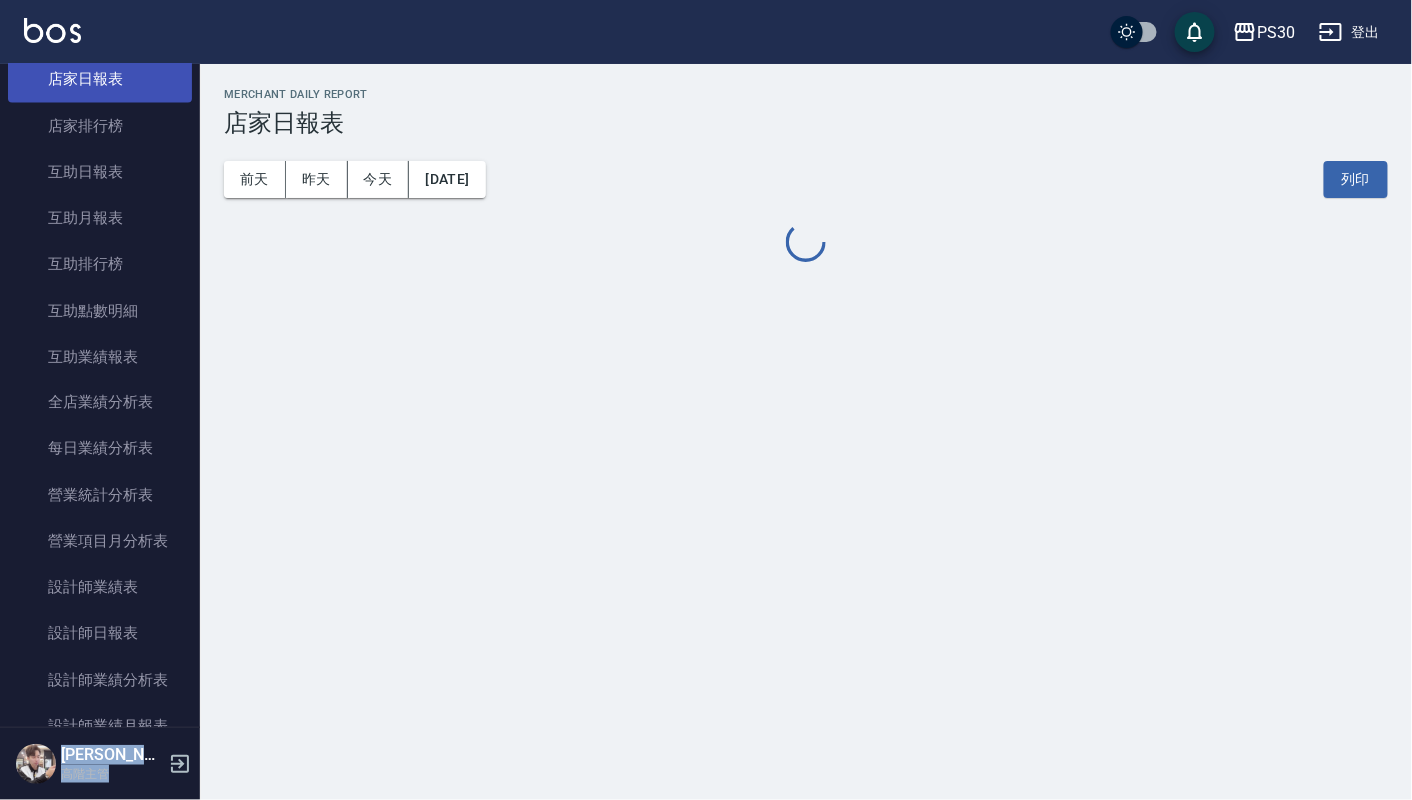scroll, scrollTop: 0, scrollLeft: 0, axis: both 